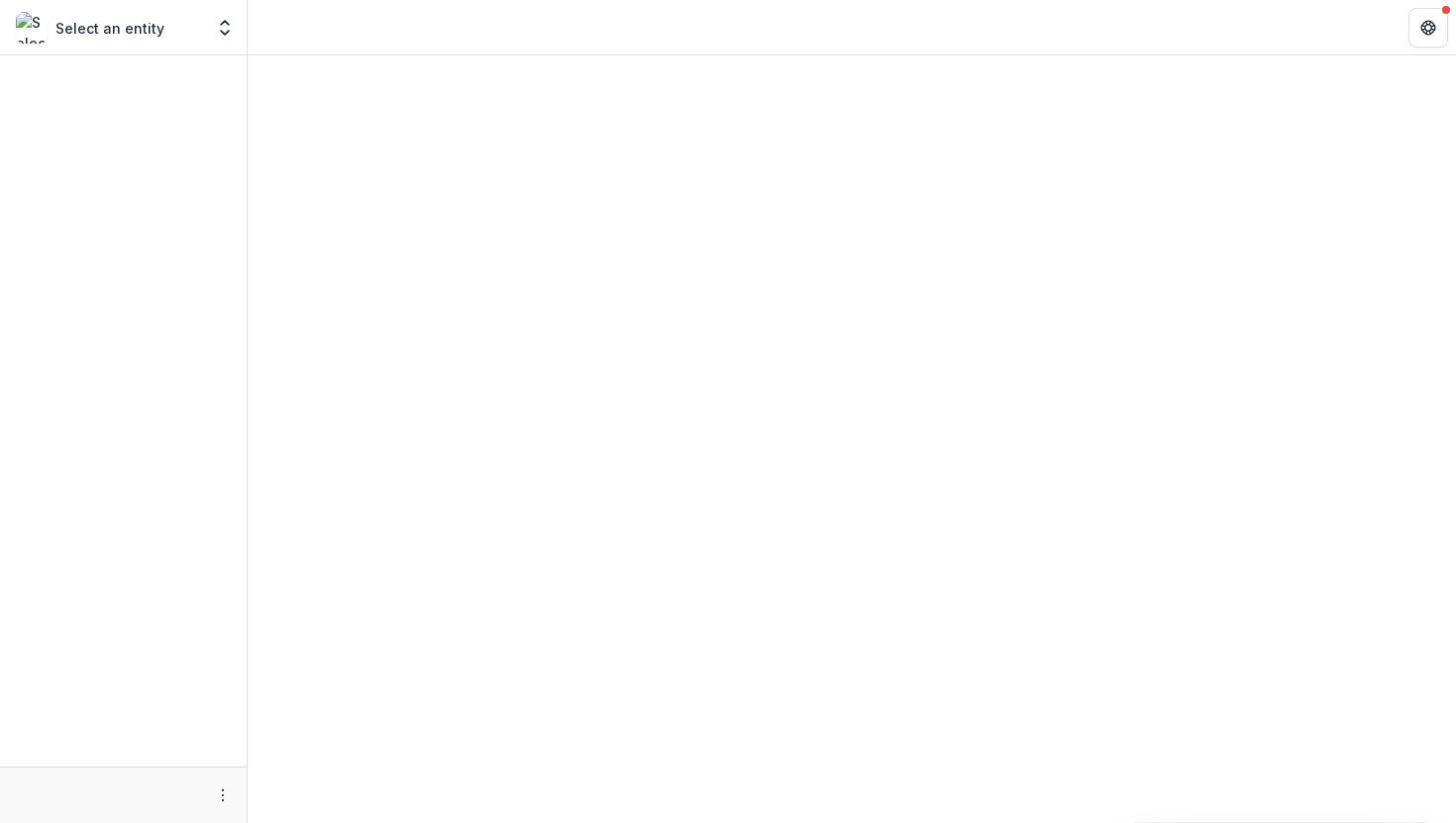 scroll, scrollTop: 0, scrollLeft: 0, axis: both 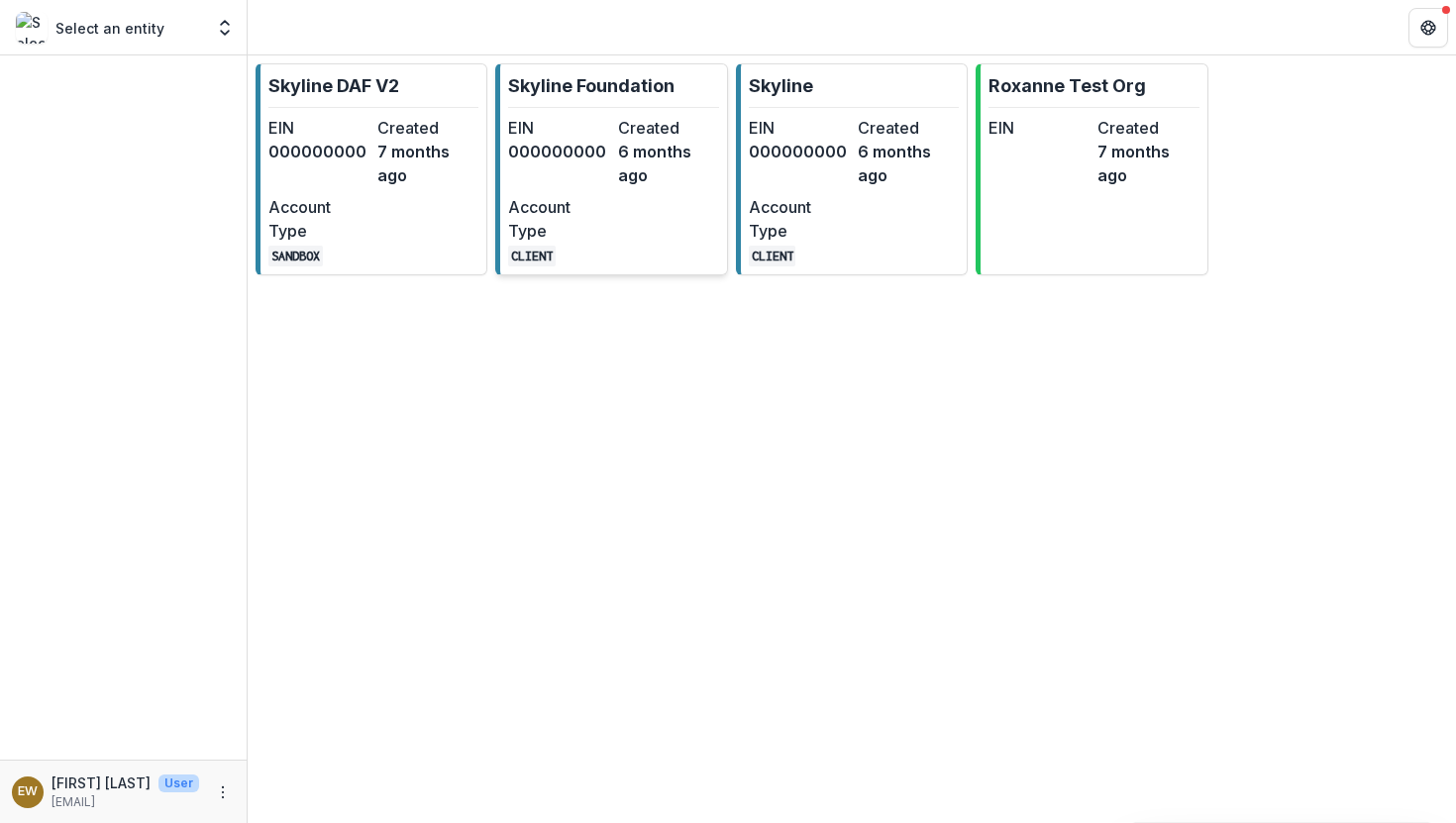 click on "000000000" at bounding box center (559, 152) 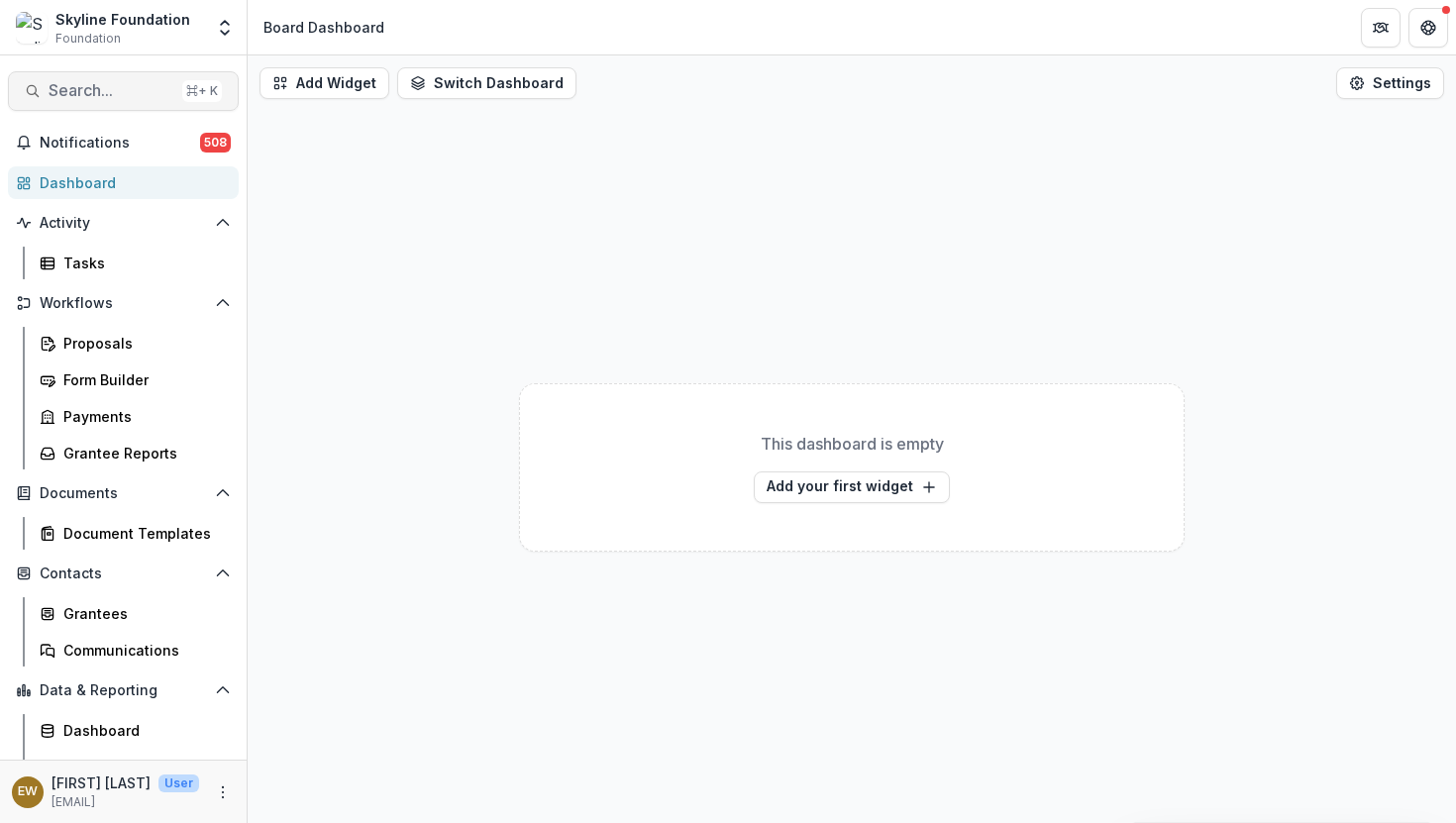 click on "Search..." at bounding box center [111, 90] 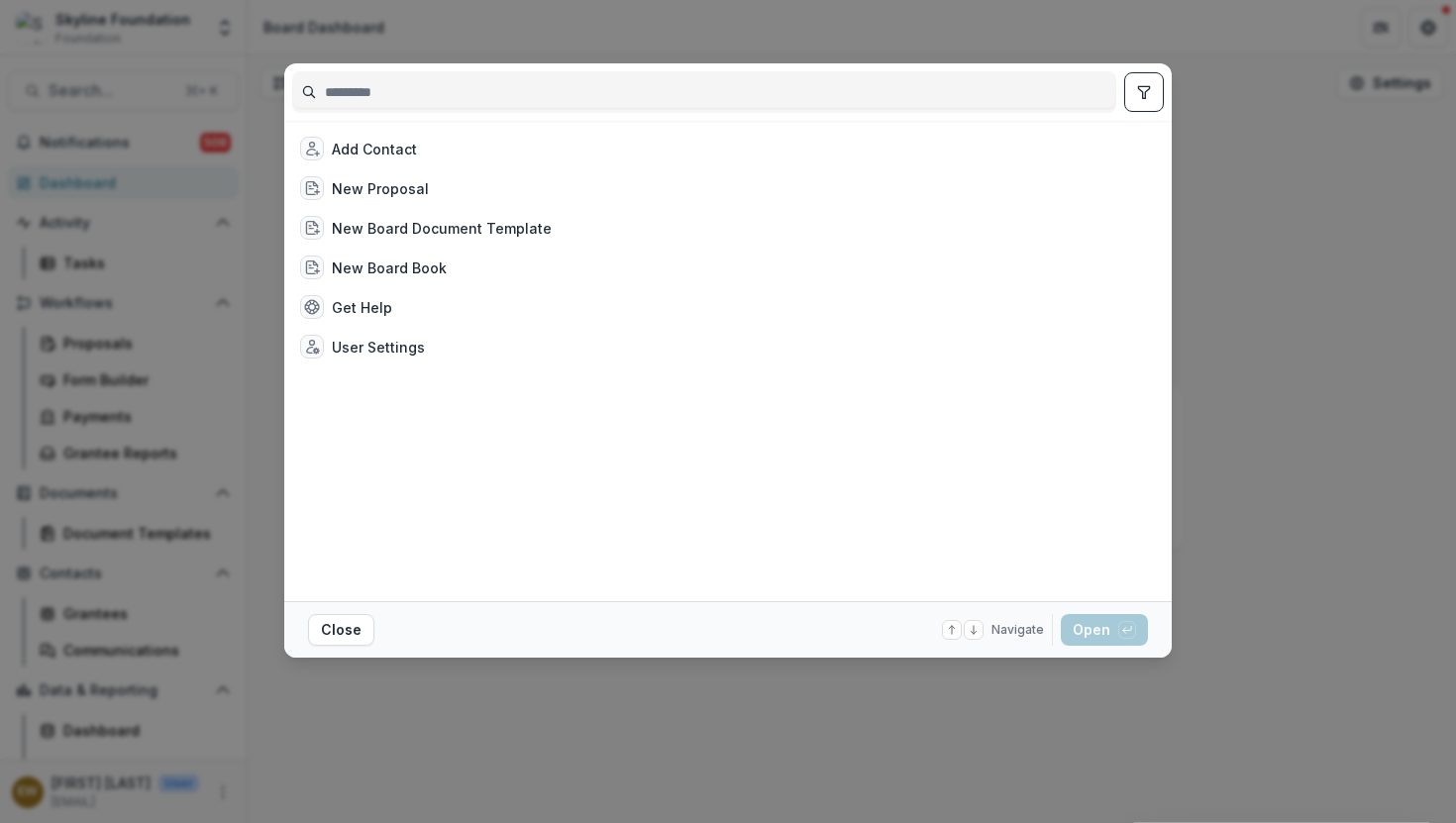 click at bounding box center [704, 92] 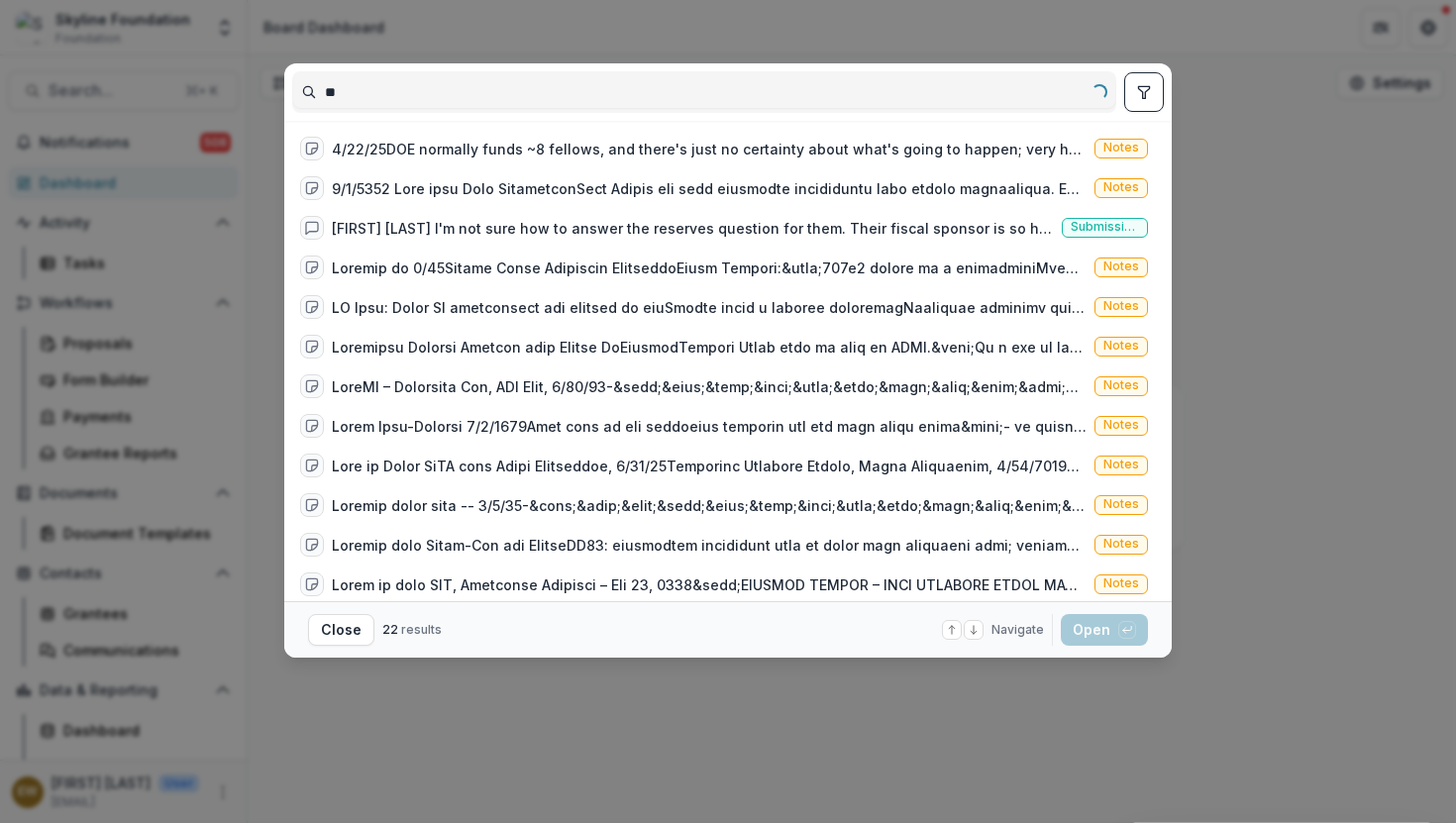 type on "*" 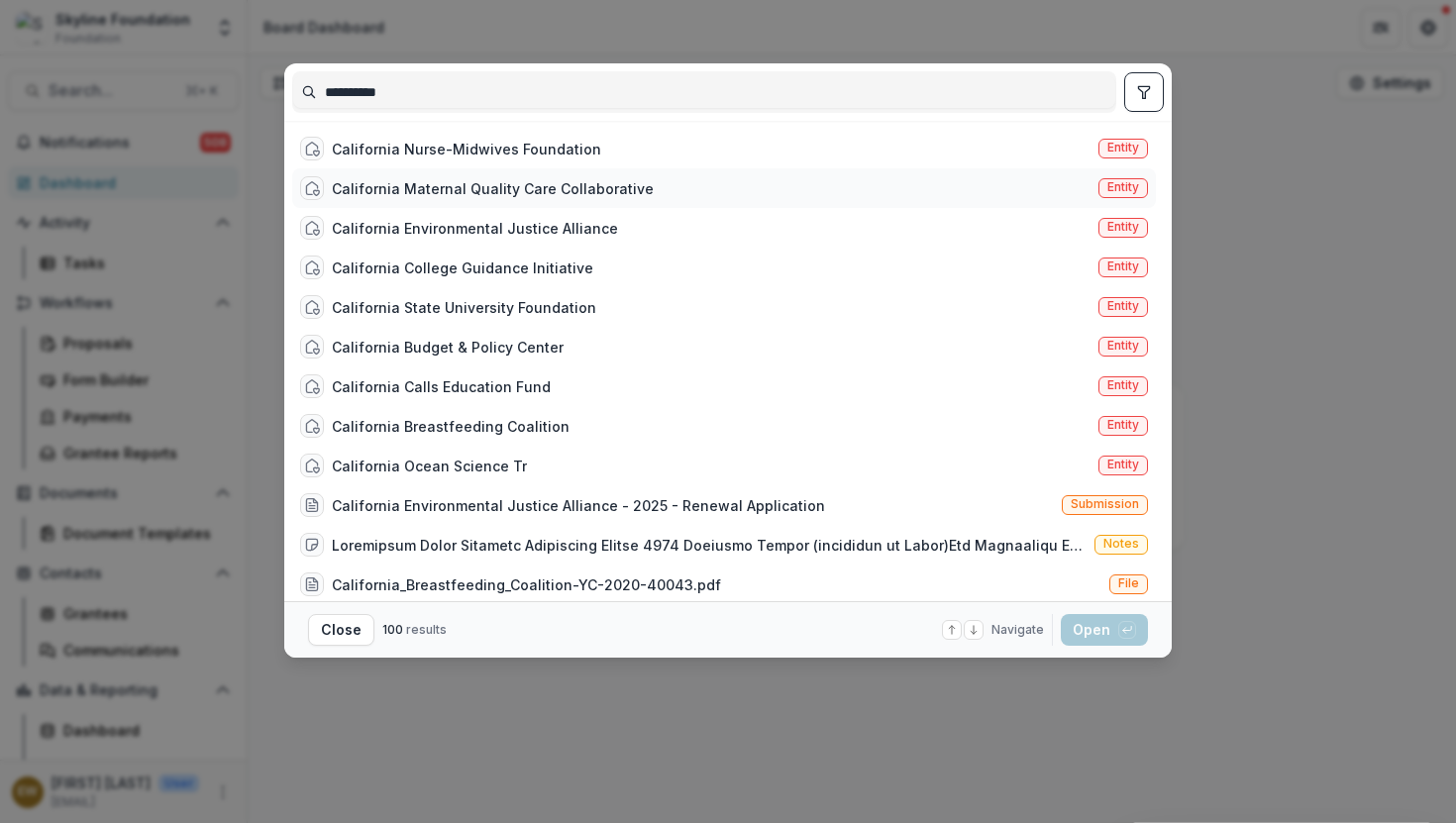 type on "**********" 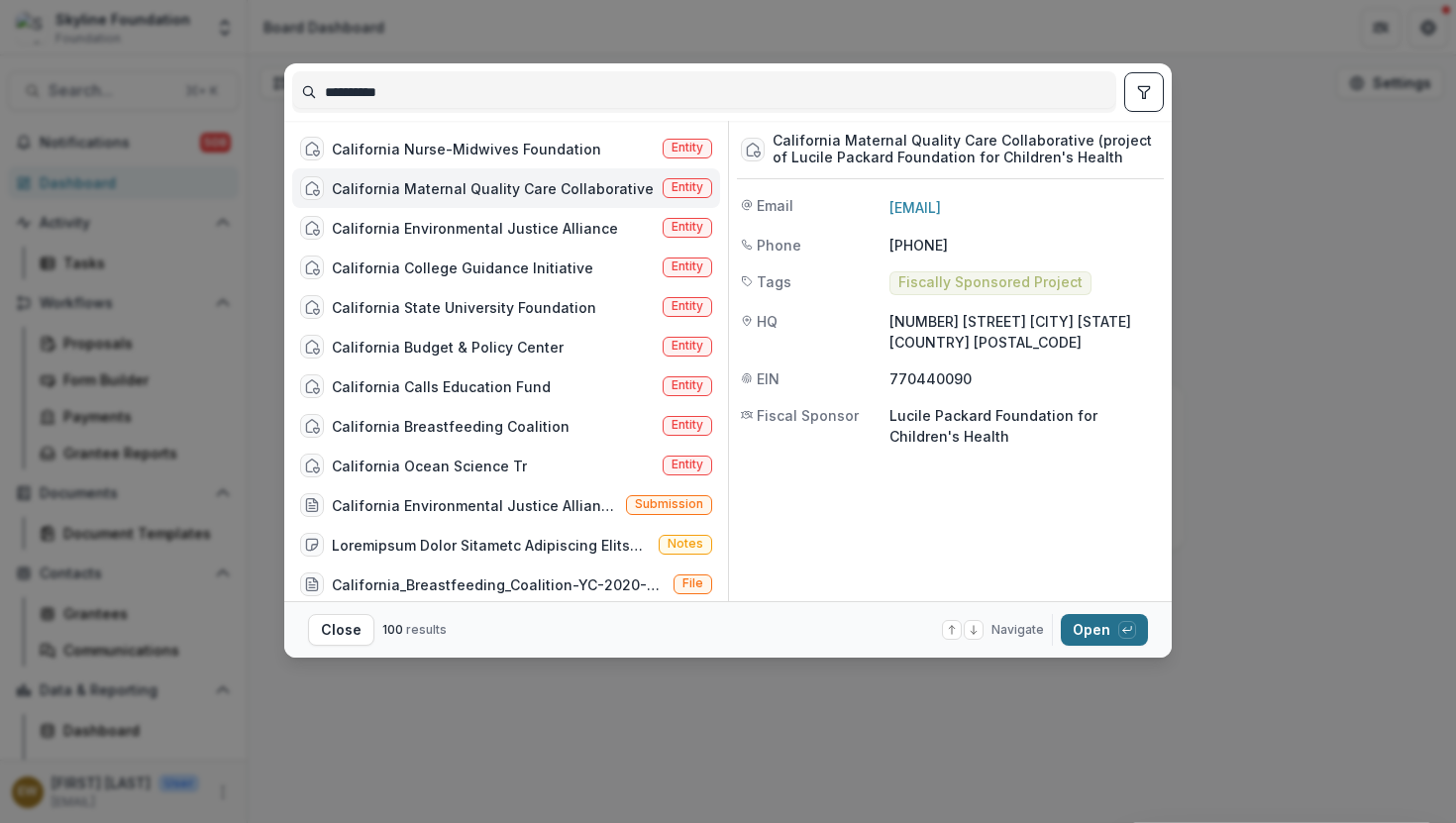 click on "Open with enter key" at bounding box center (1104, 630) 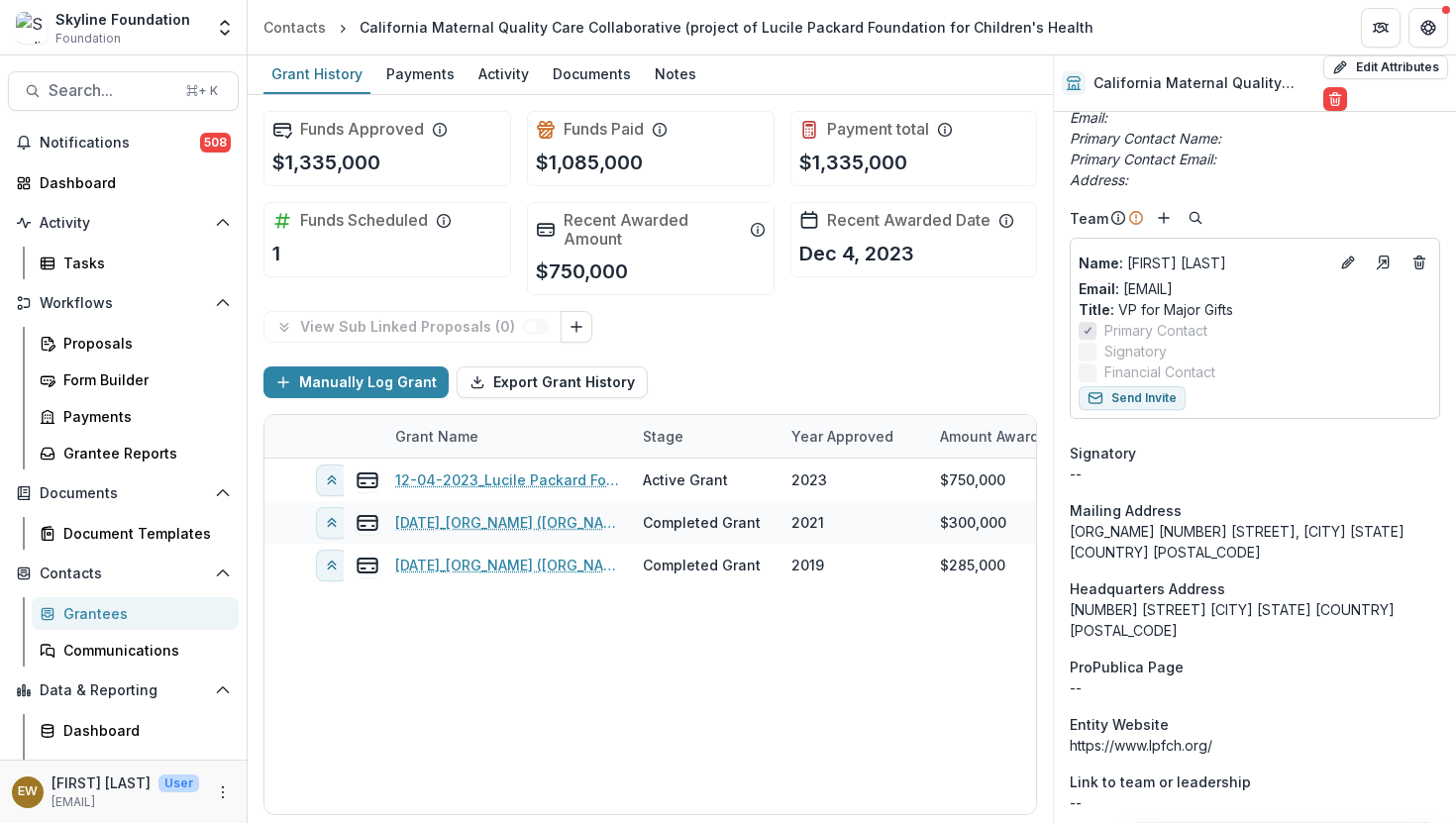 scroll, scrollTop: 650, scrollLeft: 0, axis: vertical 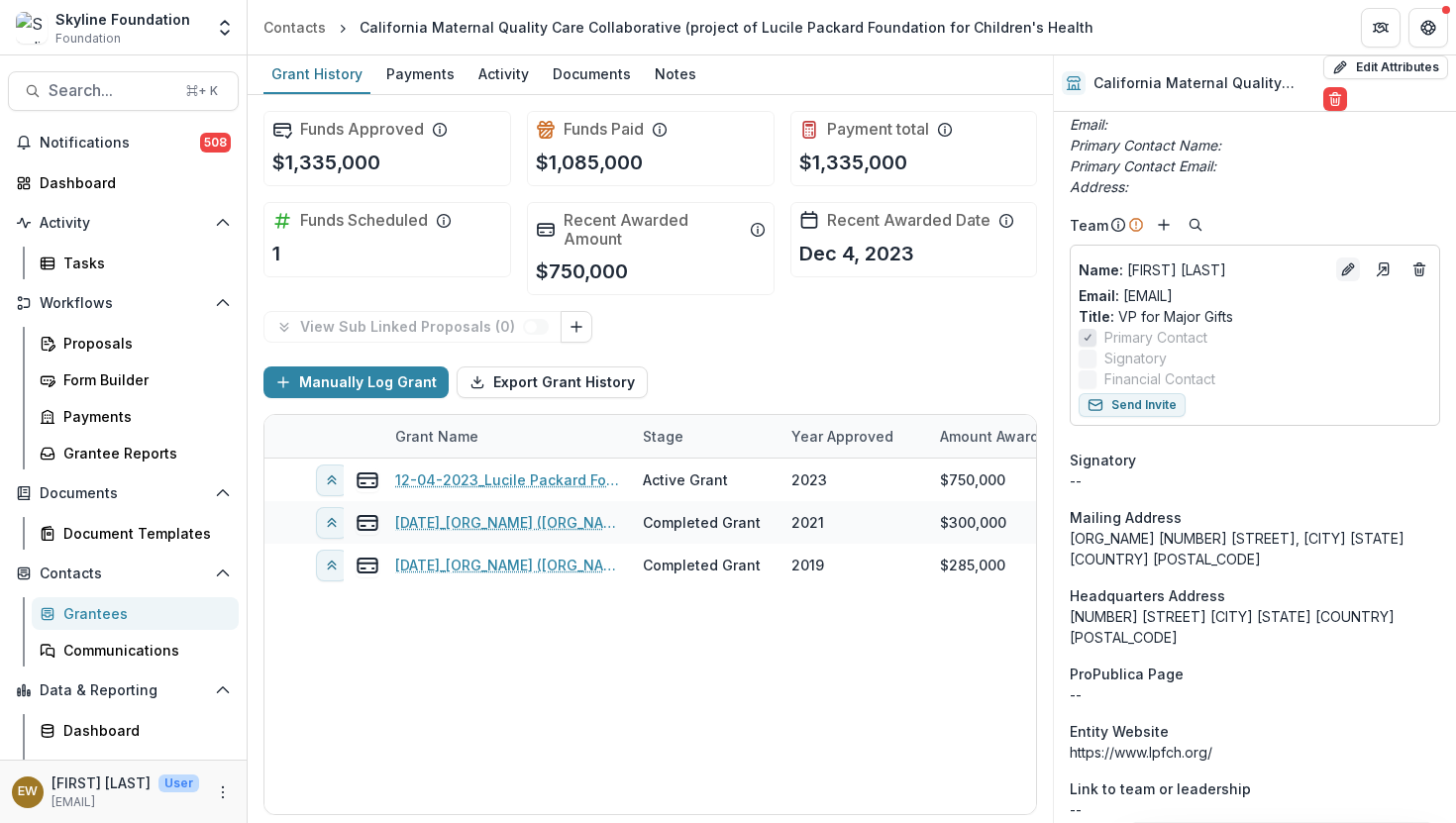 click 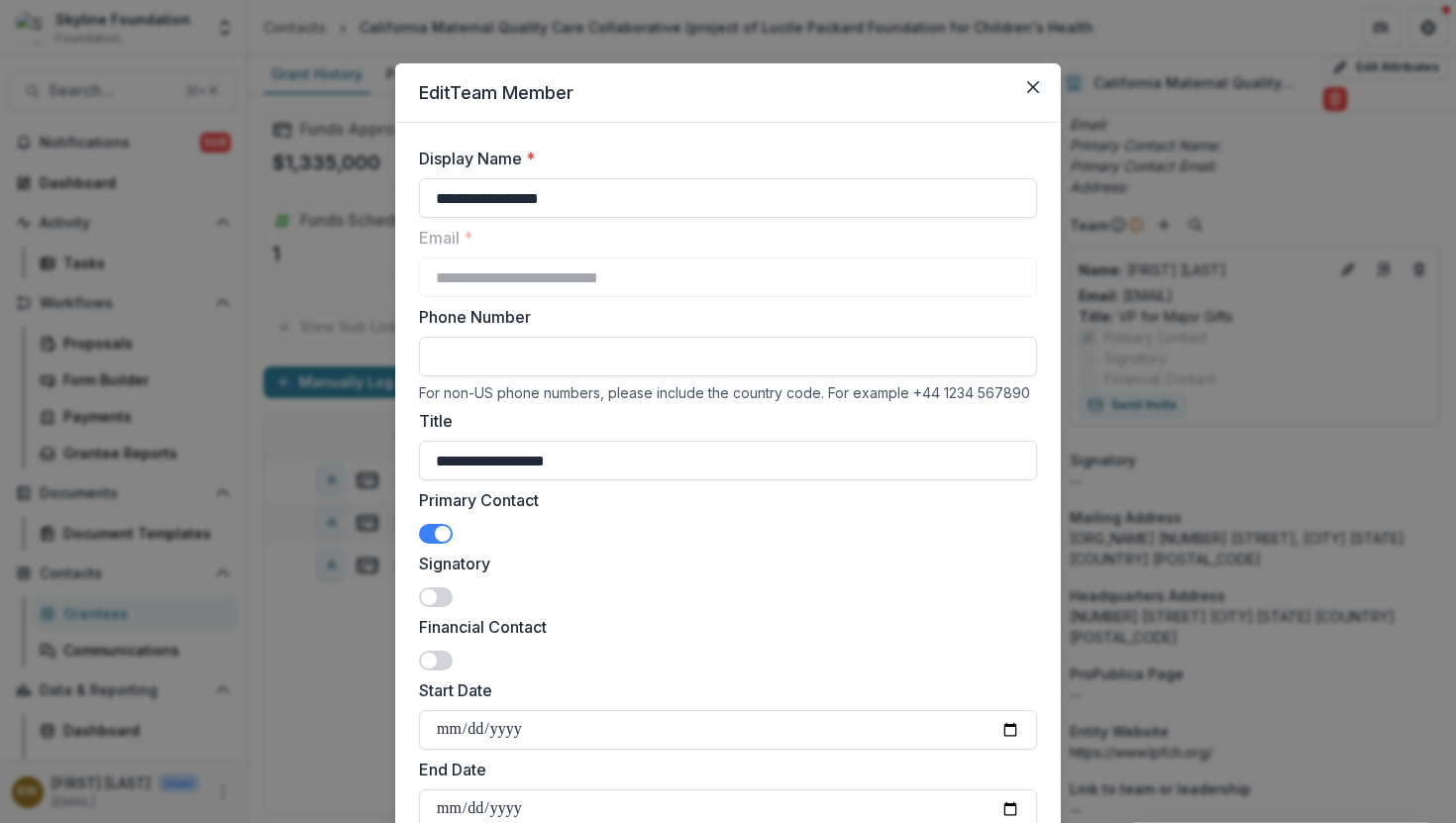 click at bounding box center [443, 534] 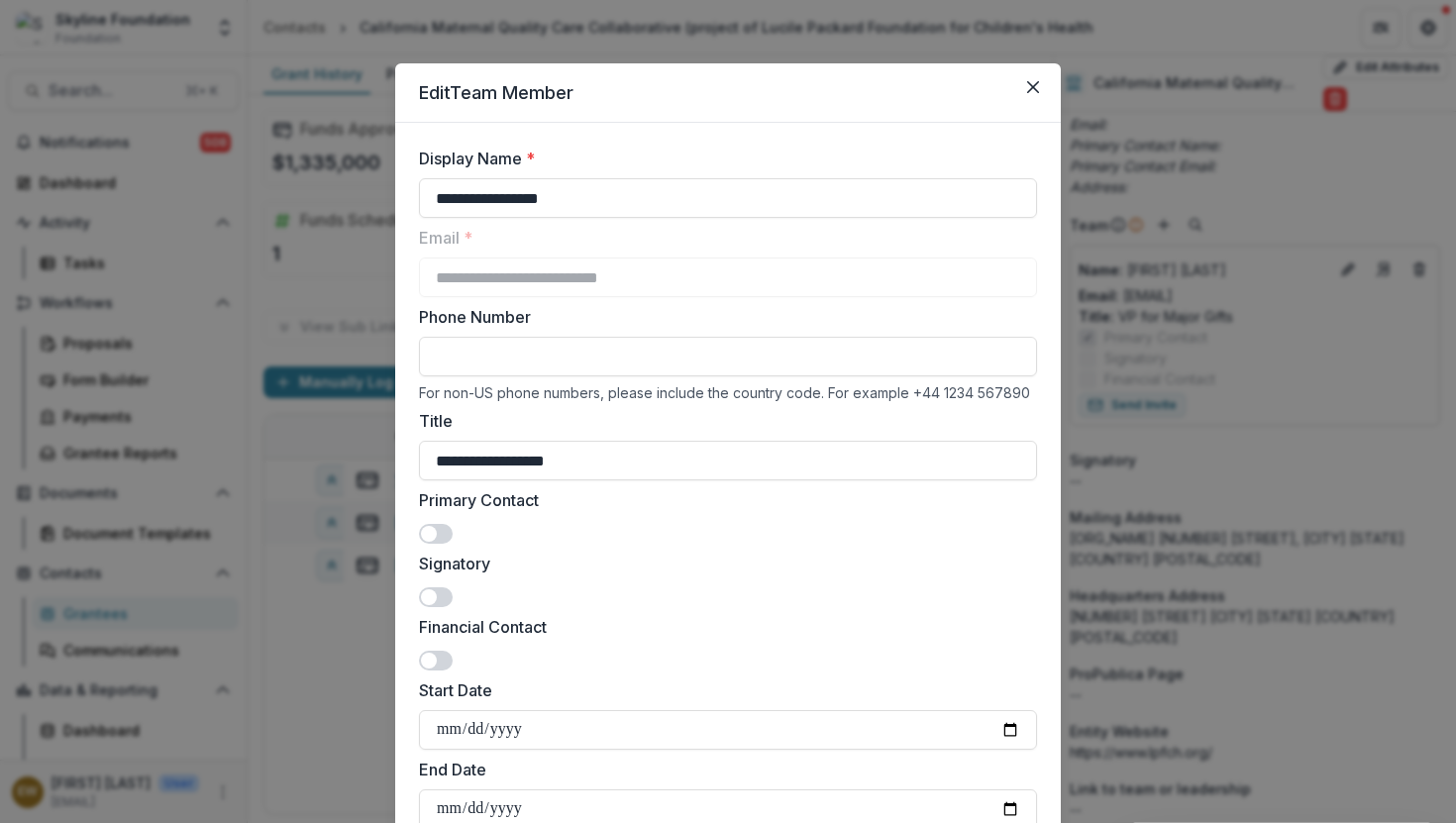 scroll, scrollTop: 221, scrollLeft: 0, axis: vertical 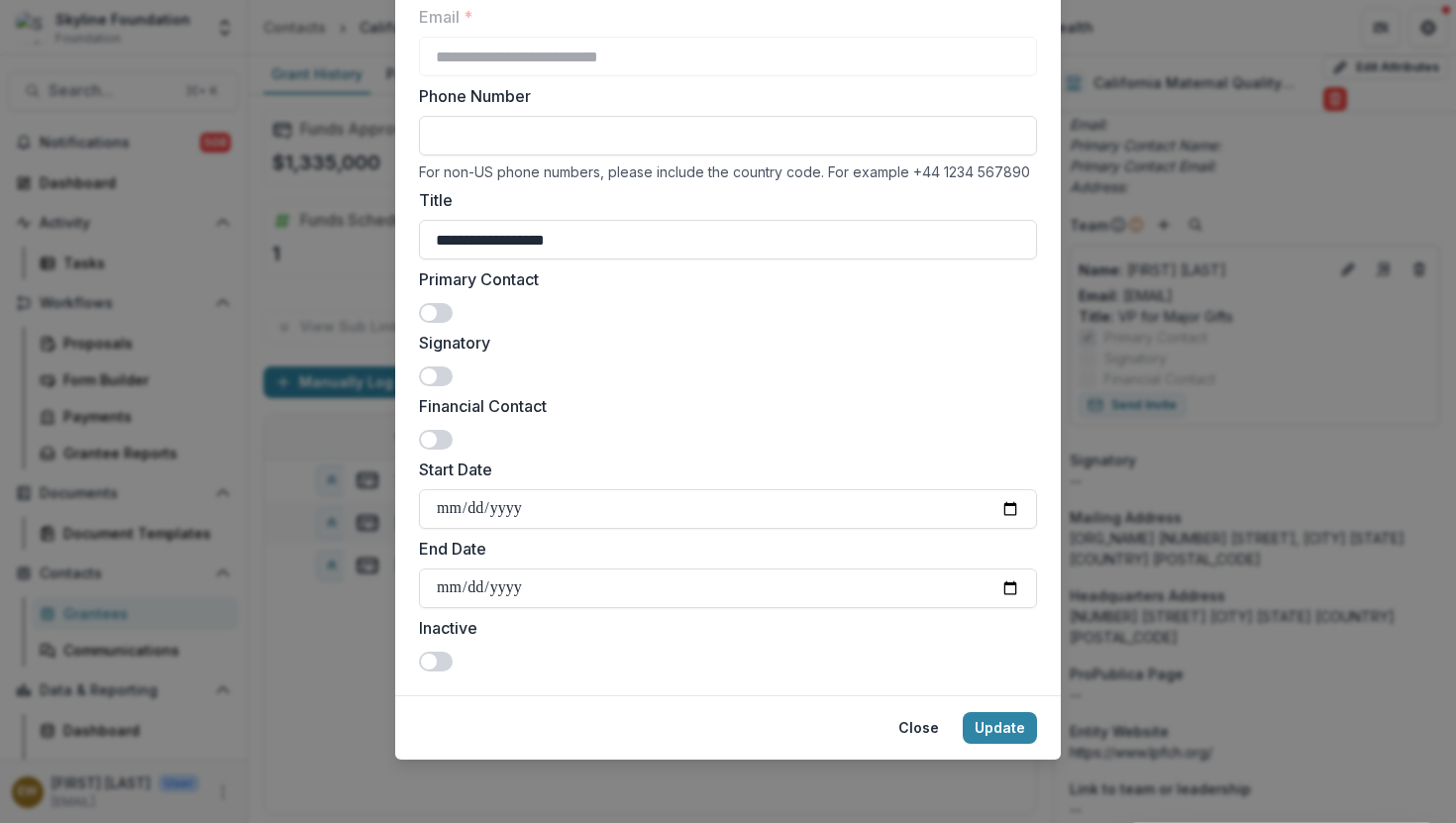 click on "Close Update" at bounding box center [728, 727] 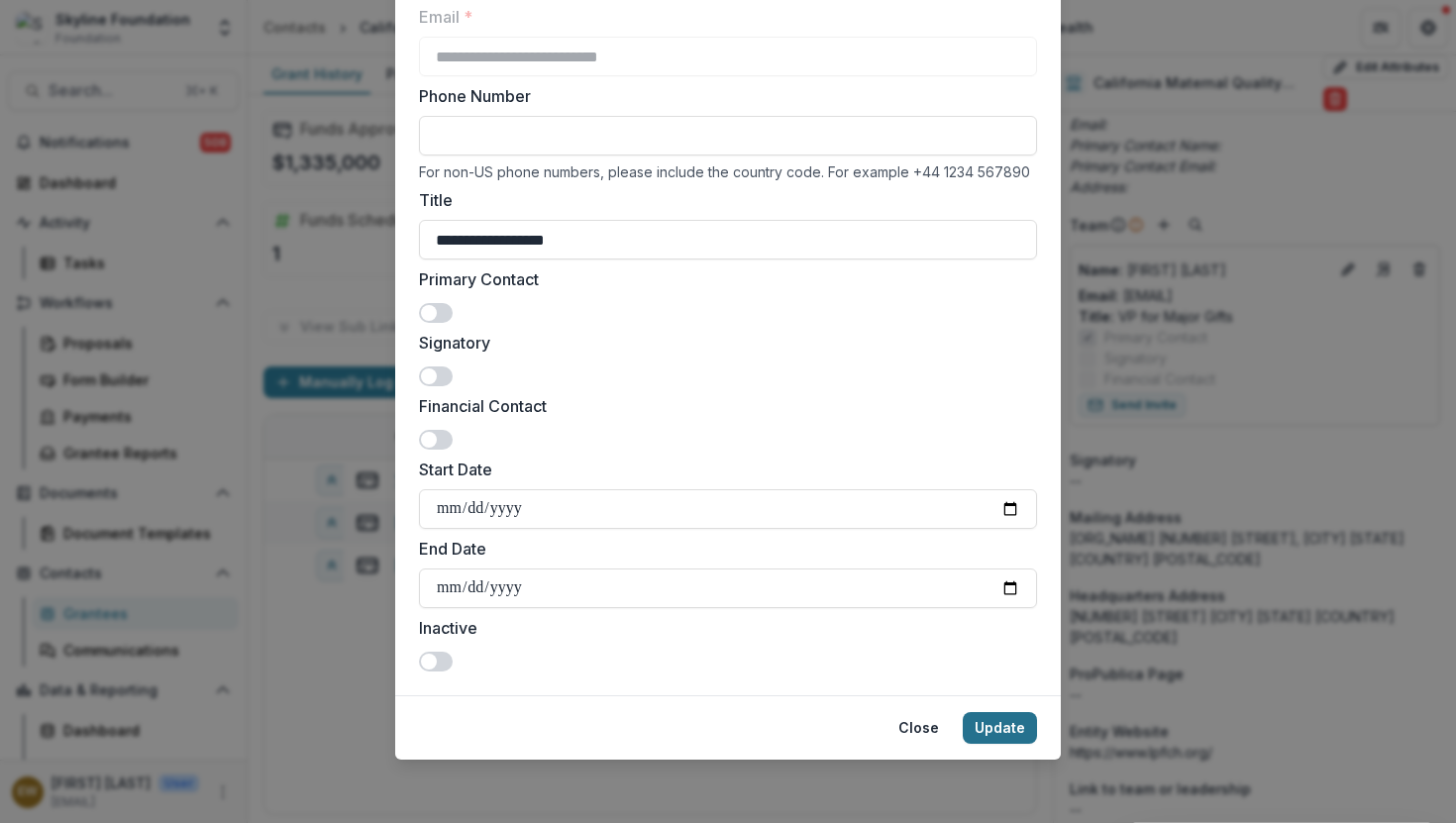click on "Update" at bounding box center (999, 728) 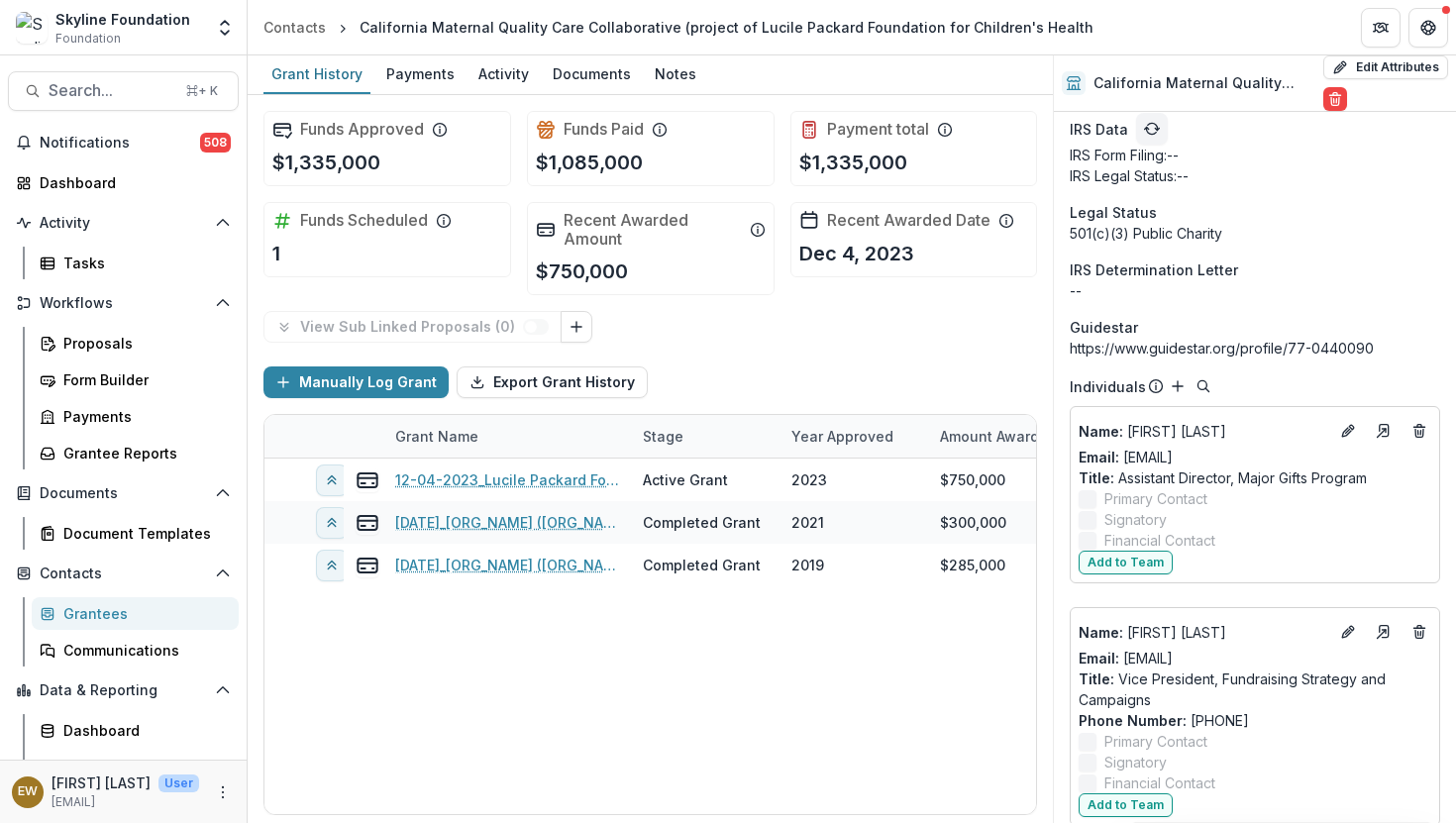 scroll, scrollTop: 1810, scrollLeft: 0, axis: vertical 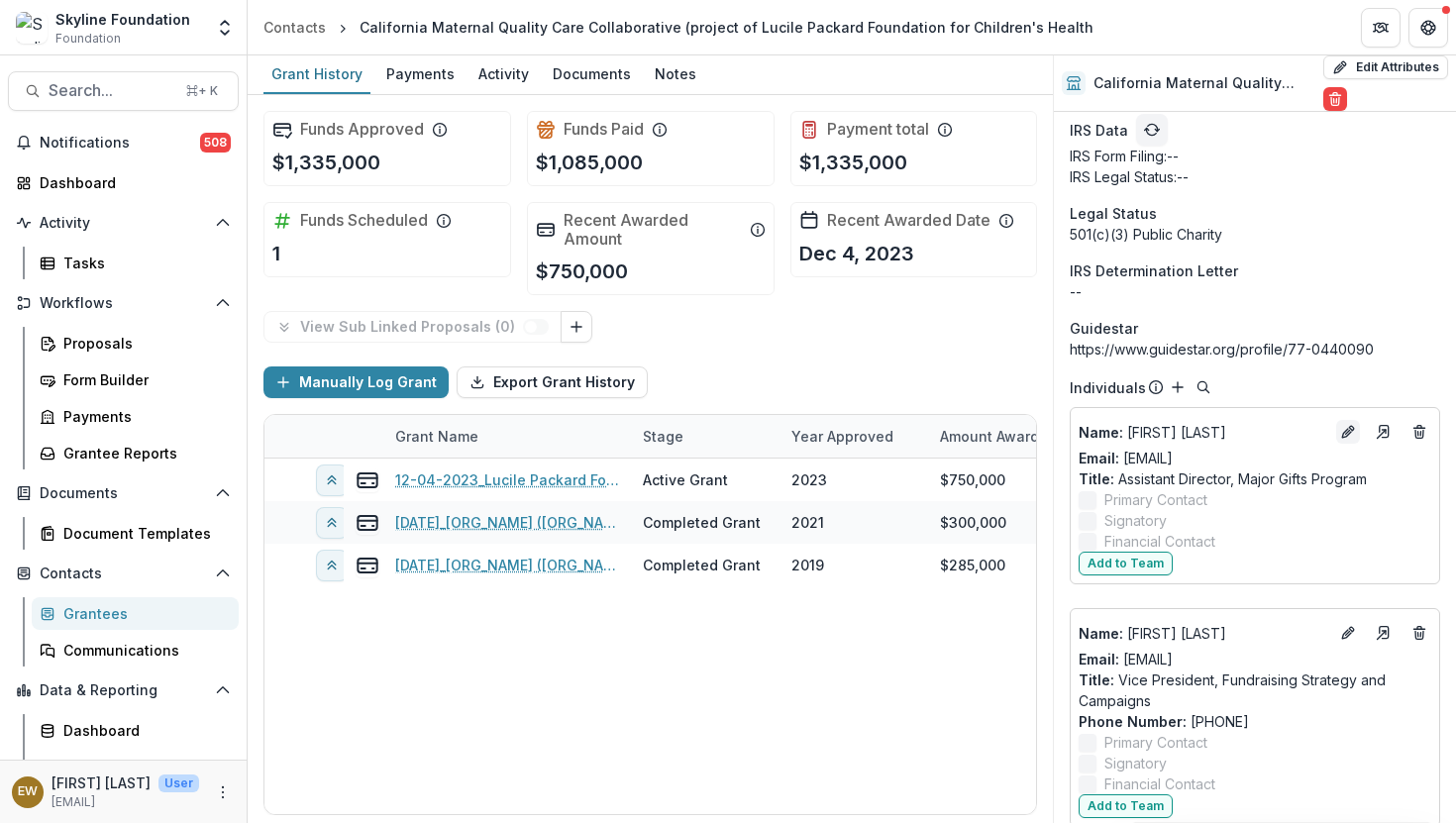 click at bounding box center (1348, 432) 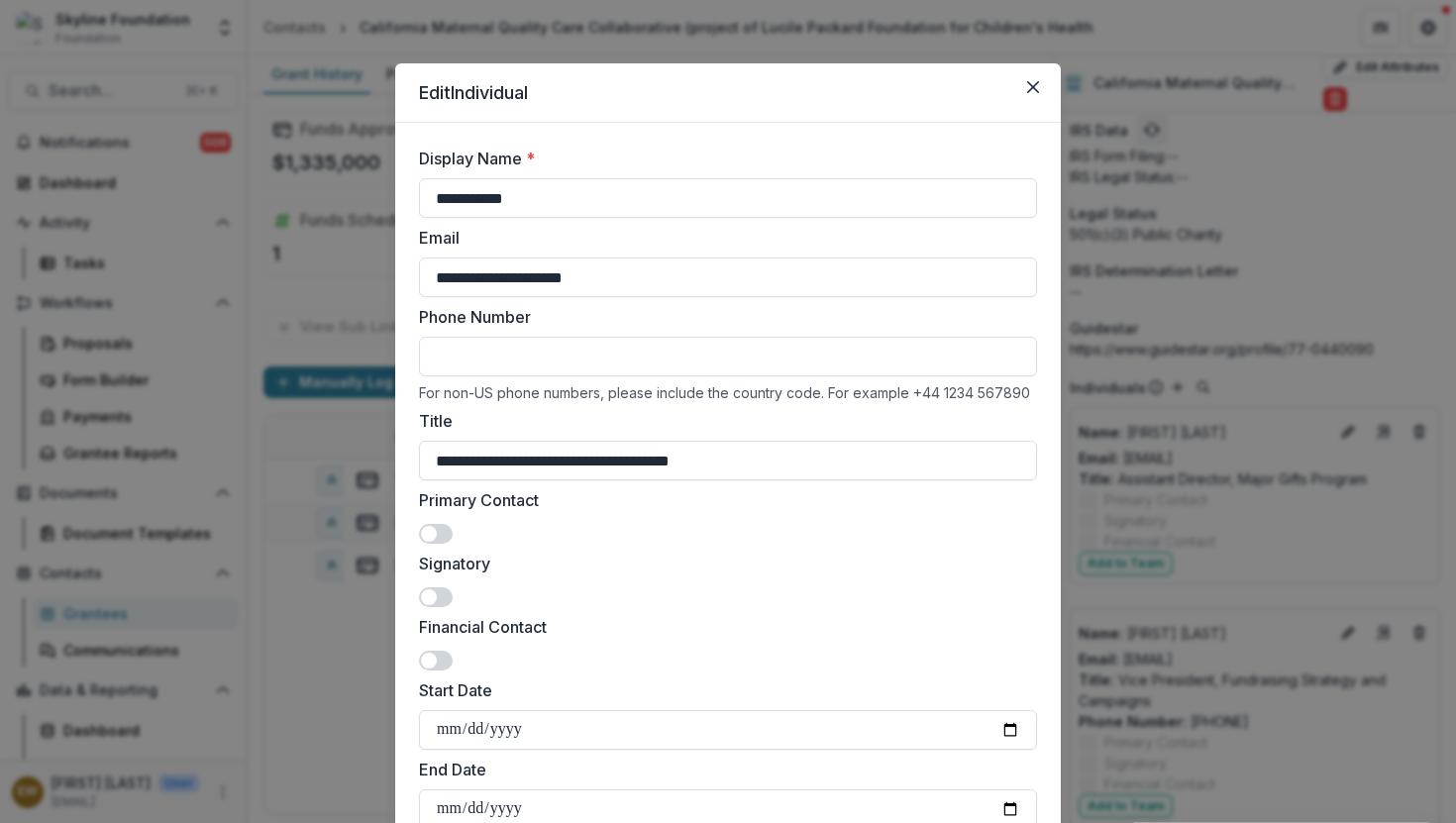 click at bounding box center (436, 534) 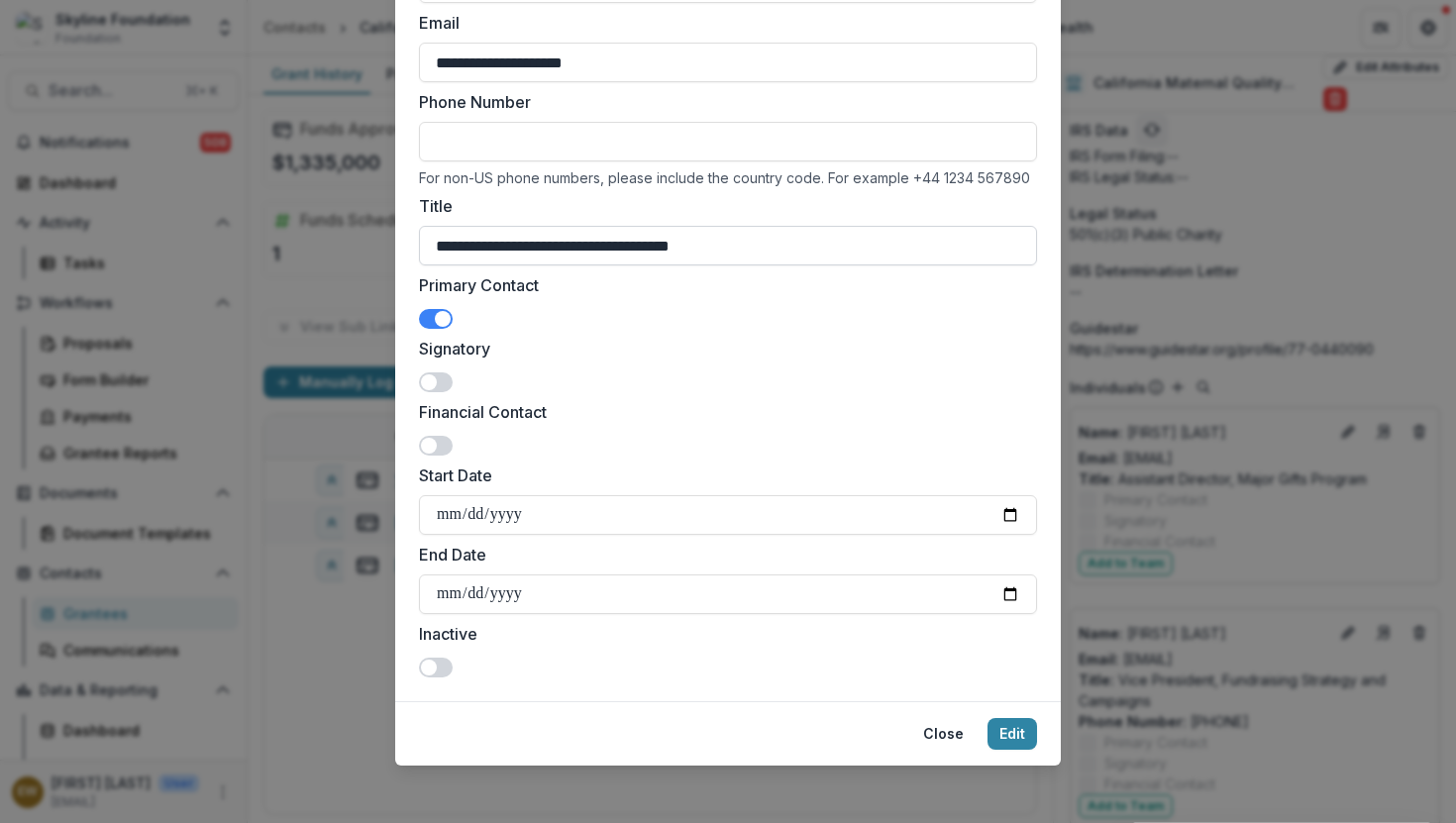 scroll, scrollTop: 221, scrollLeft: 0, axis: vertical 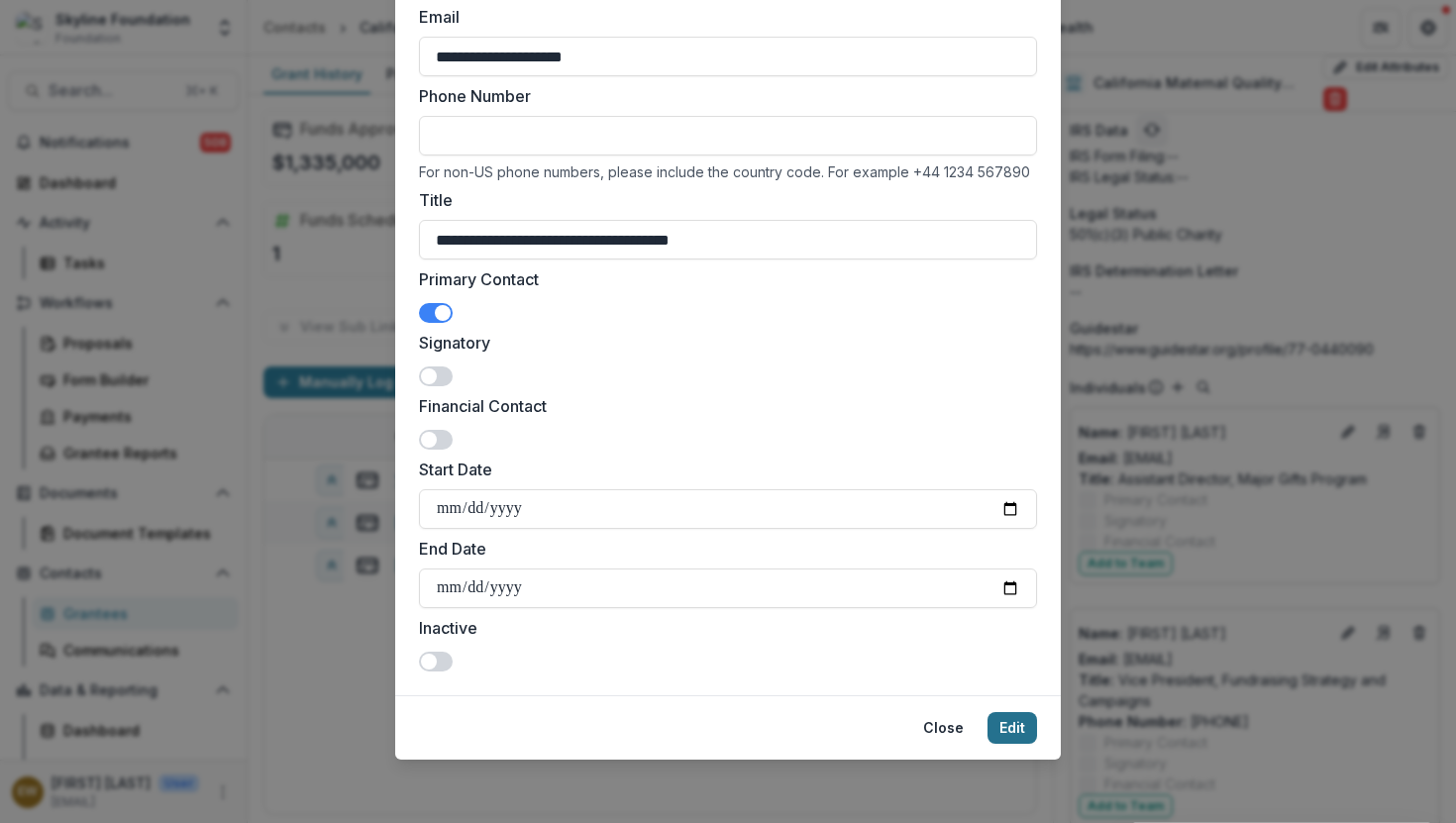 click on "Edit" at bounding box center (1012, 728) 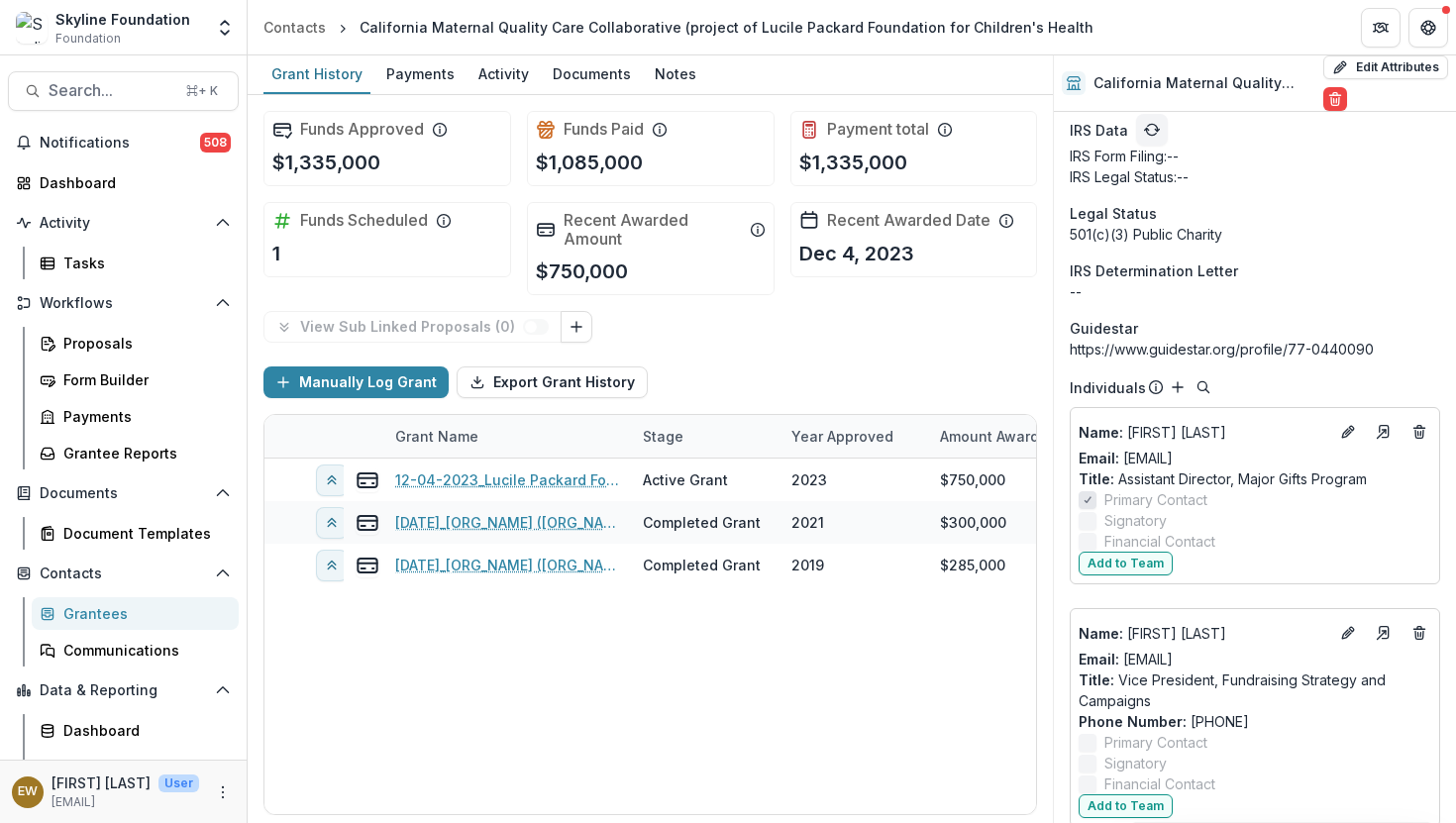 scroll, scrollTop: 1837, scrollLeft: 0, axis: vertical 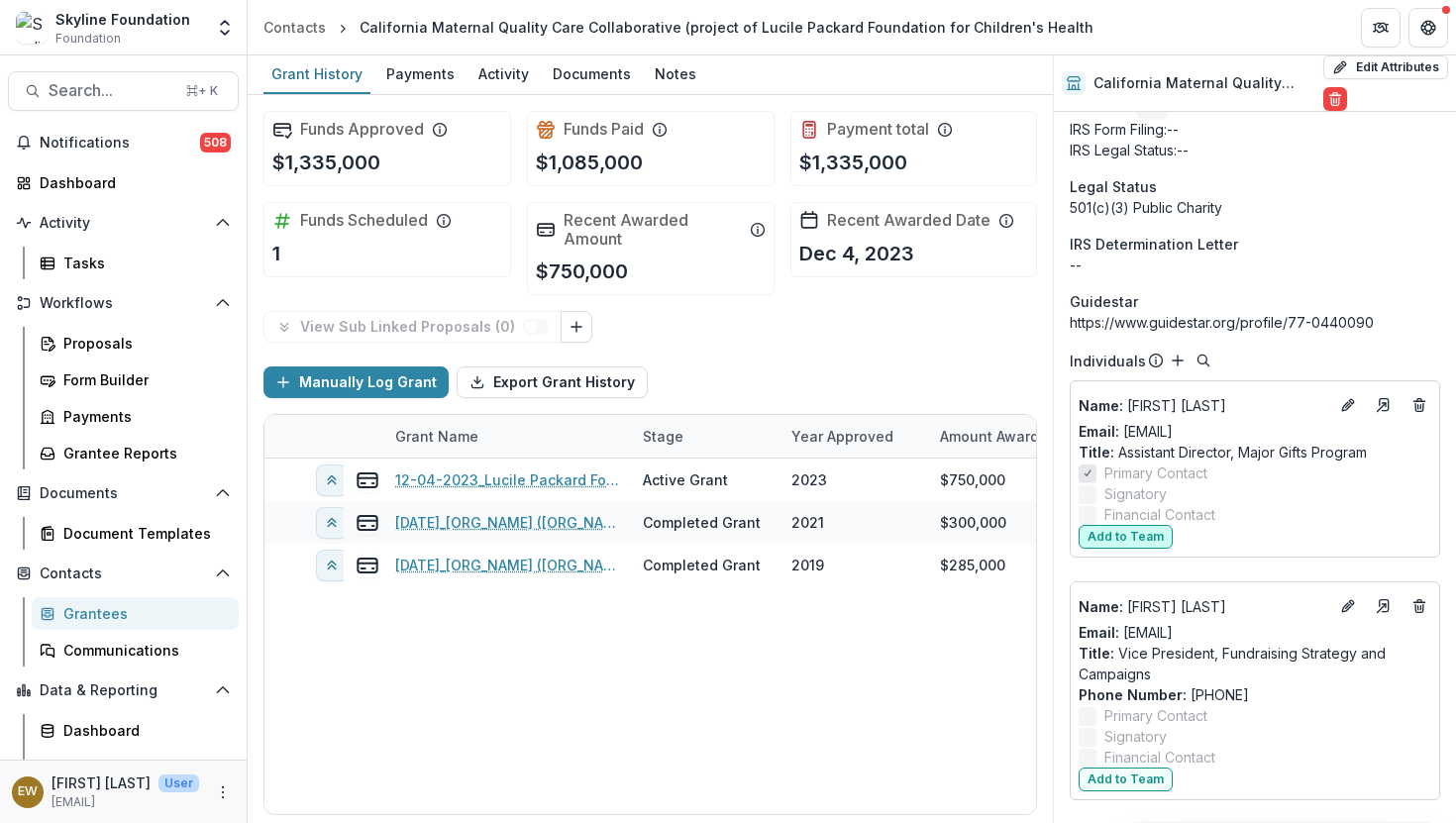 click on "Add to Team" at bounding box center (1125, 537) 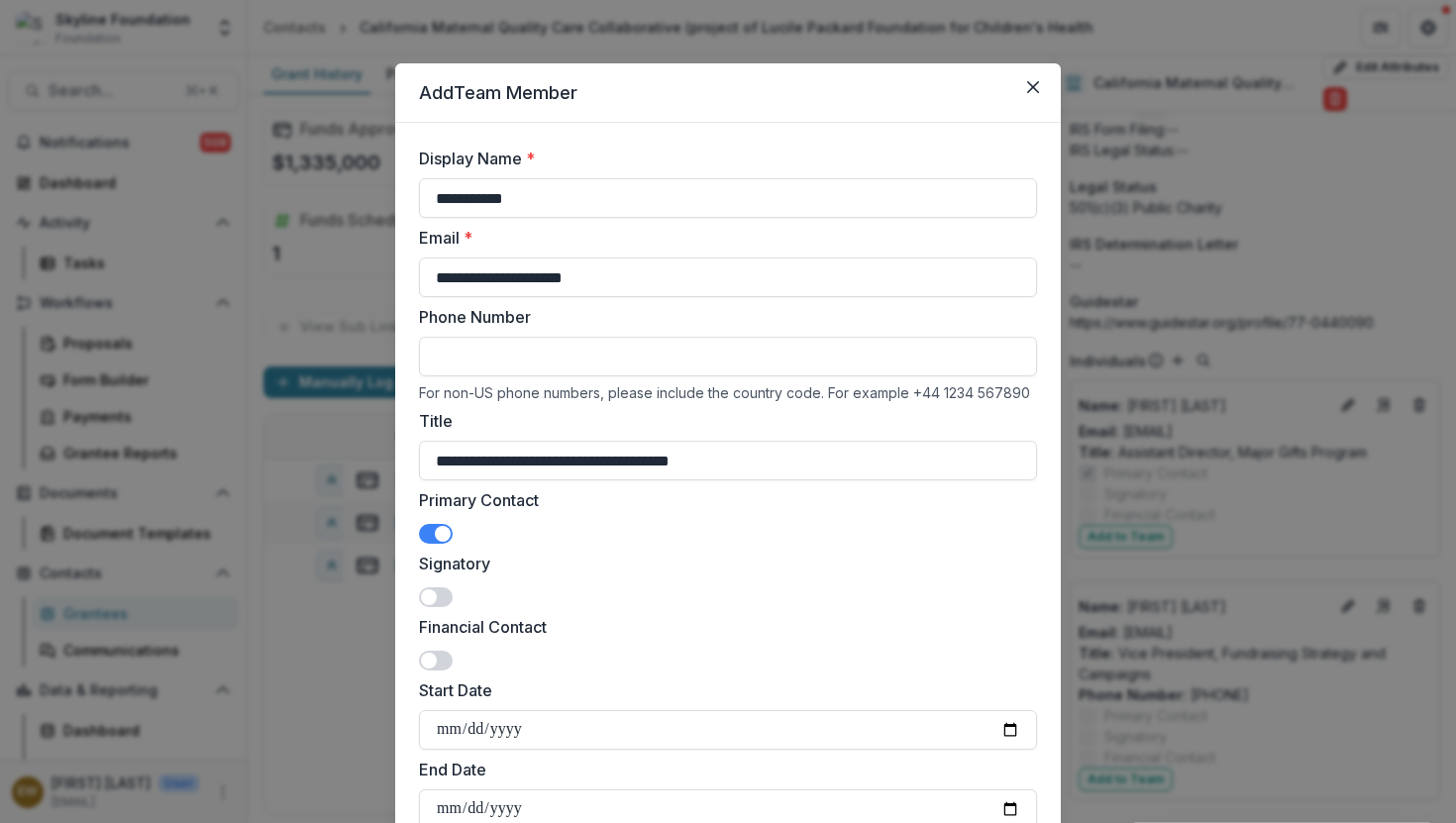 scroll, scrollTop: 284, scrollLeft: 0, axis: vertical 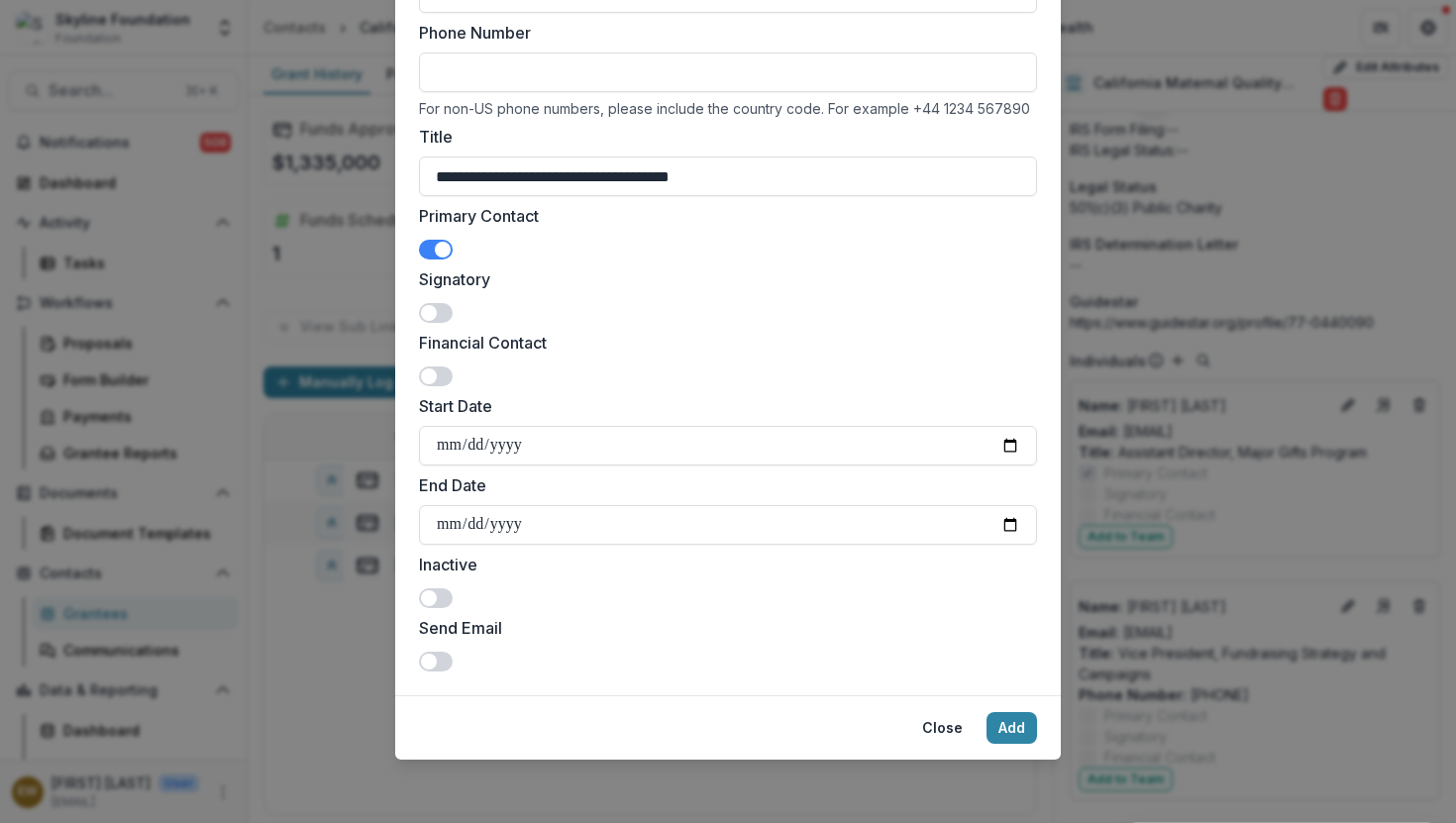 click at bounding box center (436, 662) 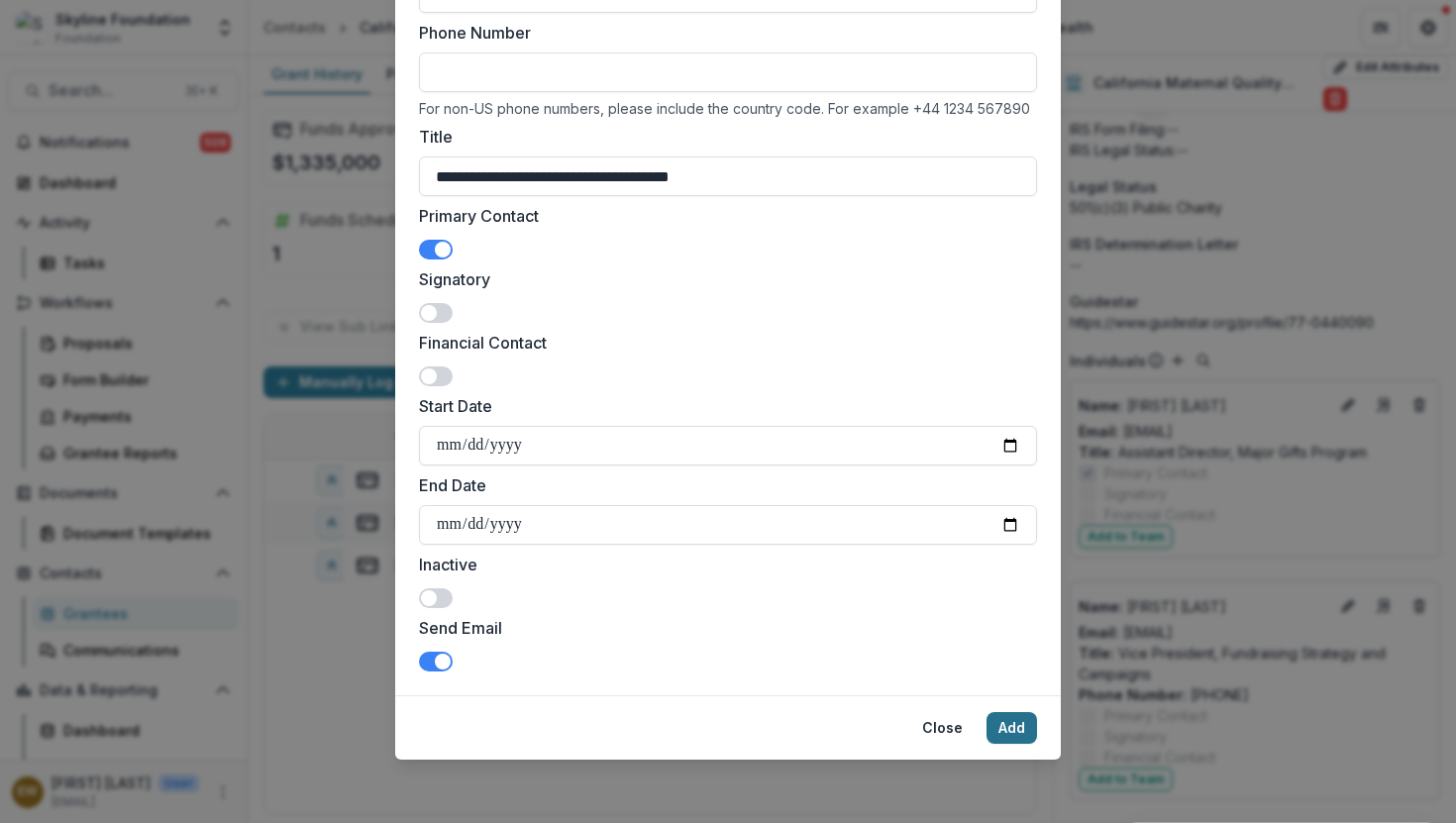 click on "Add" at bounding box center [1011, 728] 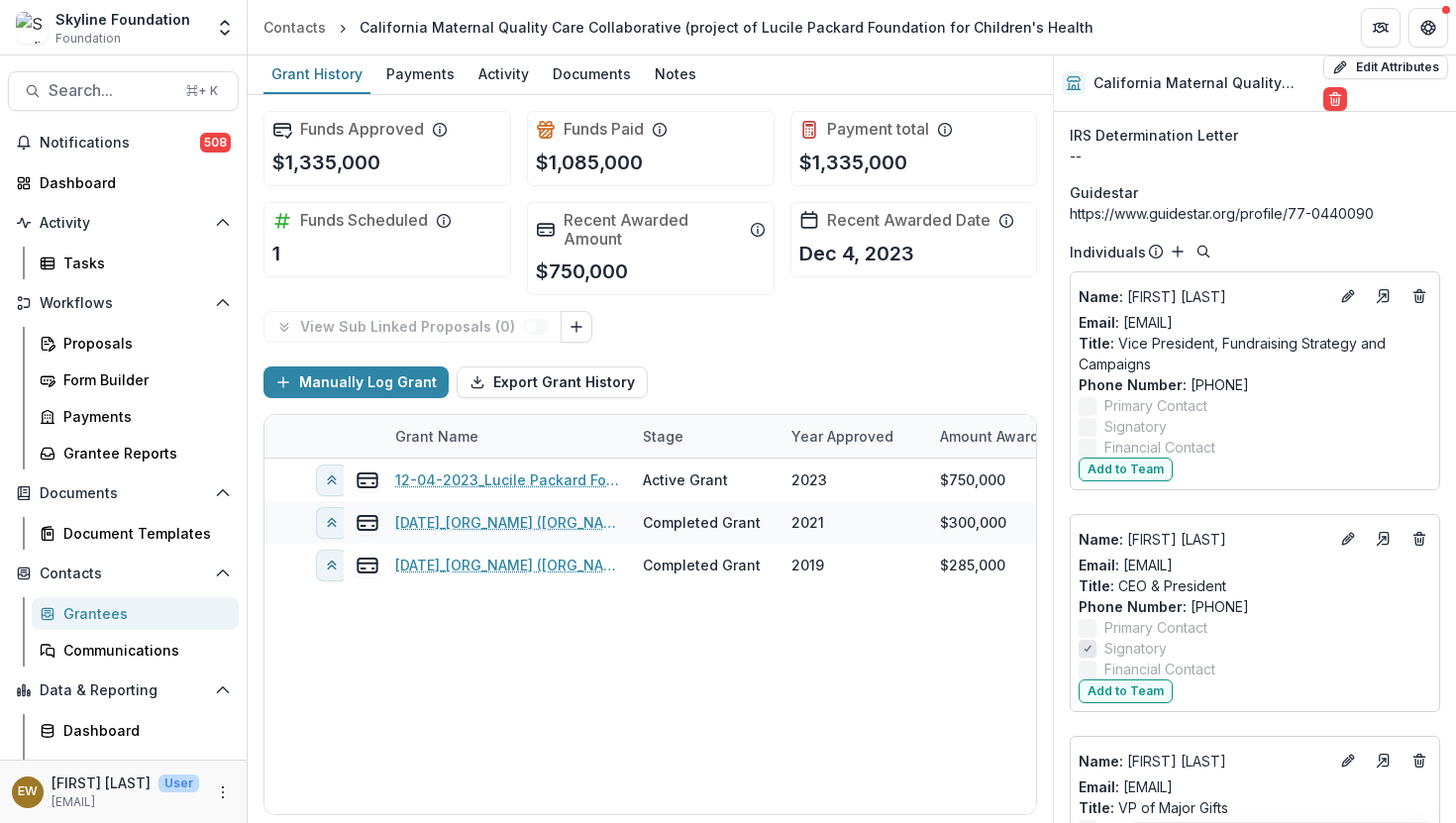 scroll, scrollTop: 2128, scrollLeft: 0, axis: vertical 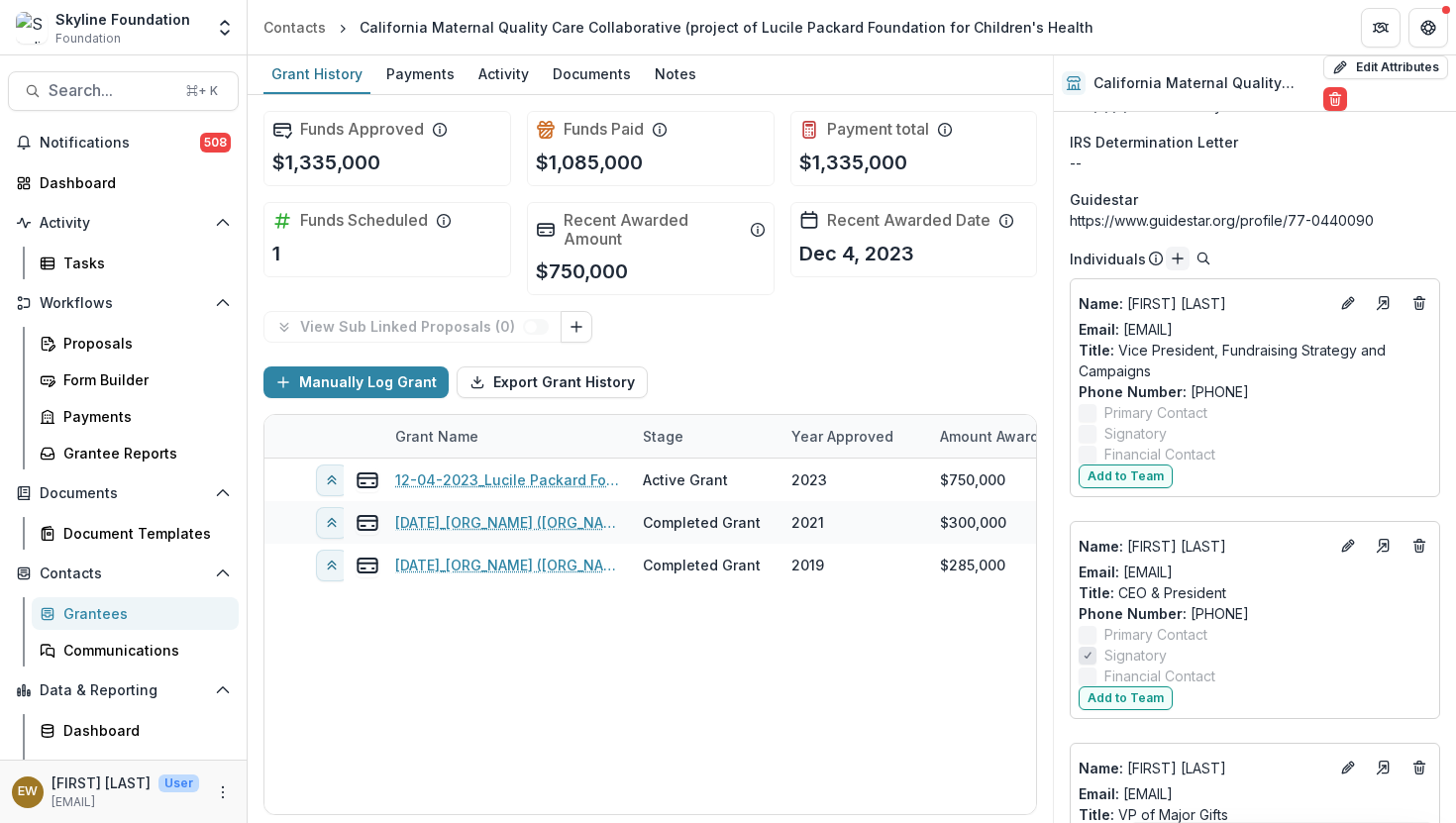 click 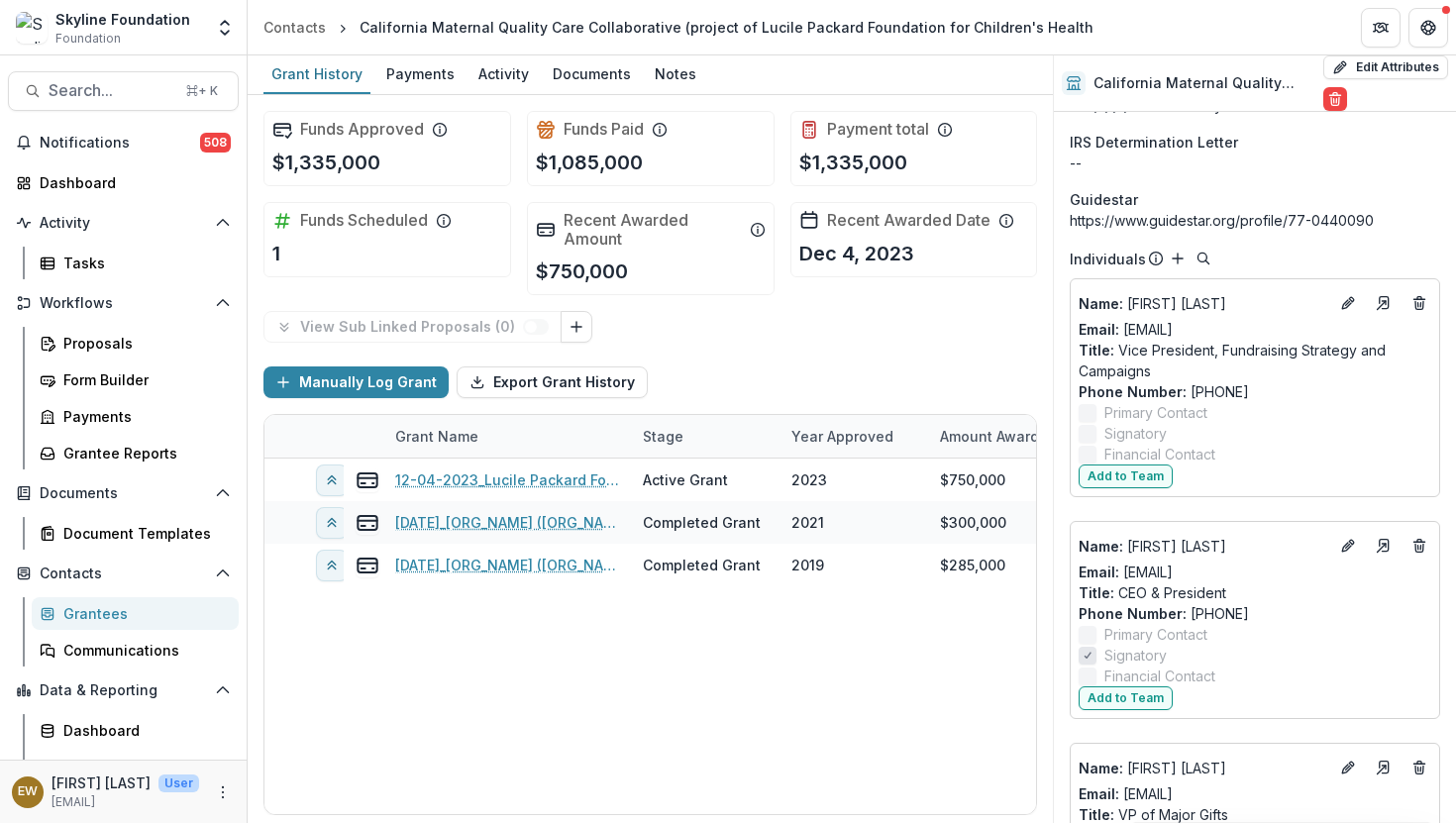 type 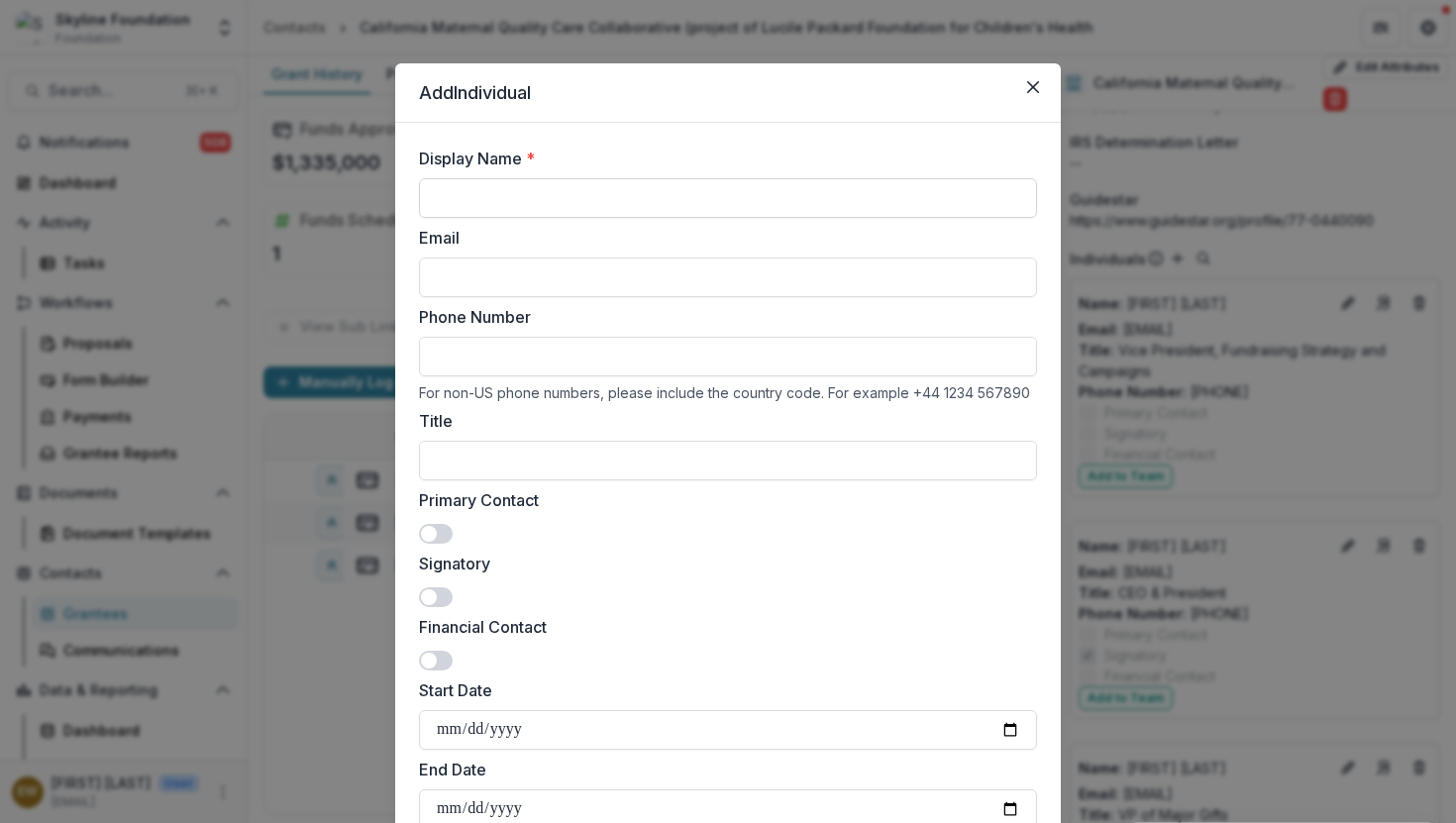 click on "Display Name *" at bounding box center [728, 198] 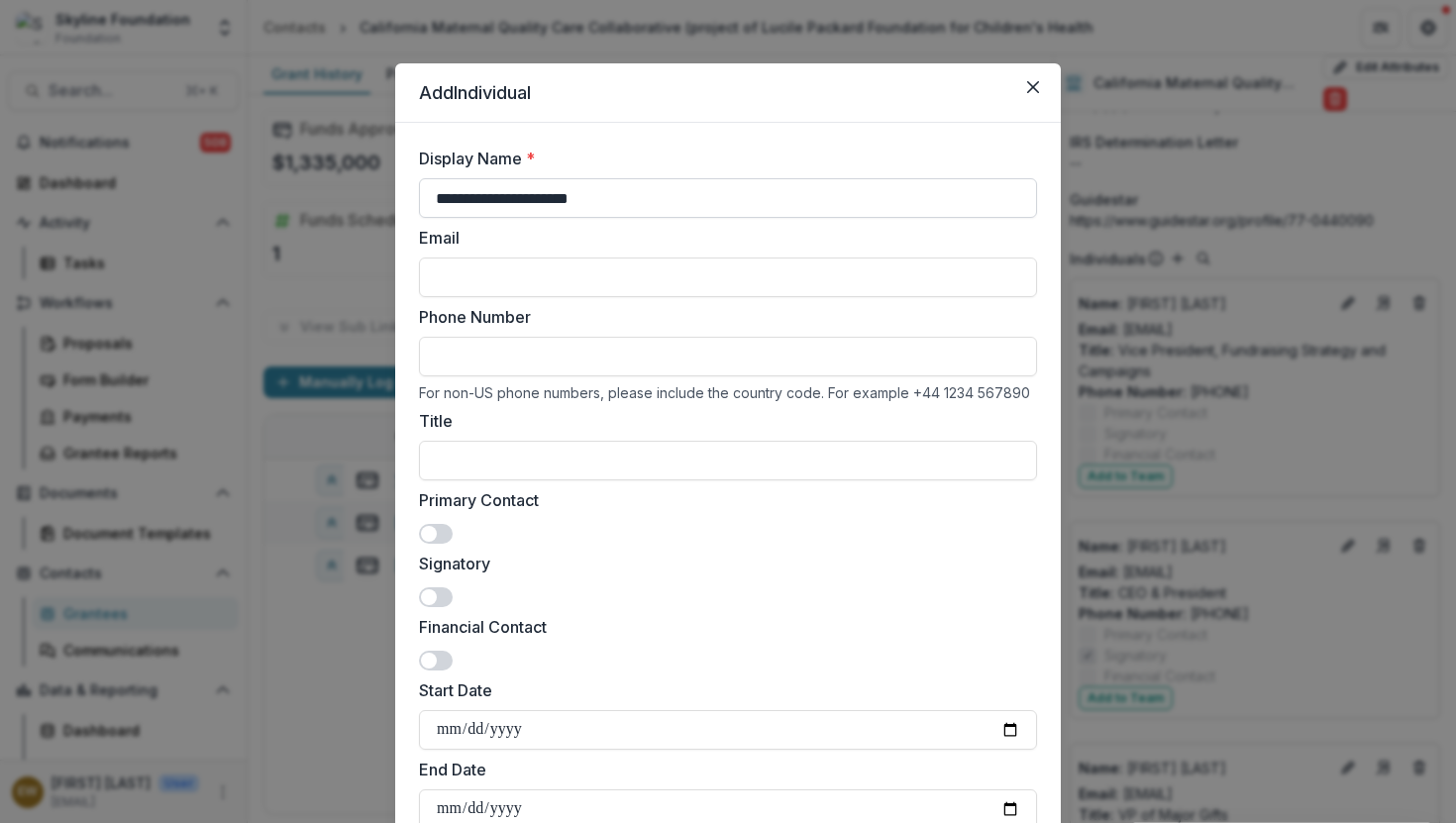 click on "**********" at bounding box center (728, 198) 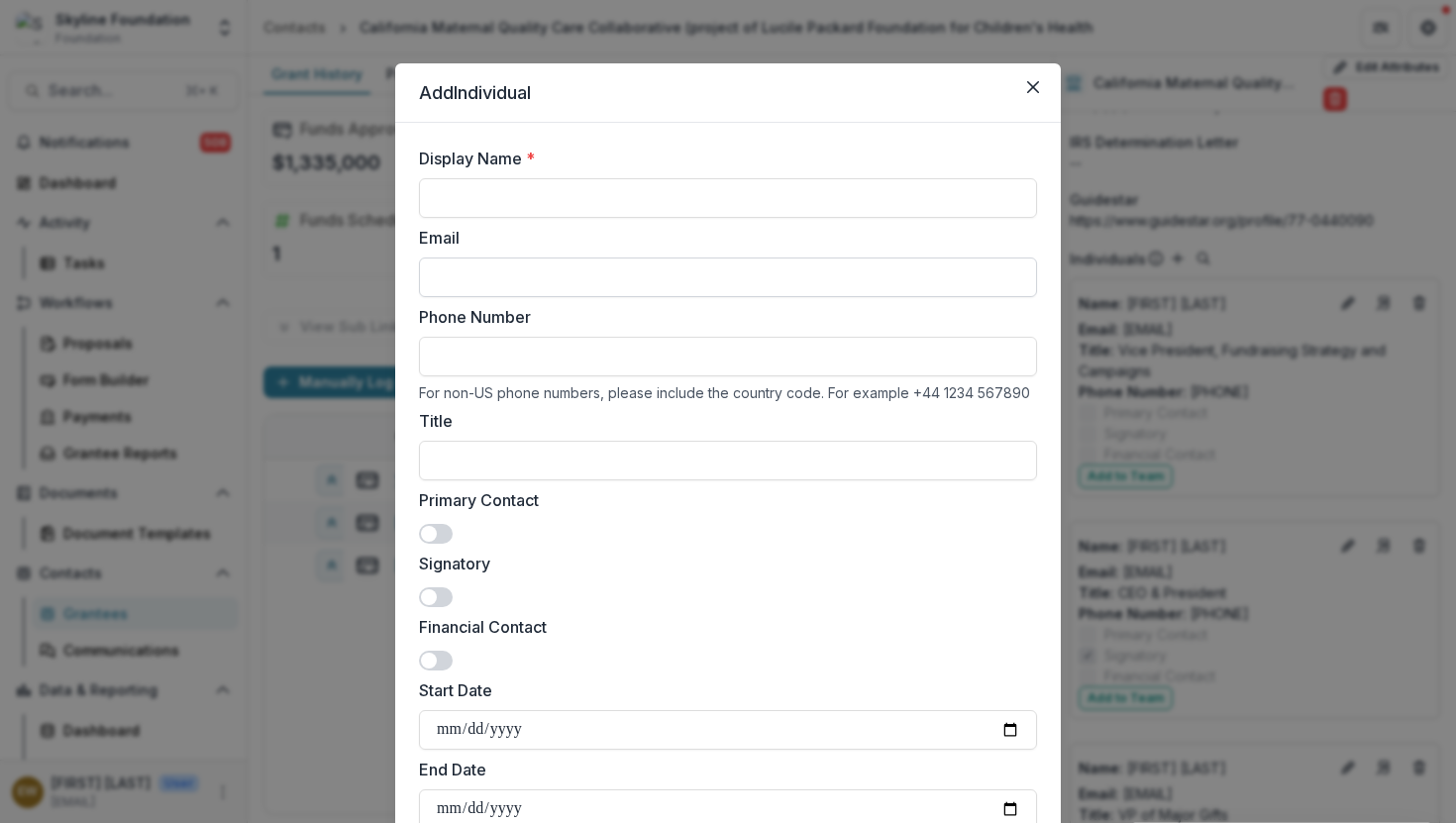 click on "Email" at bounding box center [728, 277] 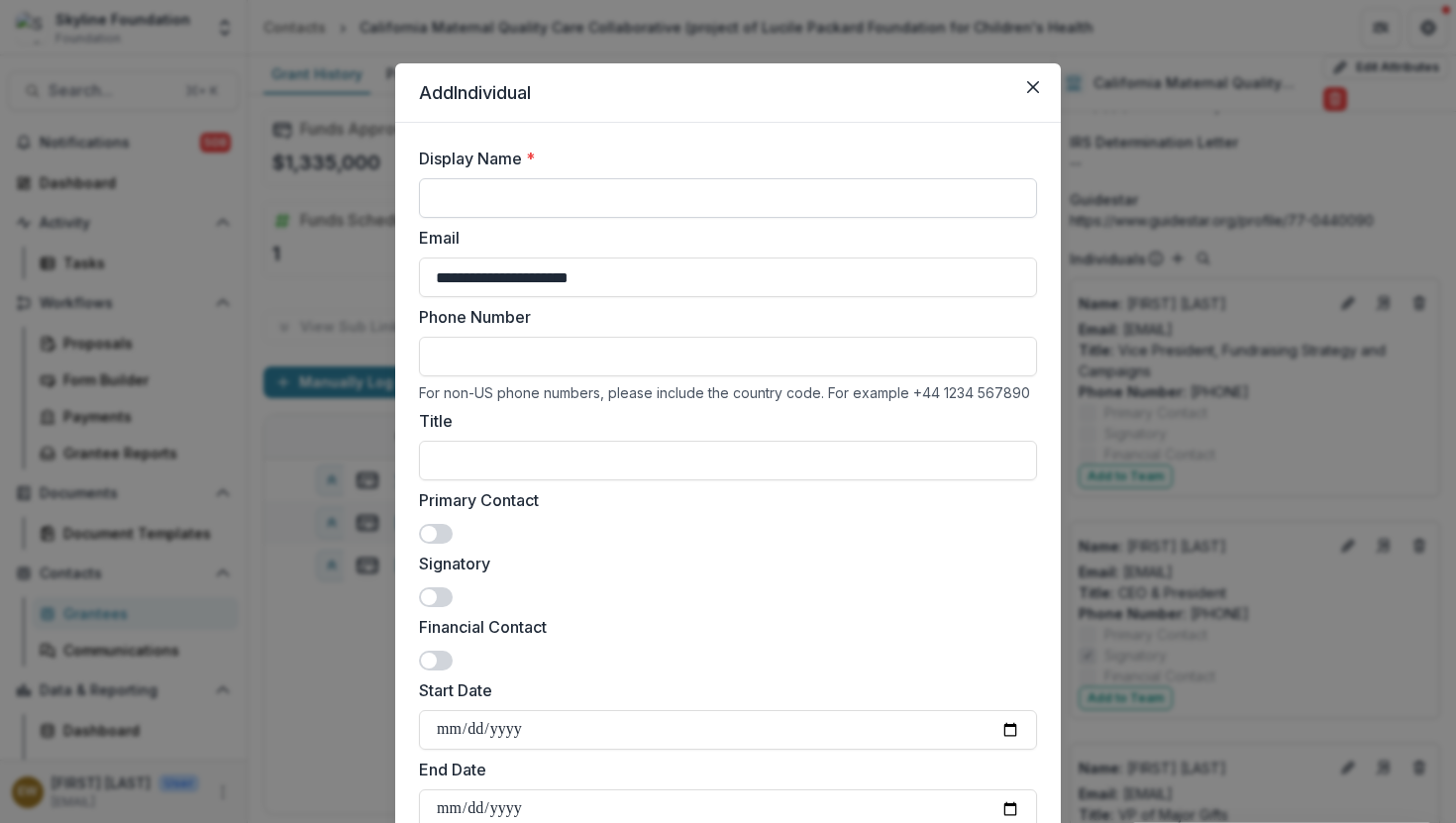 type on "**********" 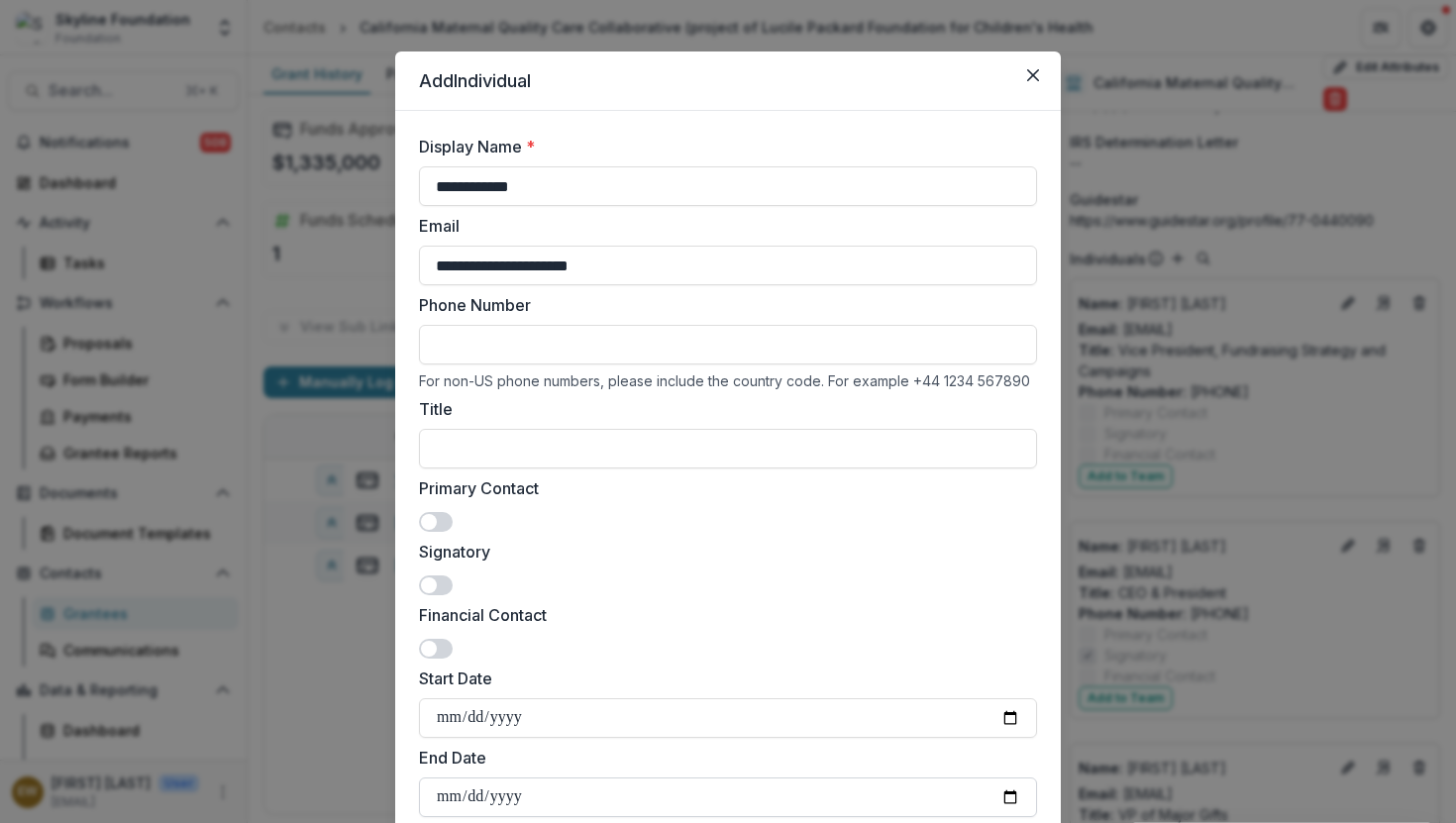 scroll, scrollTop: 0, scrollLeft: 0, axis: both 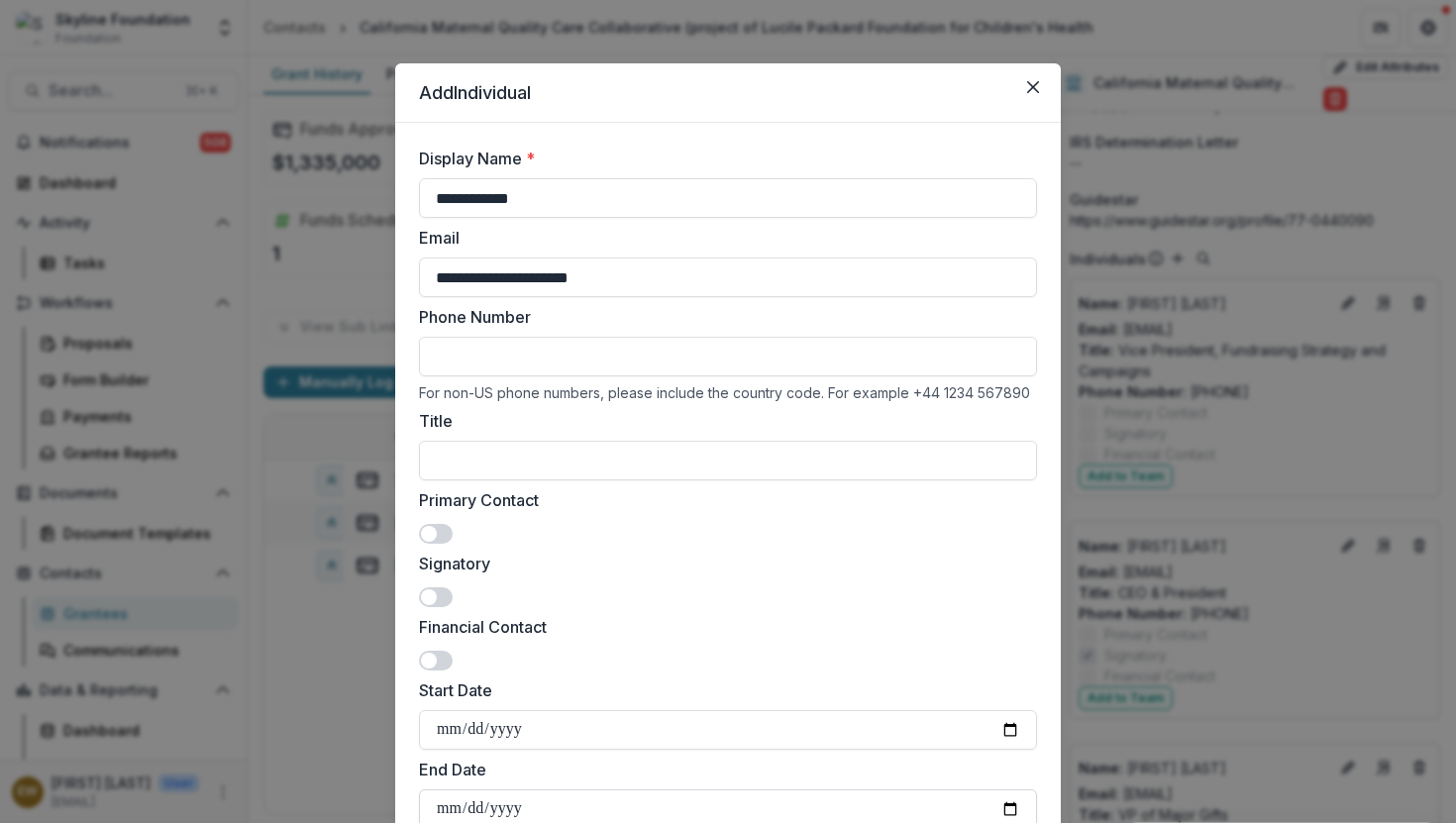type on "**********" 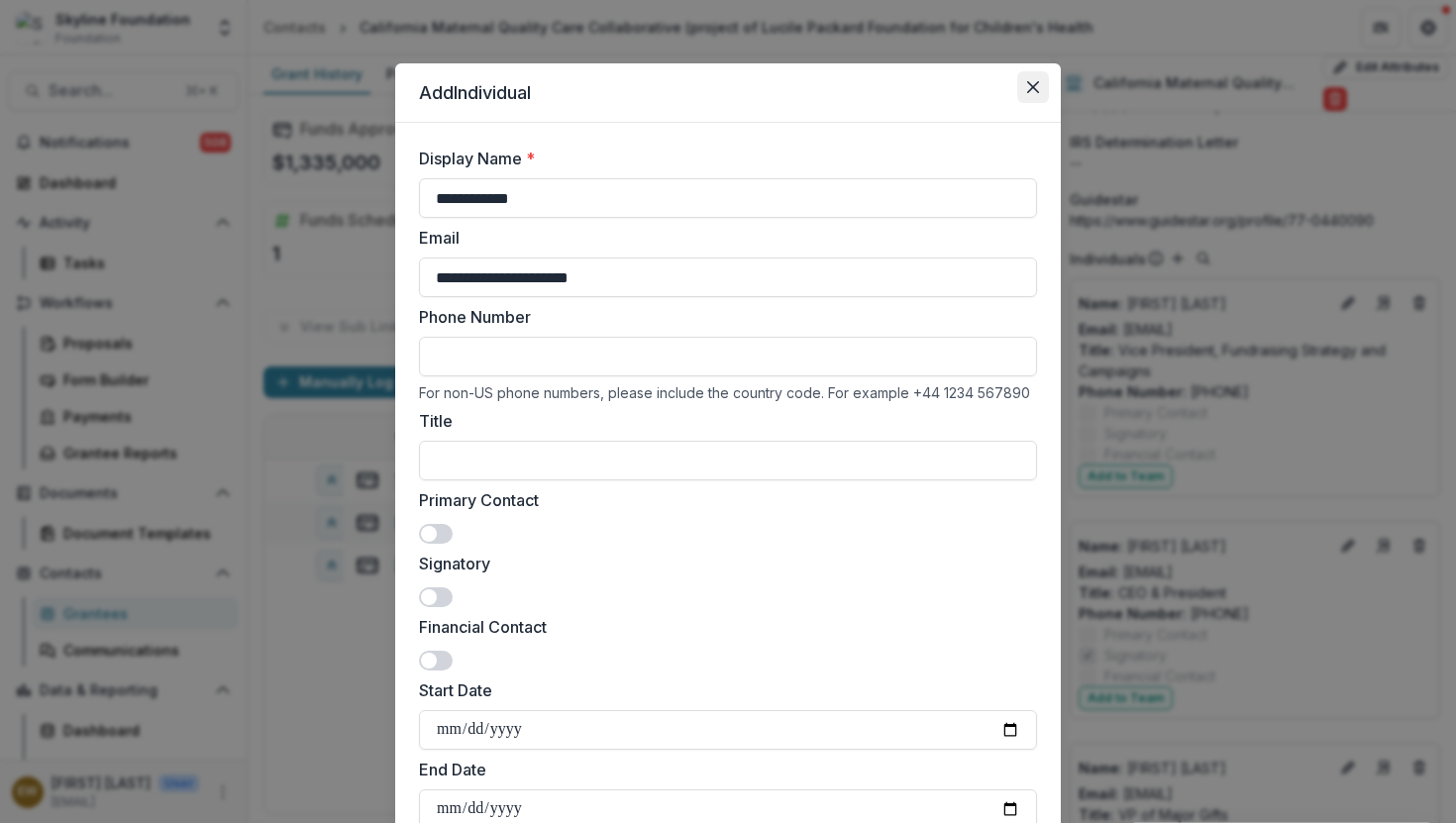 click at bounding box center (1033, 87) 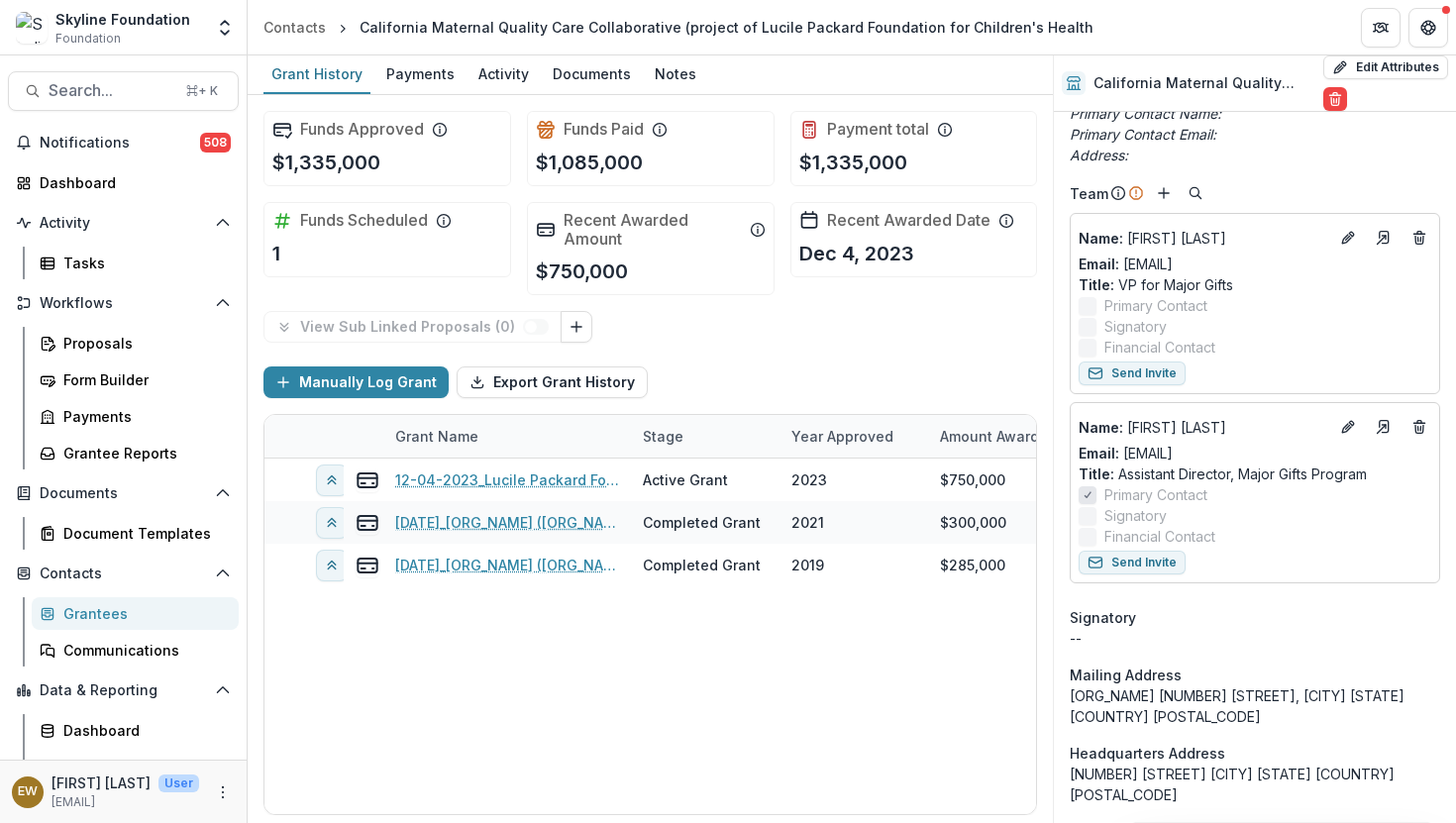 scroll, scrollTop: 704, scrollLeft: 0, axis: vertical 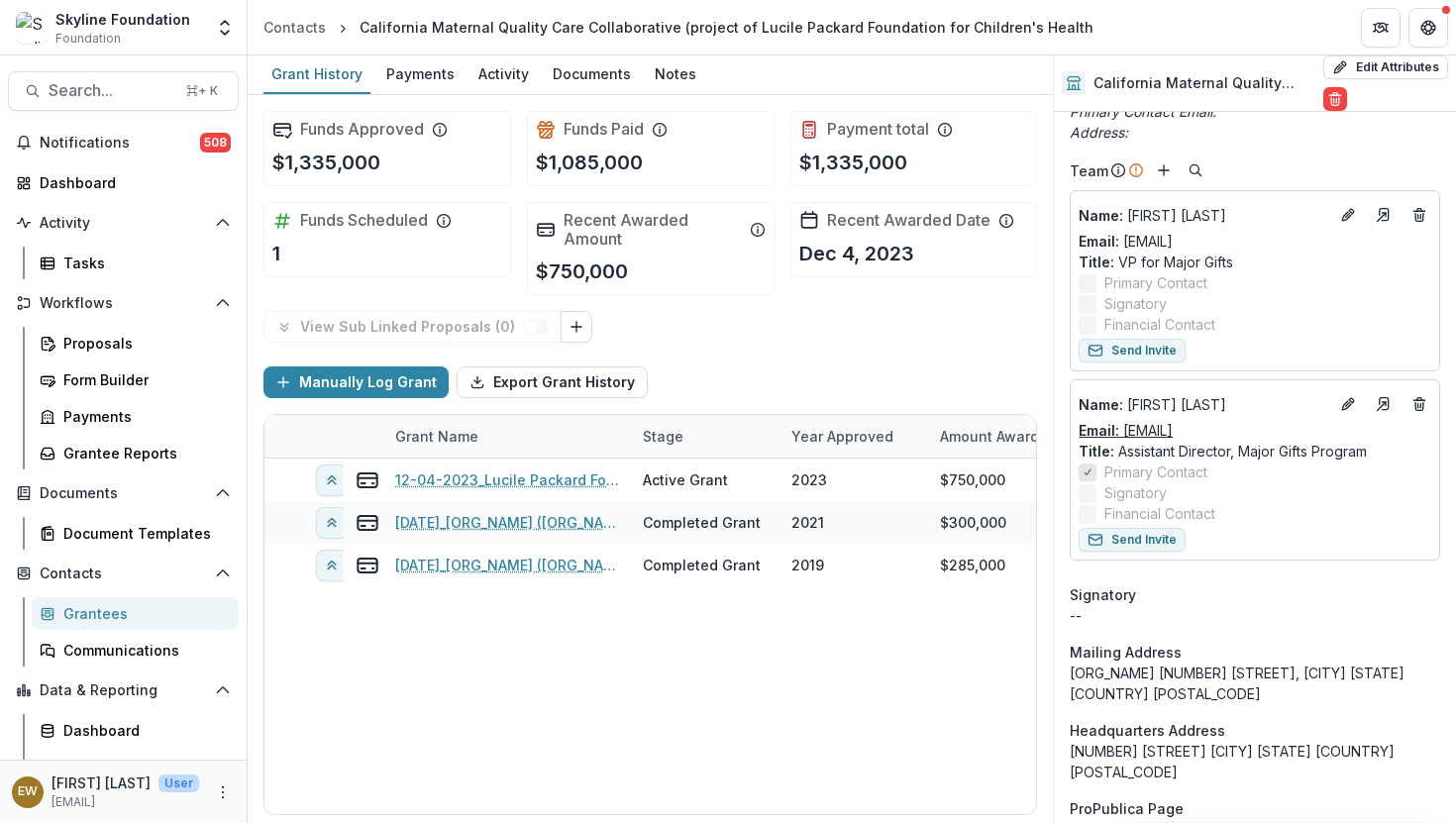 drag, startPoint x: 1322, startPoint y: 423, endPoint x: 1124, endPoint y: 431, distance: 198.16155 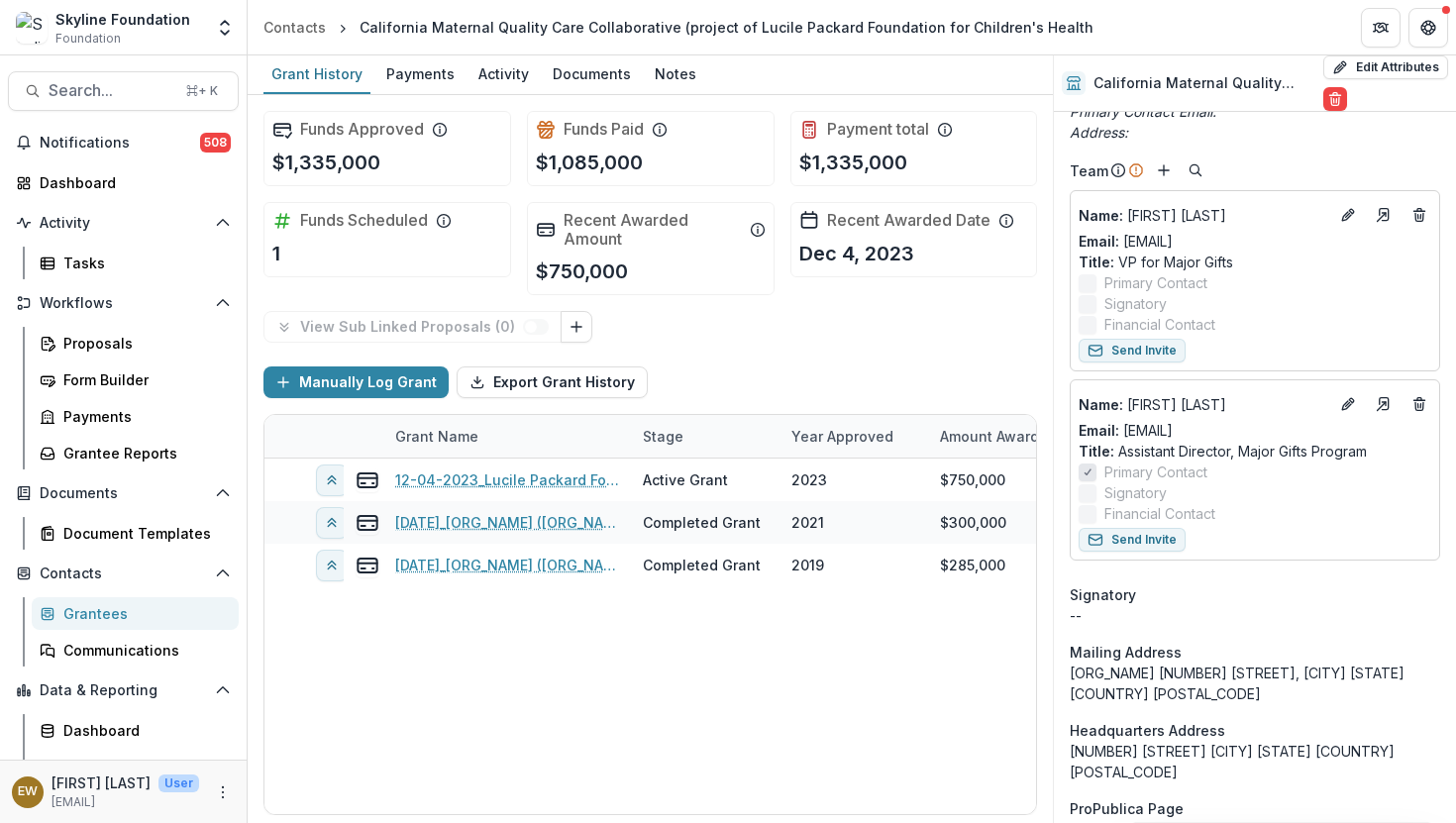 copy on "amena.ahmed@lpfch.org" 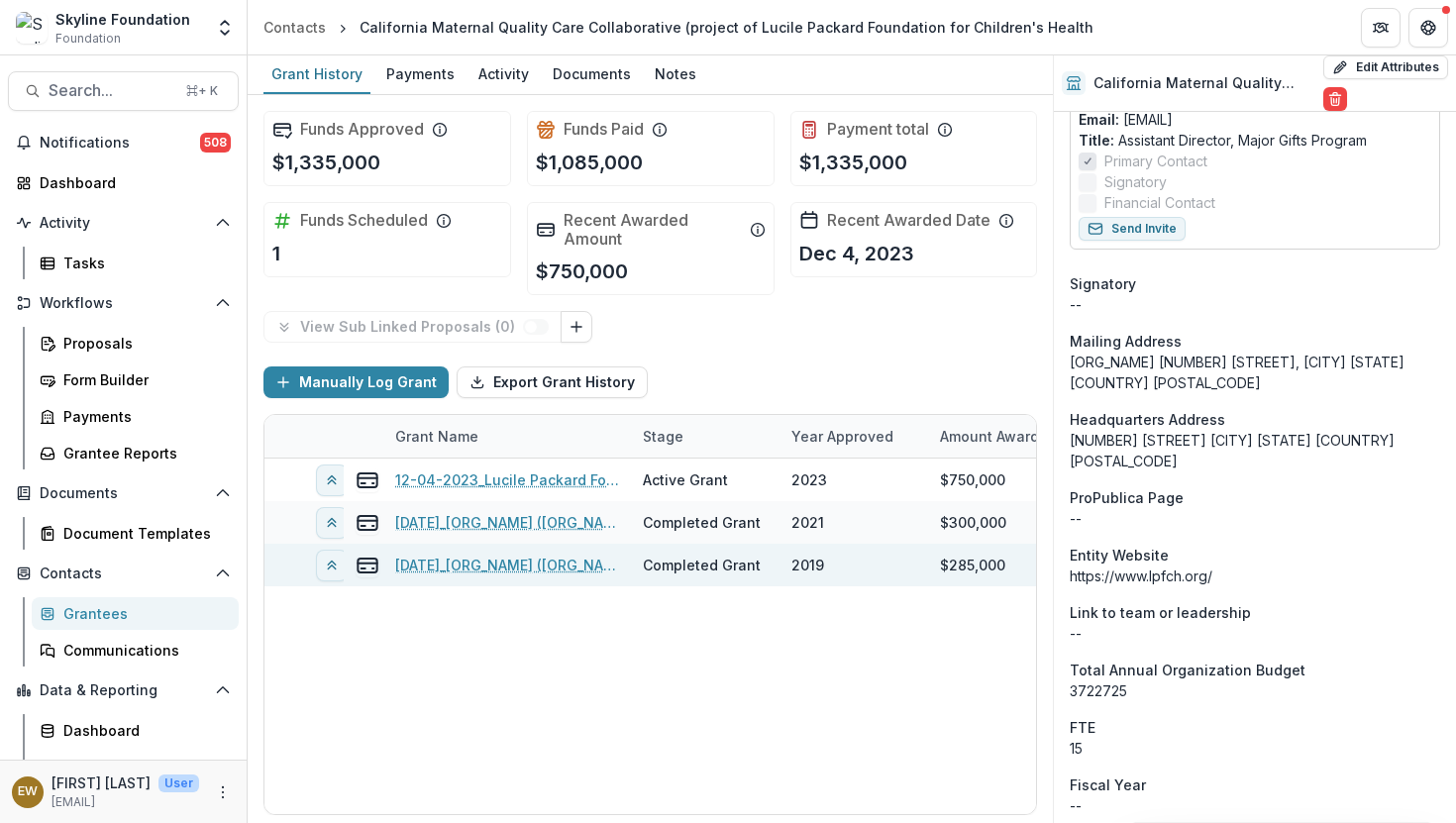scroll, scrollTop: 772, scrollLeft: 0, axis: vertical 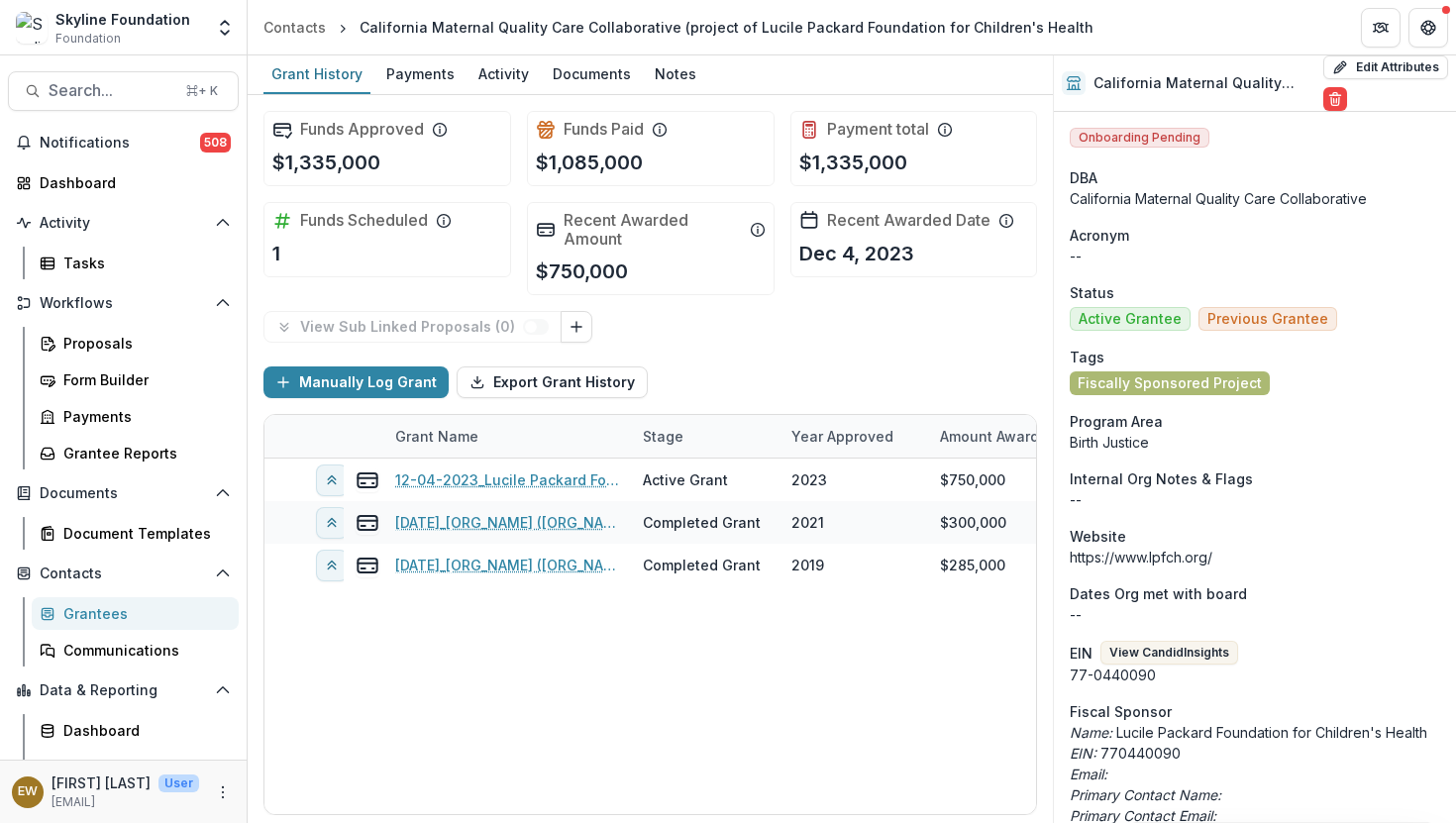click on "Internal Org Notes & Flags" at bounding box center (1161, 478) 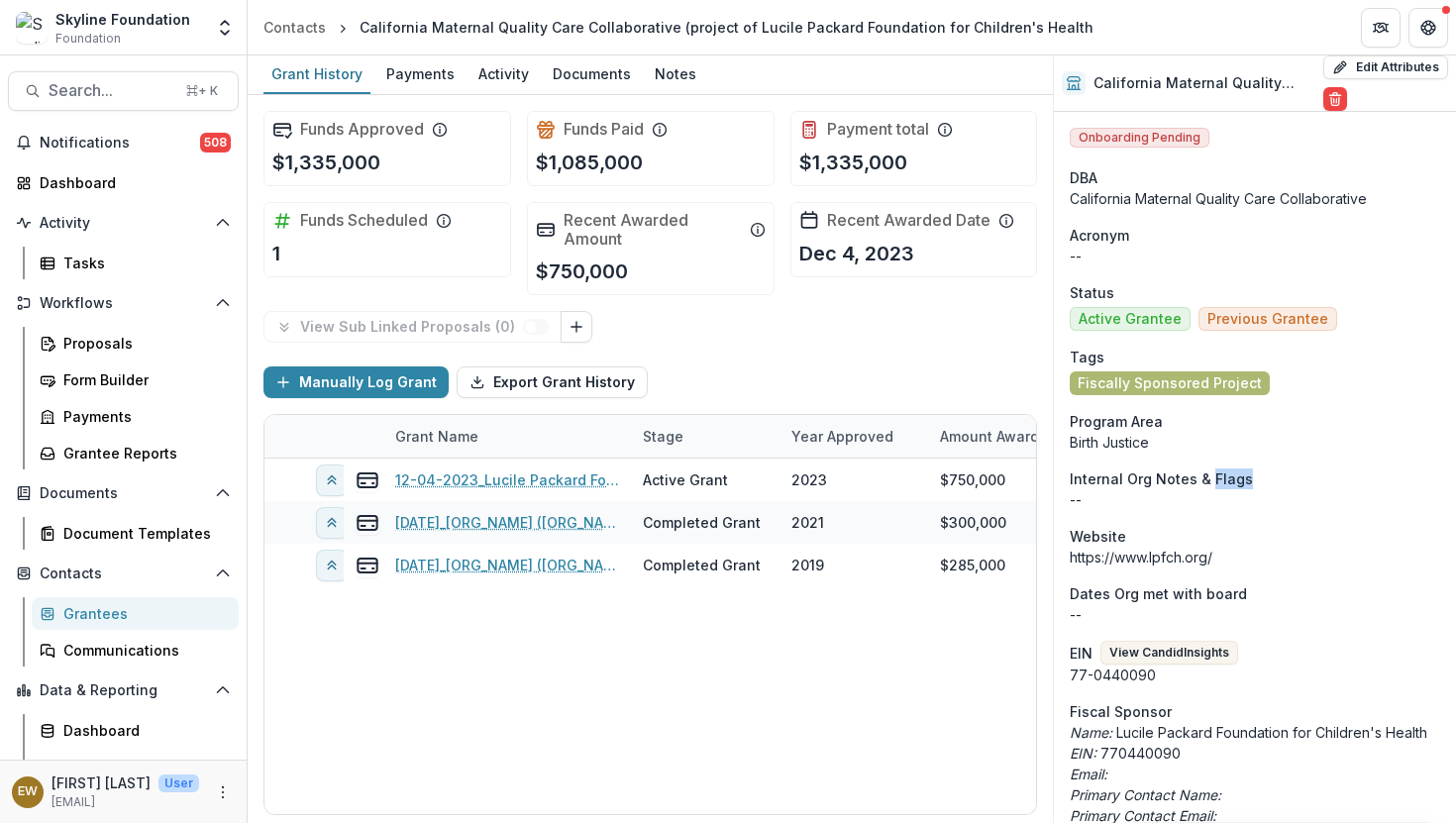 click on "Internal Org Notes & Flags" at bounding box center (1161, 478) 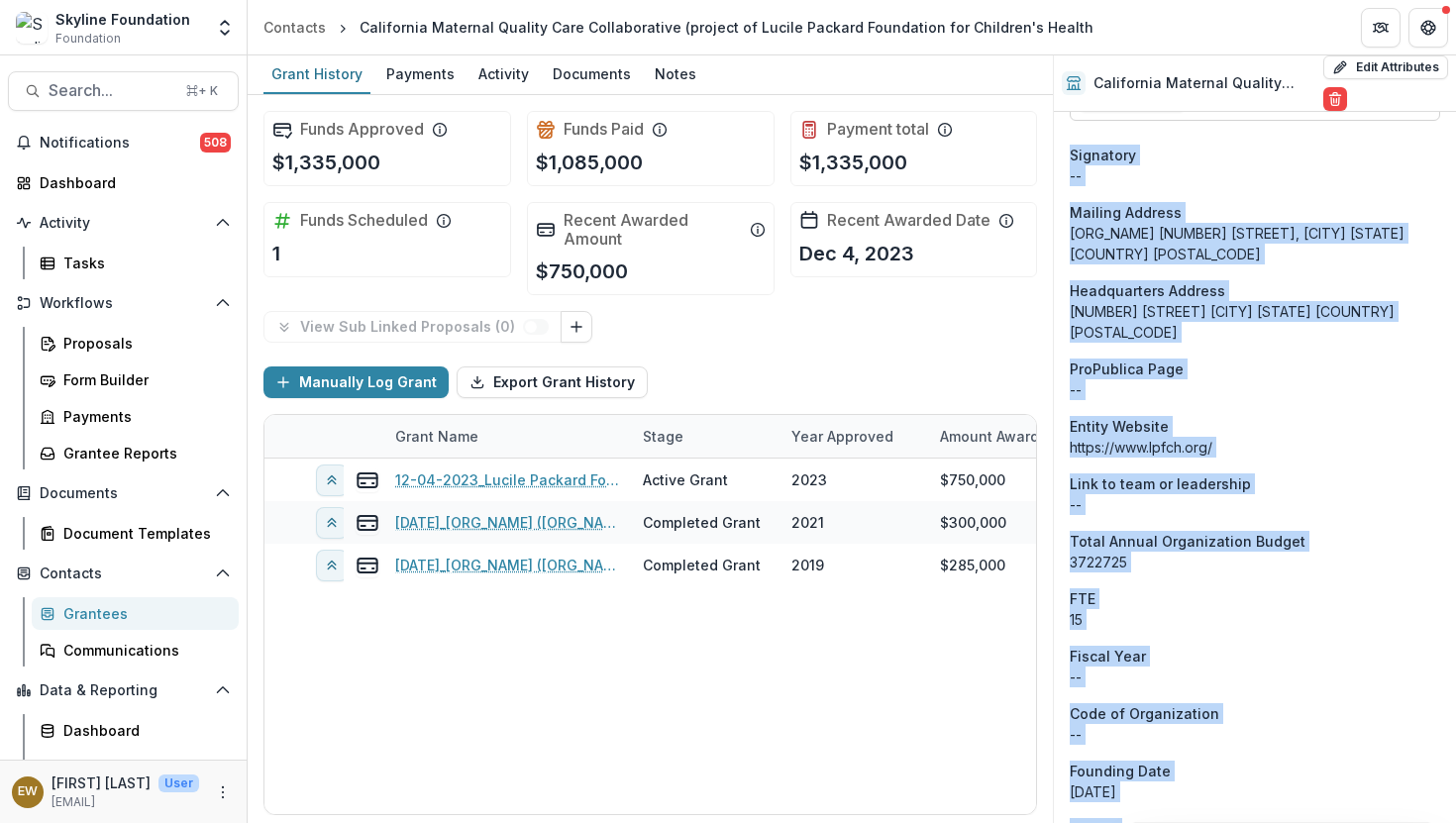 scroll, scrollTop: 1195, scrollLeft: 0, axis: vertical 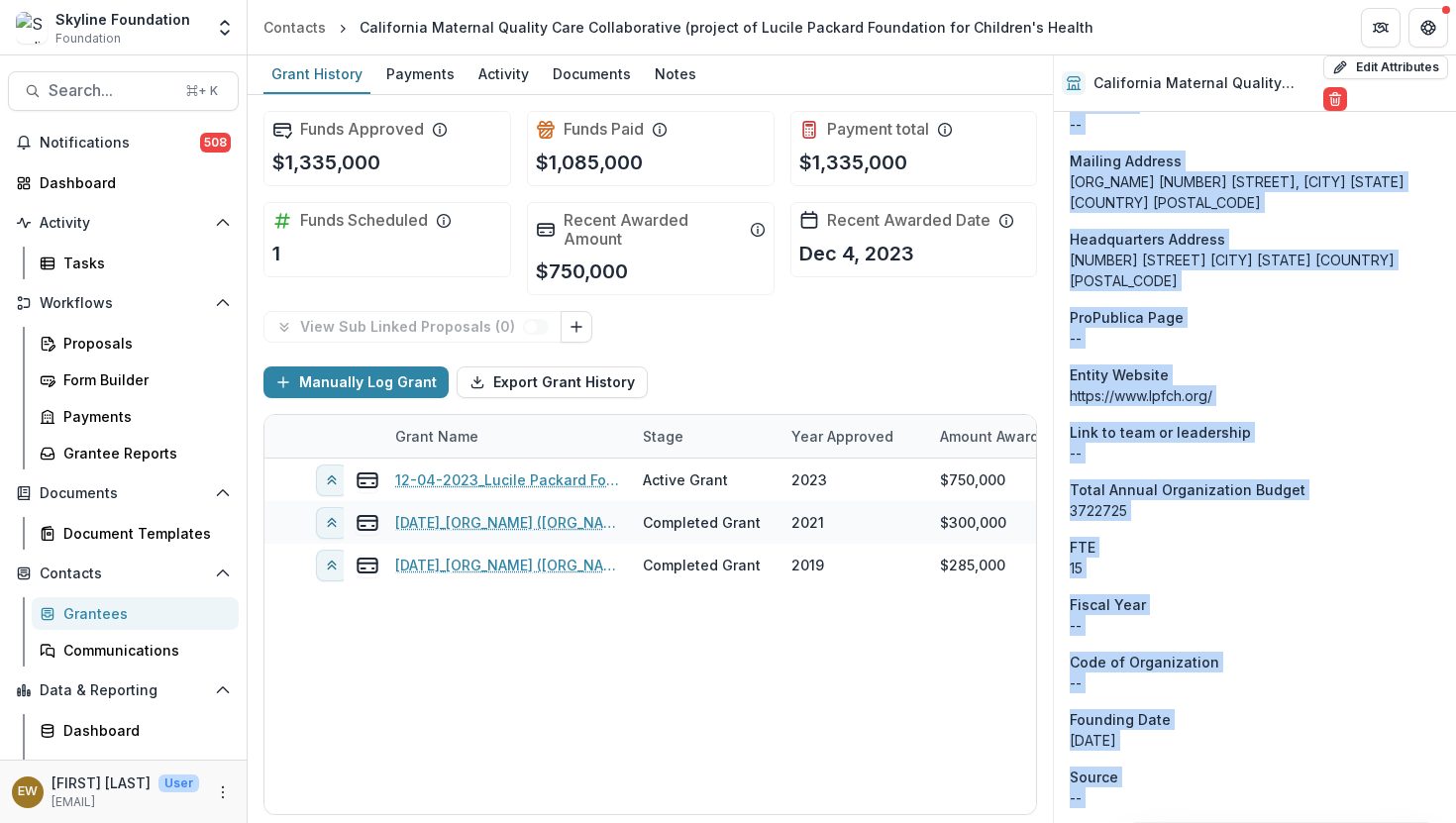 drag, startPoint x: 1212, startPoint y: 471, endPoint x: 1105, endPoint y: 822, distance: 366.9469 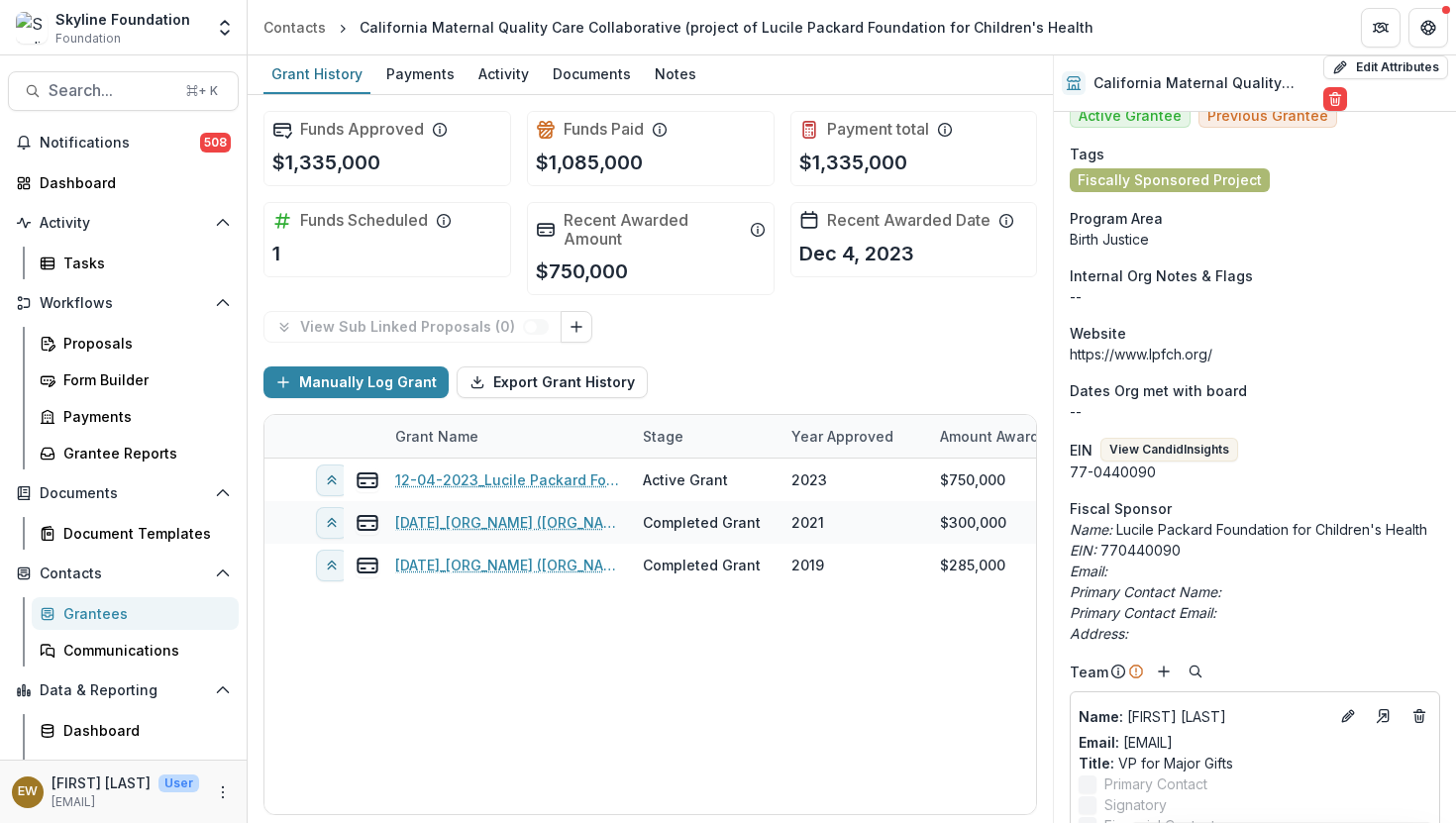 scroll, scrollTop: 0, scrollLeft: 0, axis: both 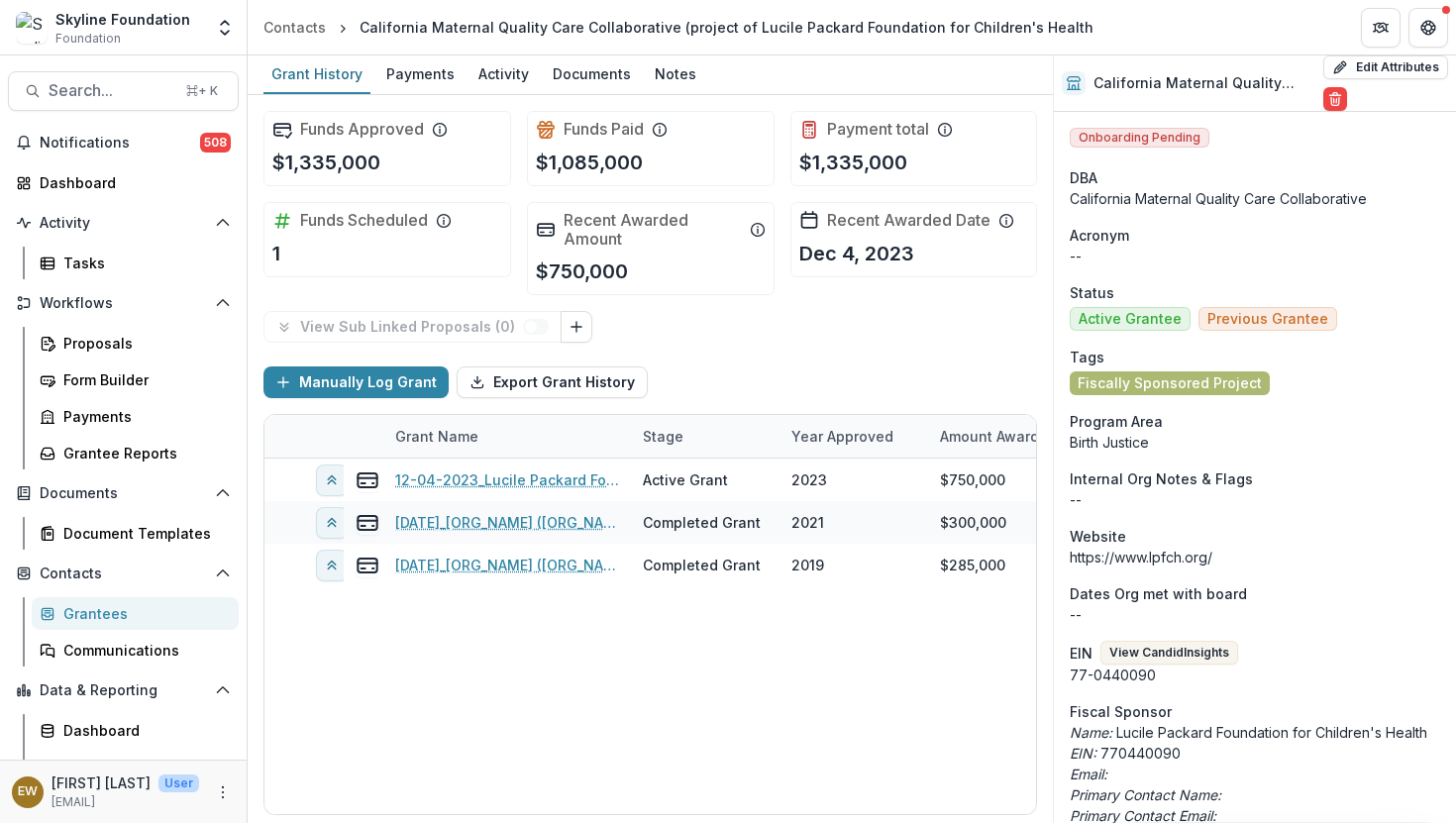 click on "DBA" at bounding box center (1255, 177) 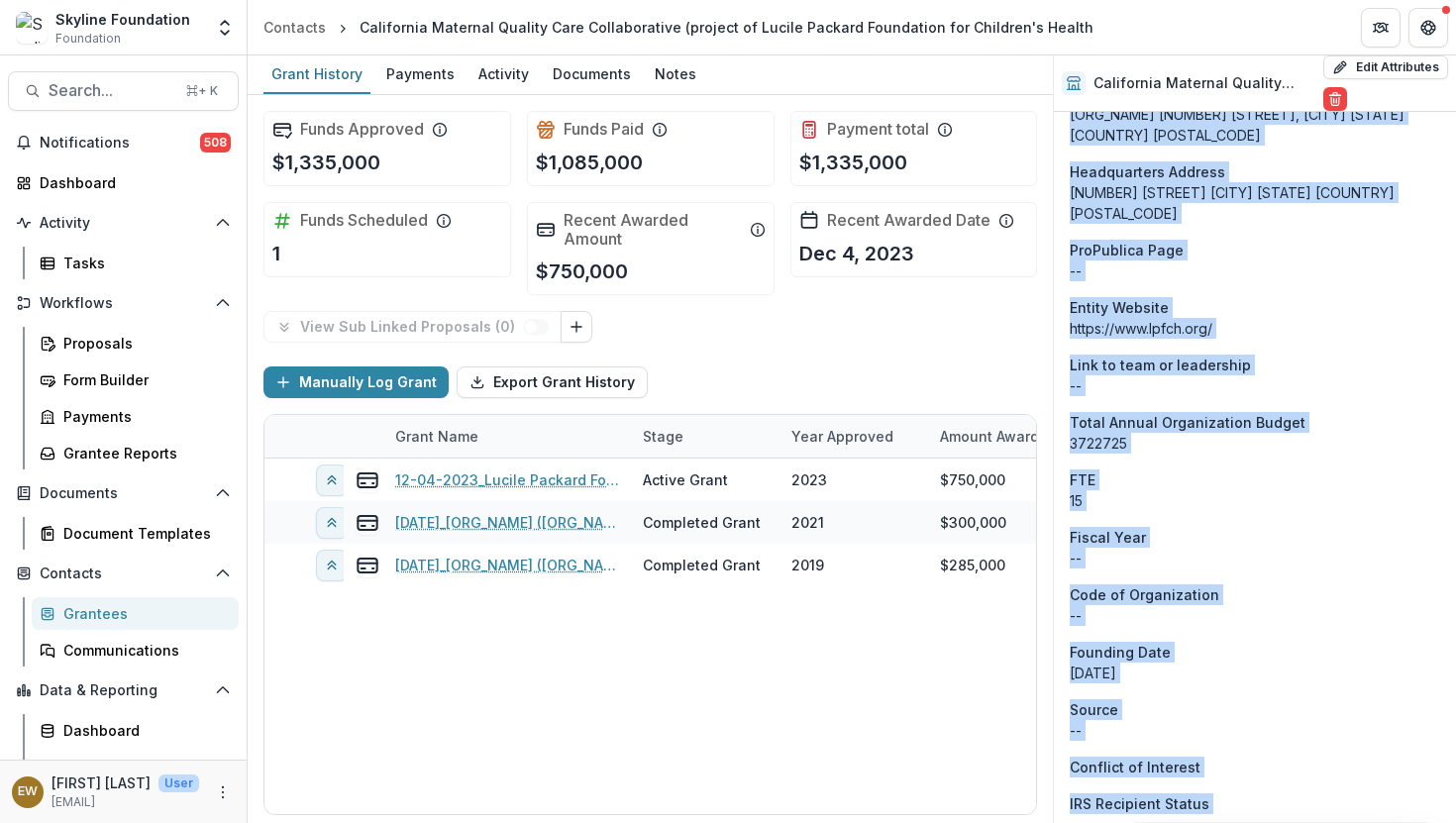 scroll, scrollTop: 1291, scrollLeft: 0, axis: vertical 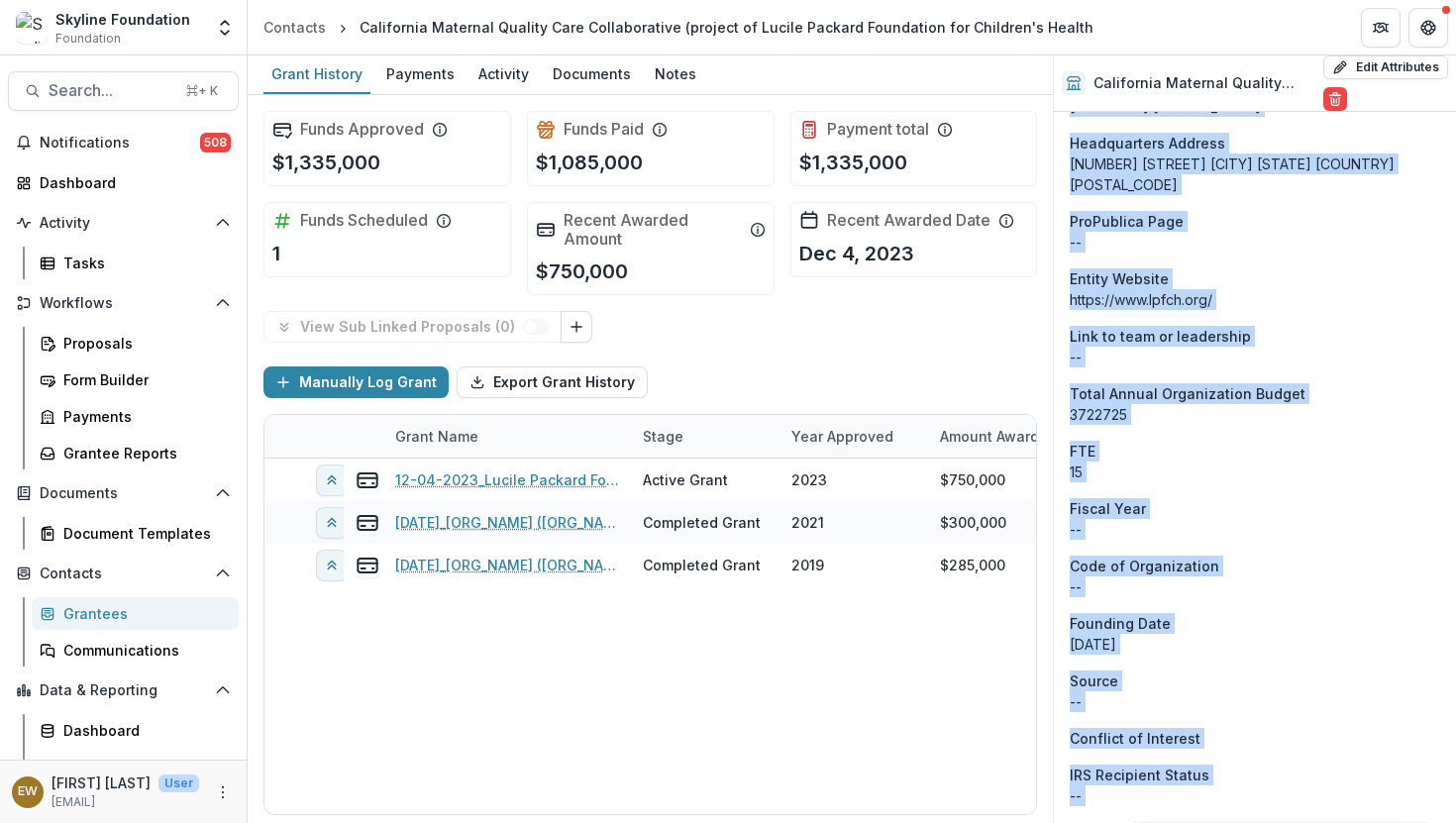 drag, startPoint x: 1172, startPoint y: 173, endPoint x: 1152, endPoint y: 820, distance: 647.309 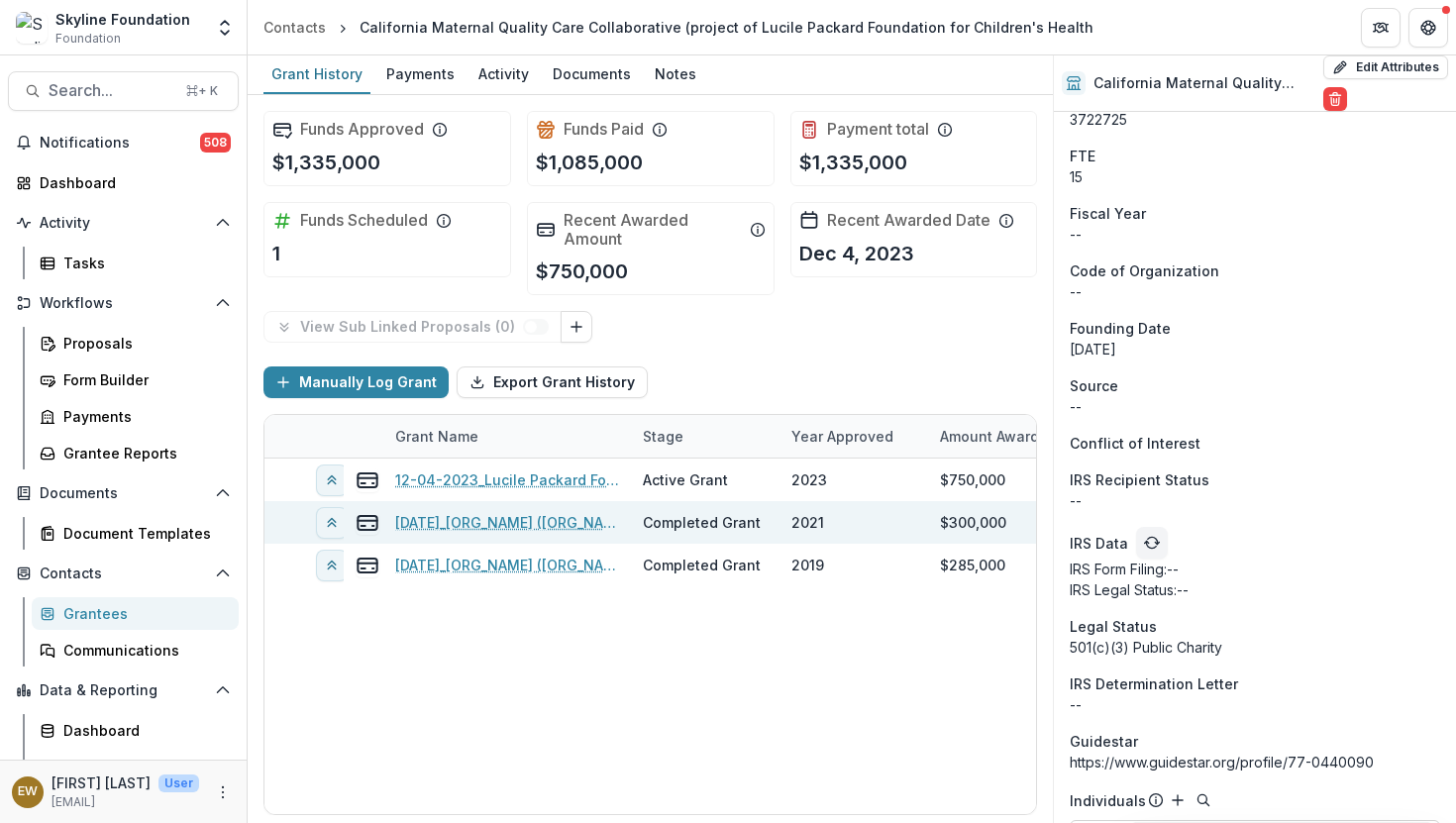 scroll, scrollTop: 1521, scrollLeft: 0, axis: vertical 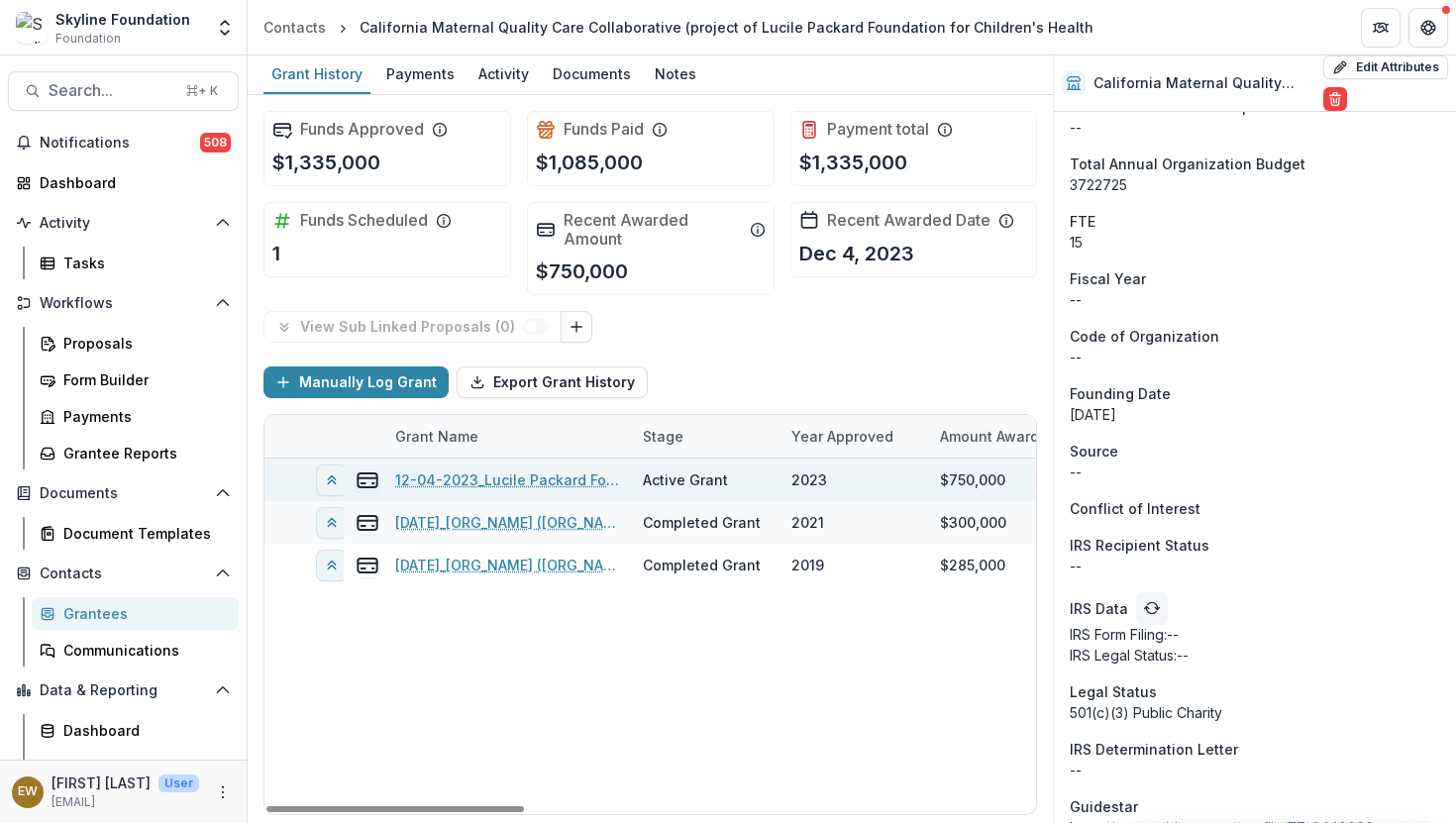 click on "12-04-2023_Lucile Packard Foundation for Children's Health (California Maternal Quality Care Collaborative)_750000" at bounding box center [507, 479] 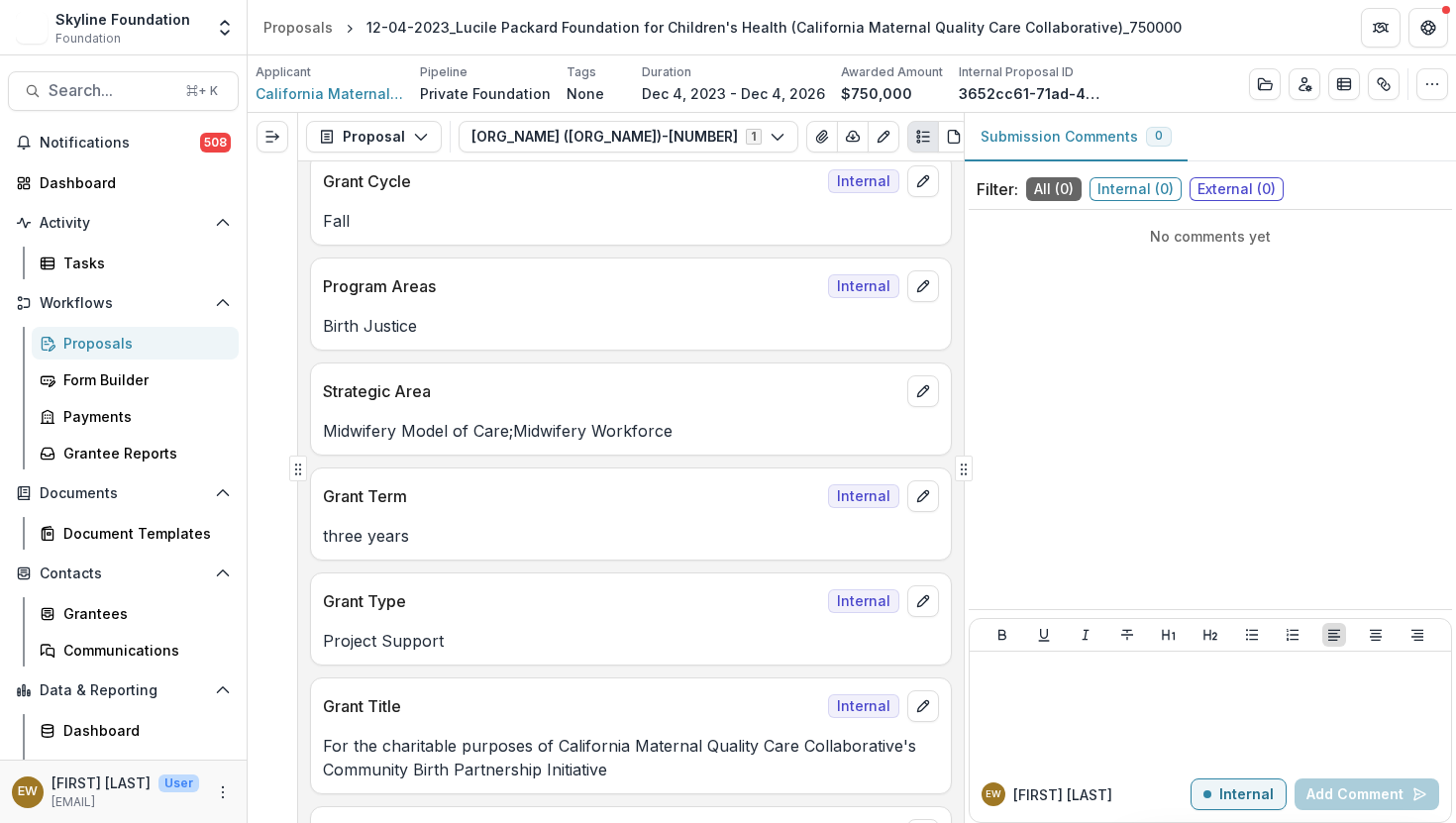 scroll, scrollTop: 0, scrollLeft: 0, axis: both 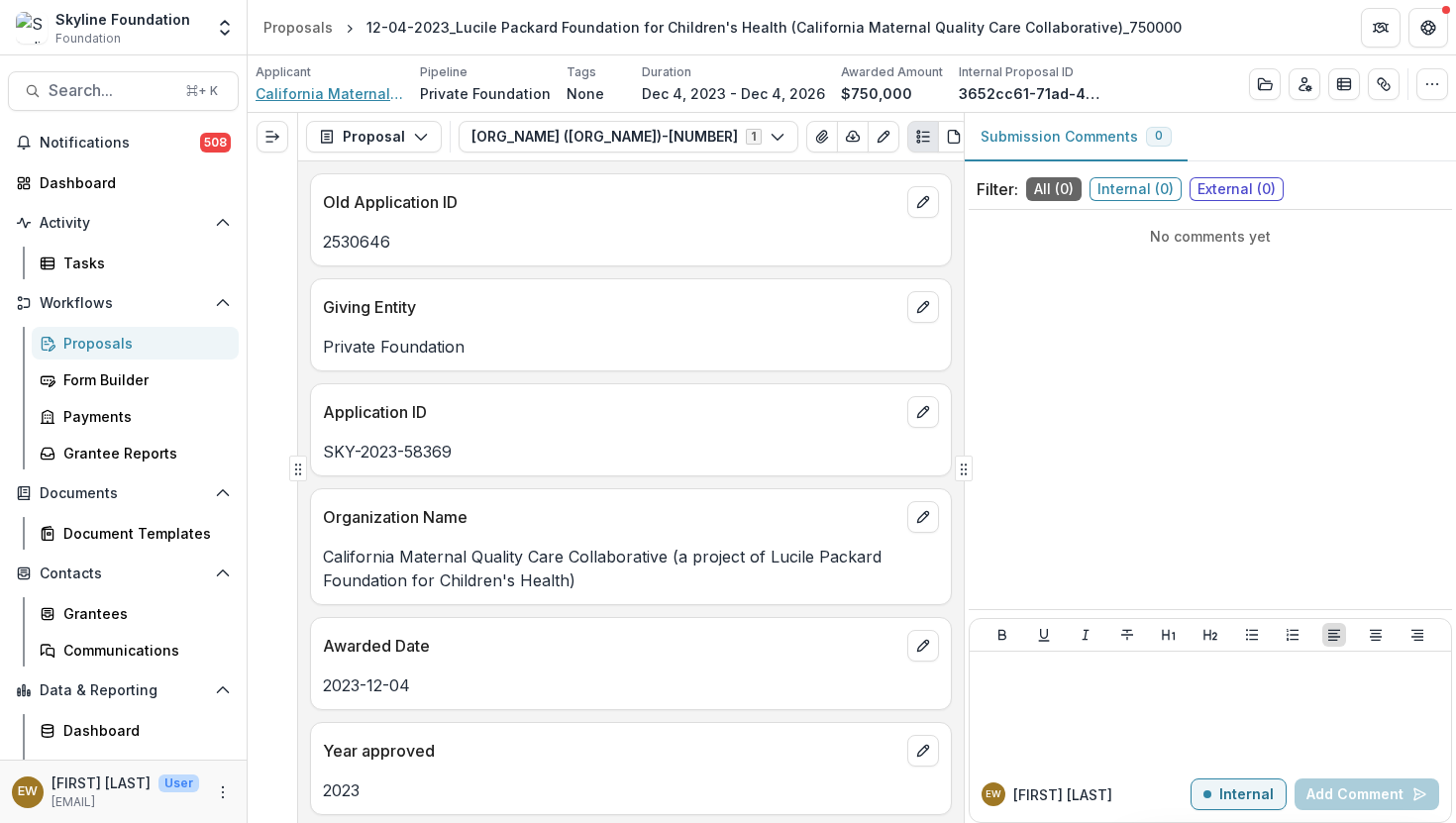 click on "California Maternal Quality Care Collaborative (project of Lucile Packard Foundation for Children's Health" at bounding box center (330, 93) 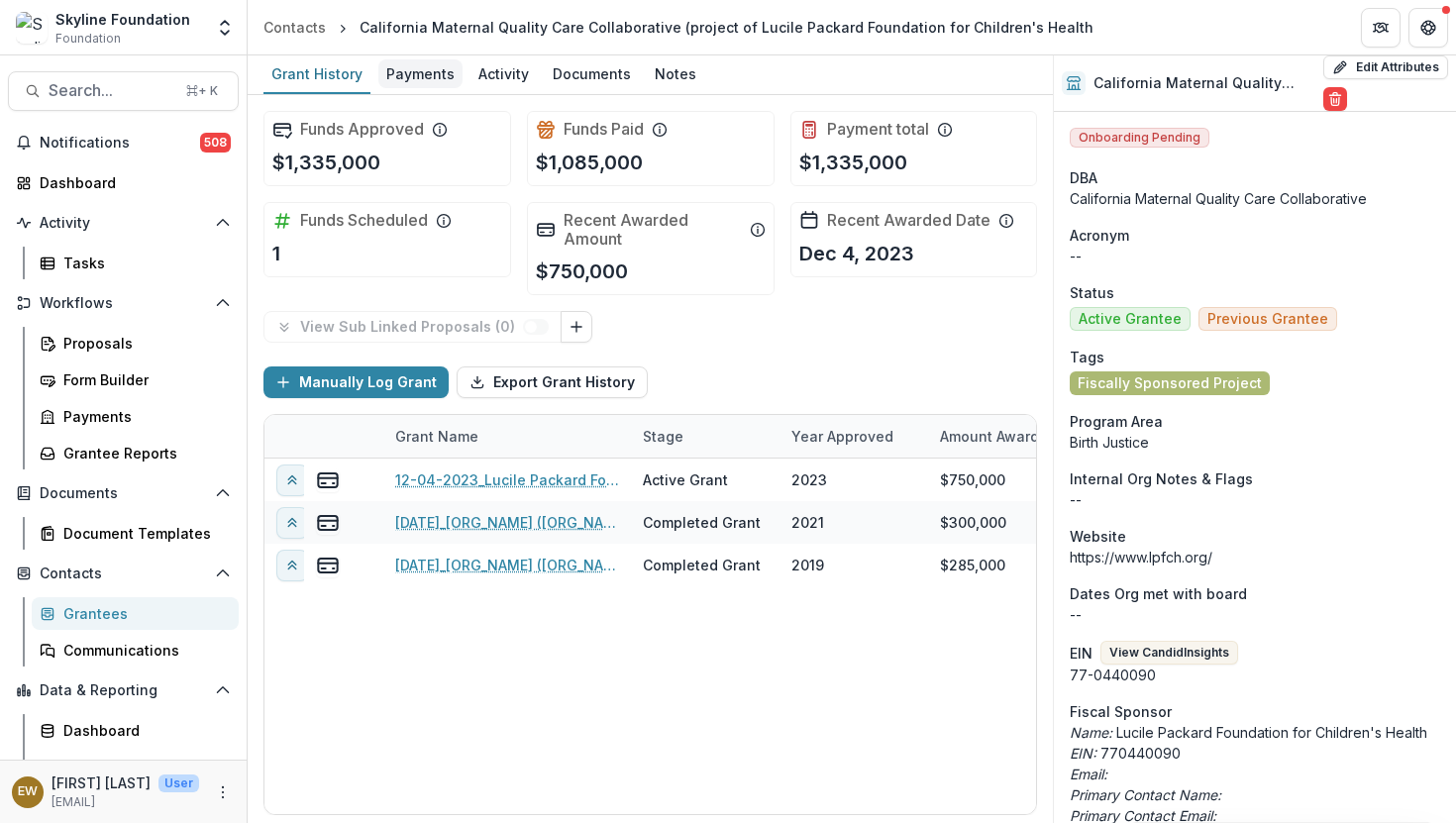click on "Payments" at bounding box center [420, 73] 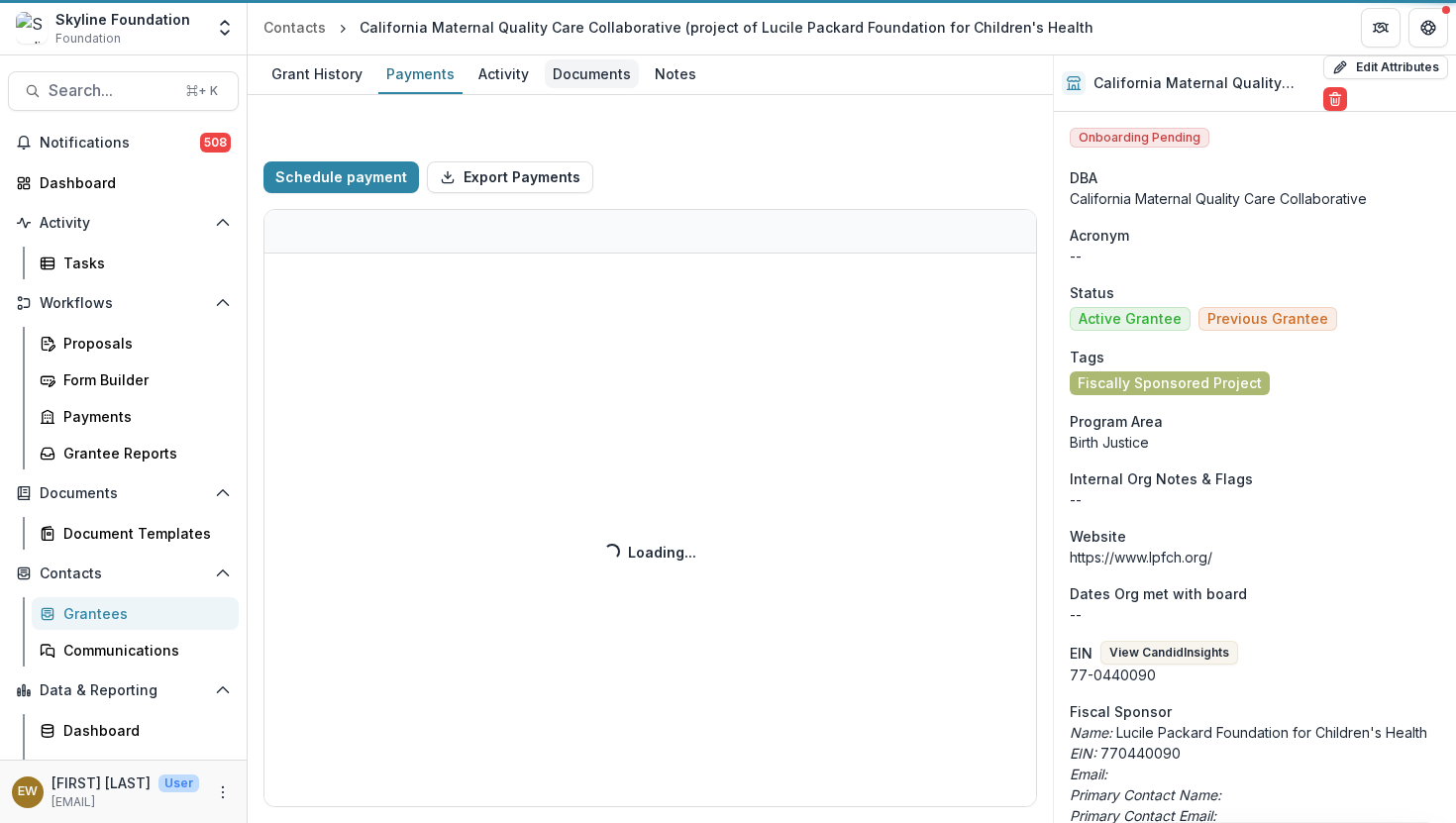 select on "****" 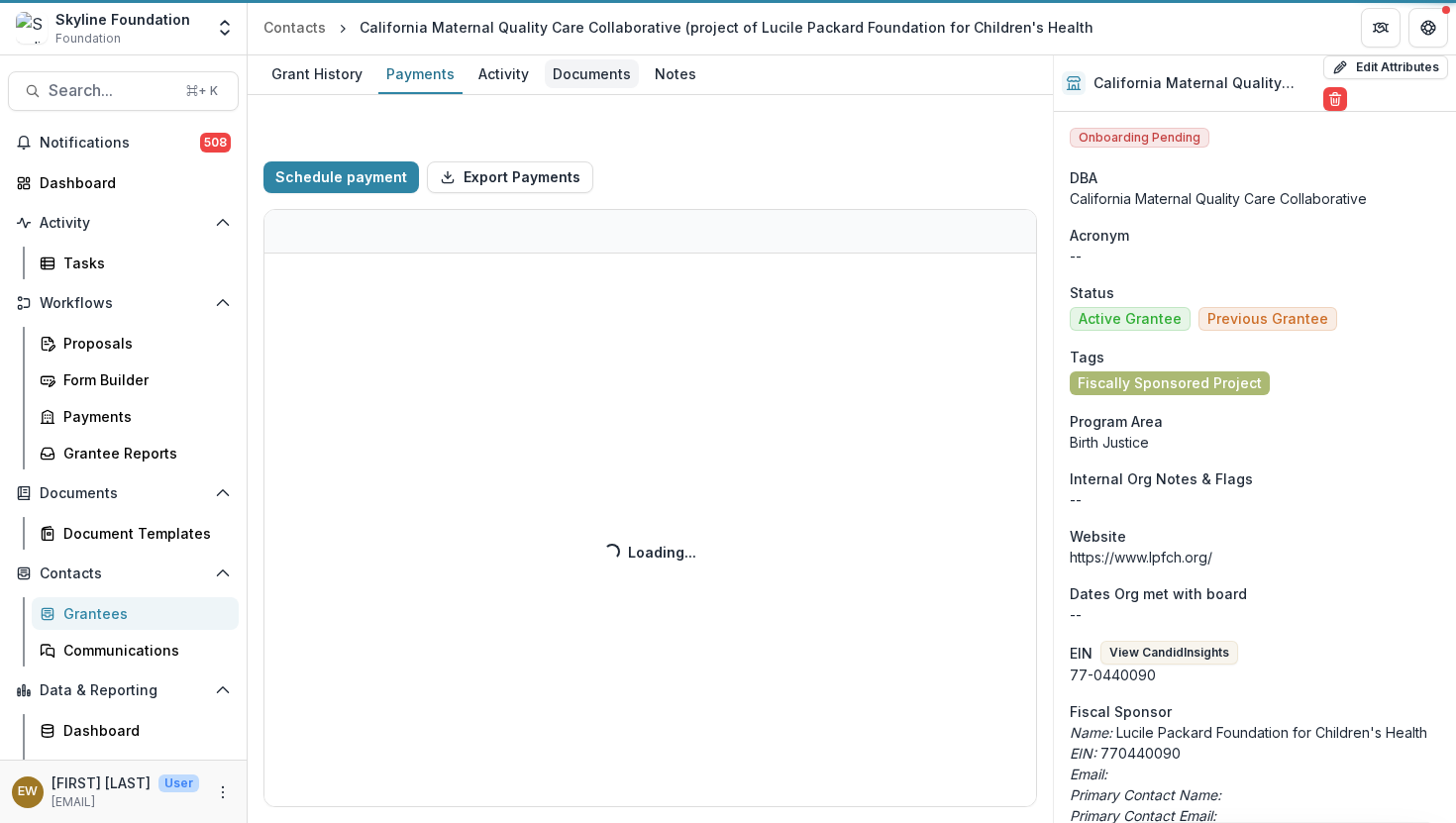 select on "****" 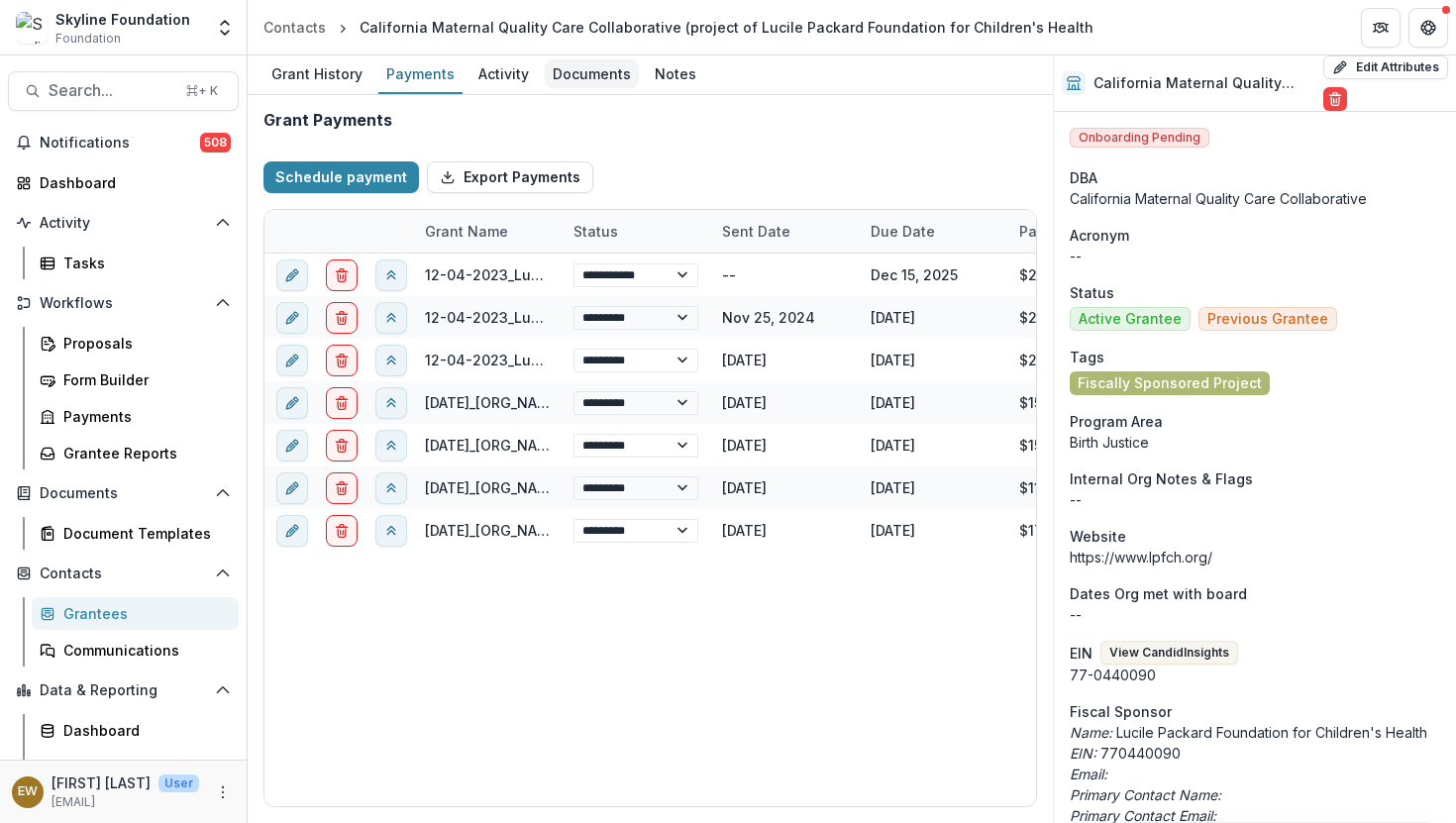 click on "Documents" at bounding box center (591, 73) 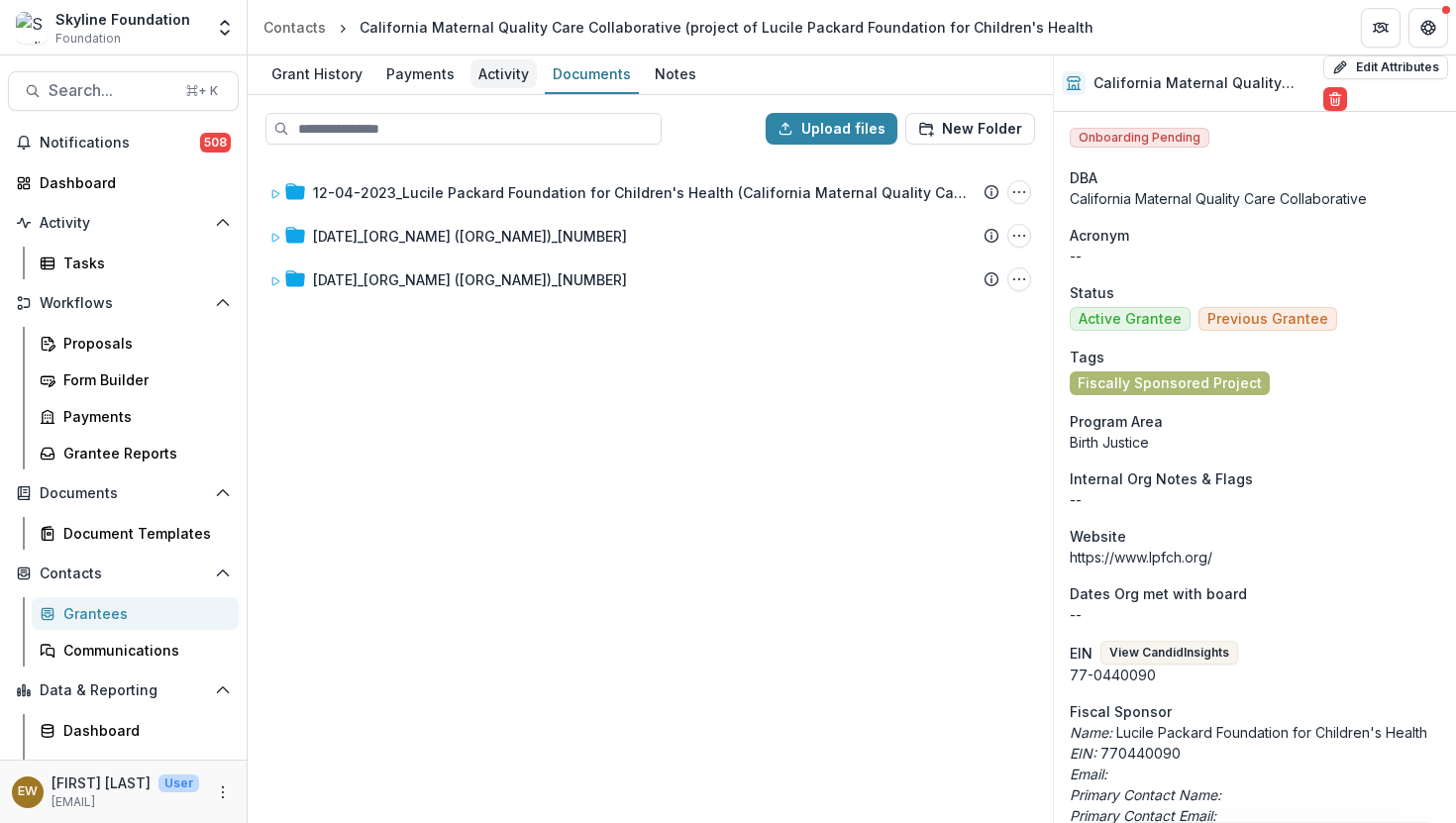 click on "Activity" at bounding box center [503, 73] 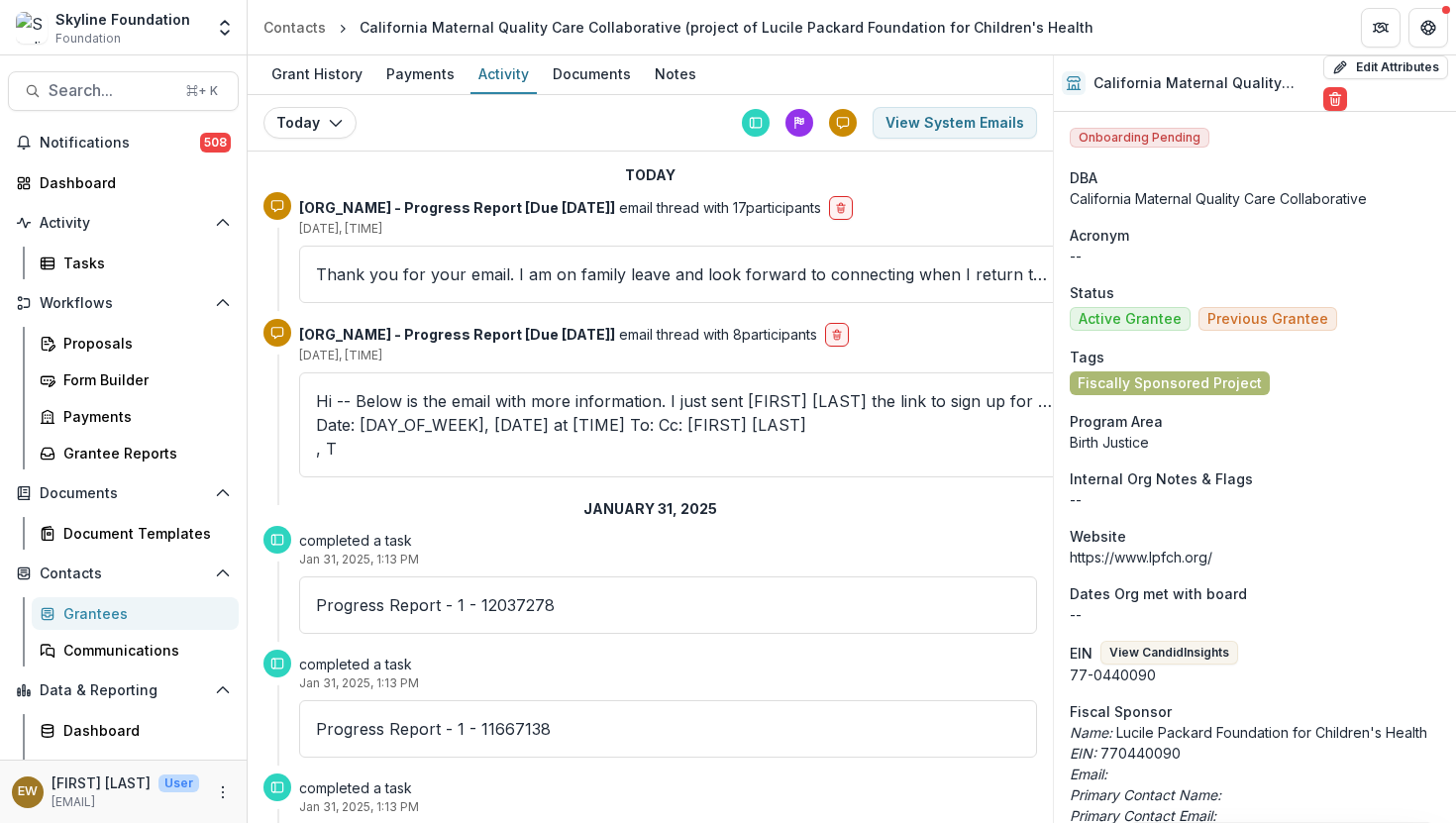 scroll, scrollTop: 487, scrollLeft: 0, axis: vertical 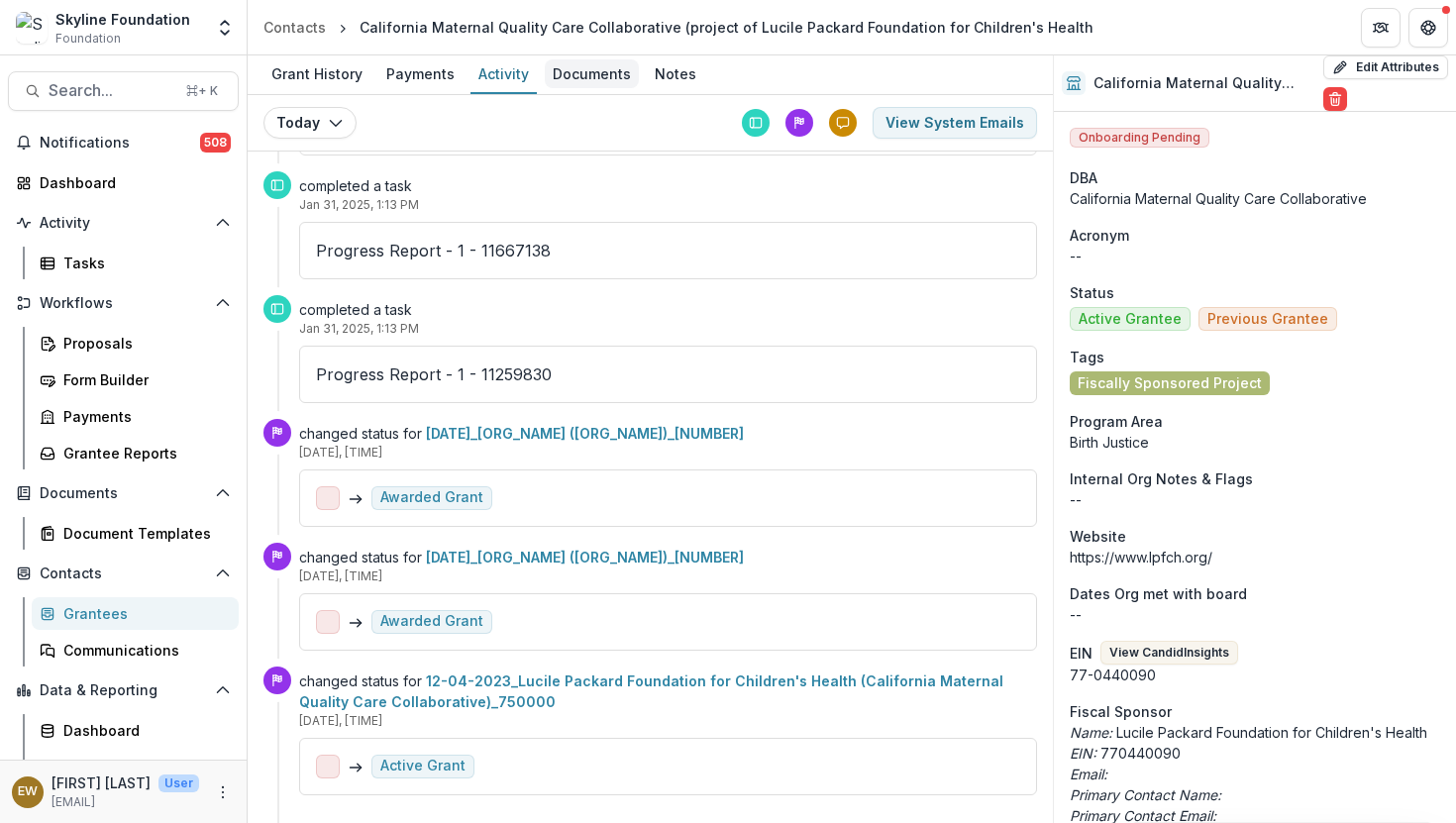click on "Documents" at bounding box center (591, 73) 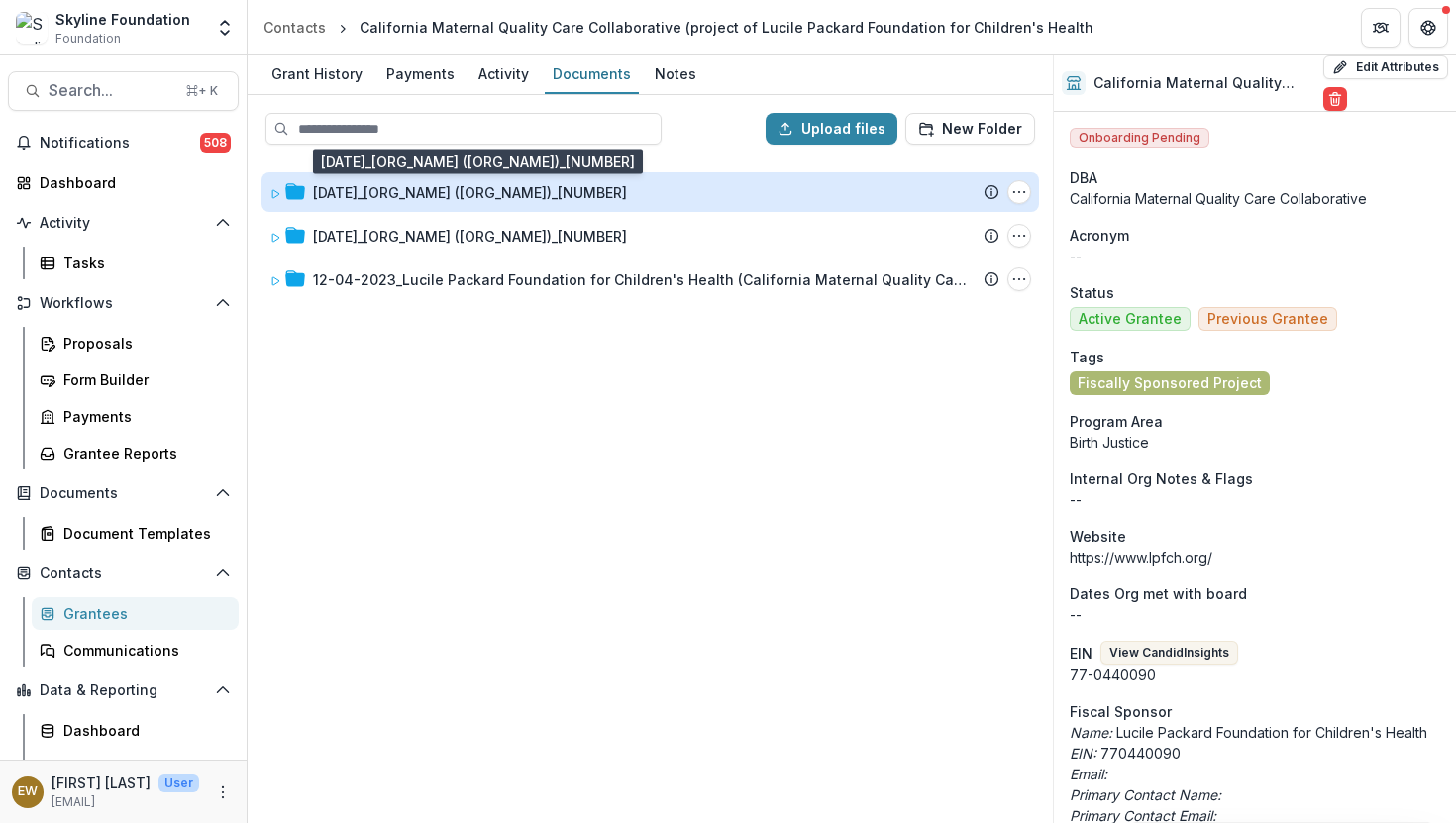 click on "[DATE]_[ORG_NAME] ([ORG_NAME])" at bounding box center (469, 192) 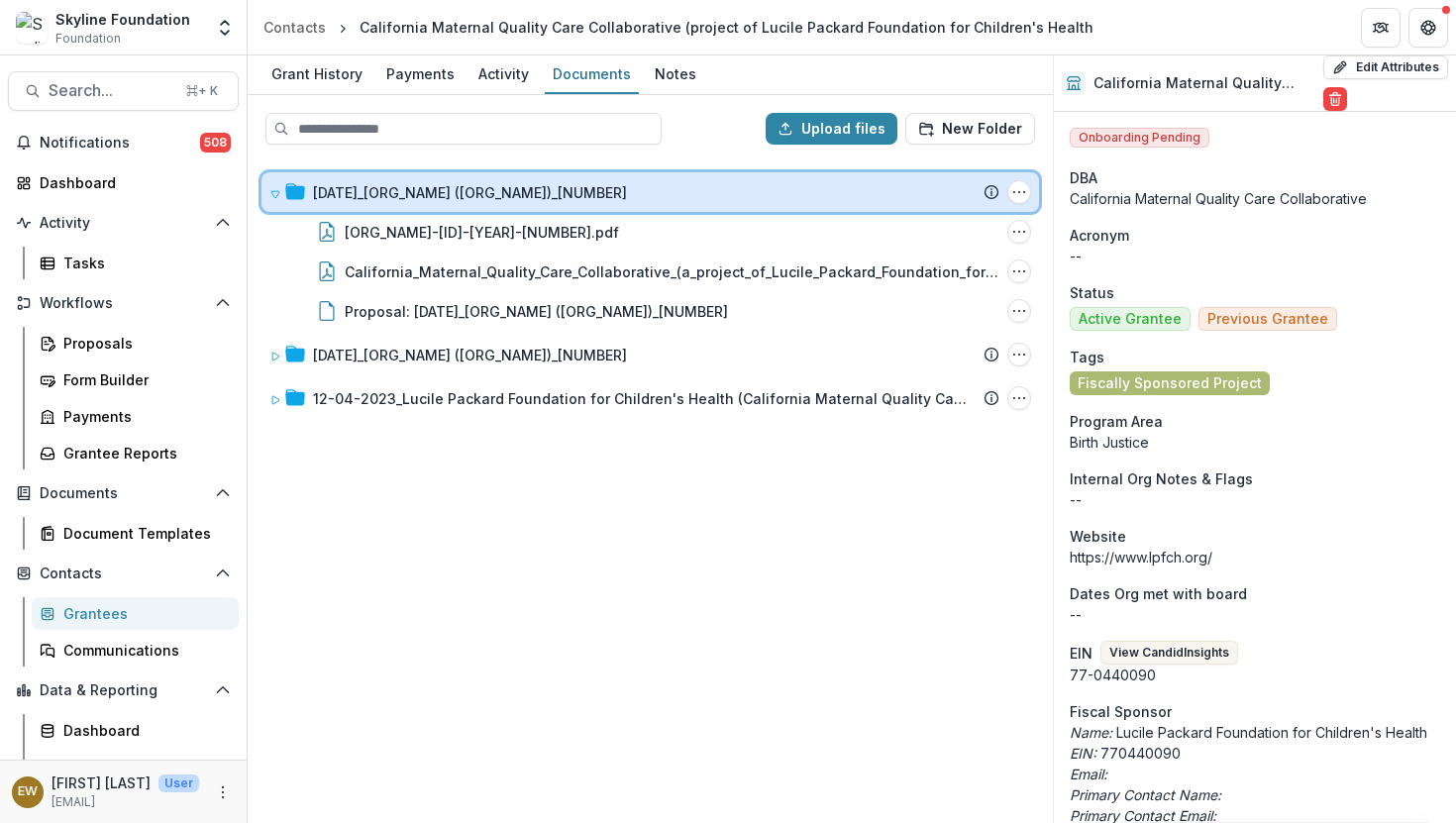 click on "12-17-2019_Lucile Packard Foundation for Children's Health (California Maternal Quality Care Collaborative)_285000 Submission Temelio Proposal Attached Submission Report Tasks Progress Report - 1 - 11259830 Folder Options Rename Add Subfolder Delete" at bounding box center [650, 192] 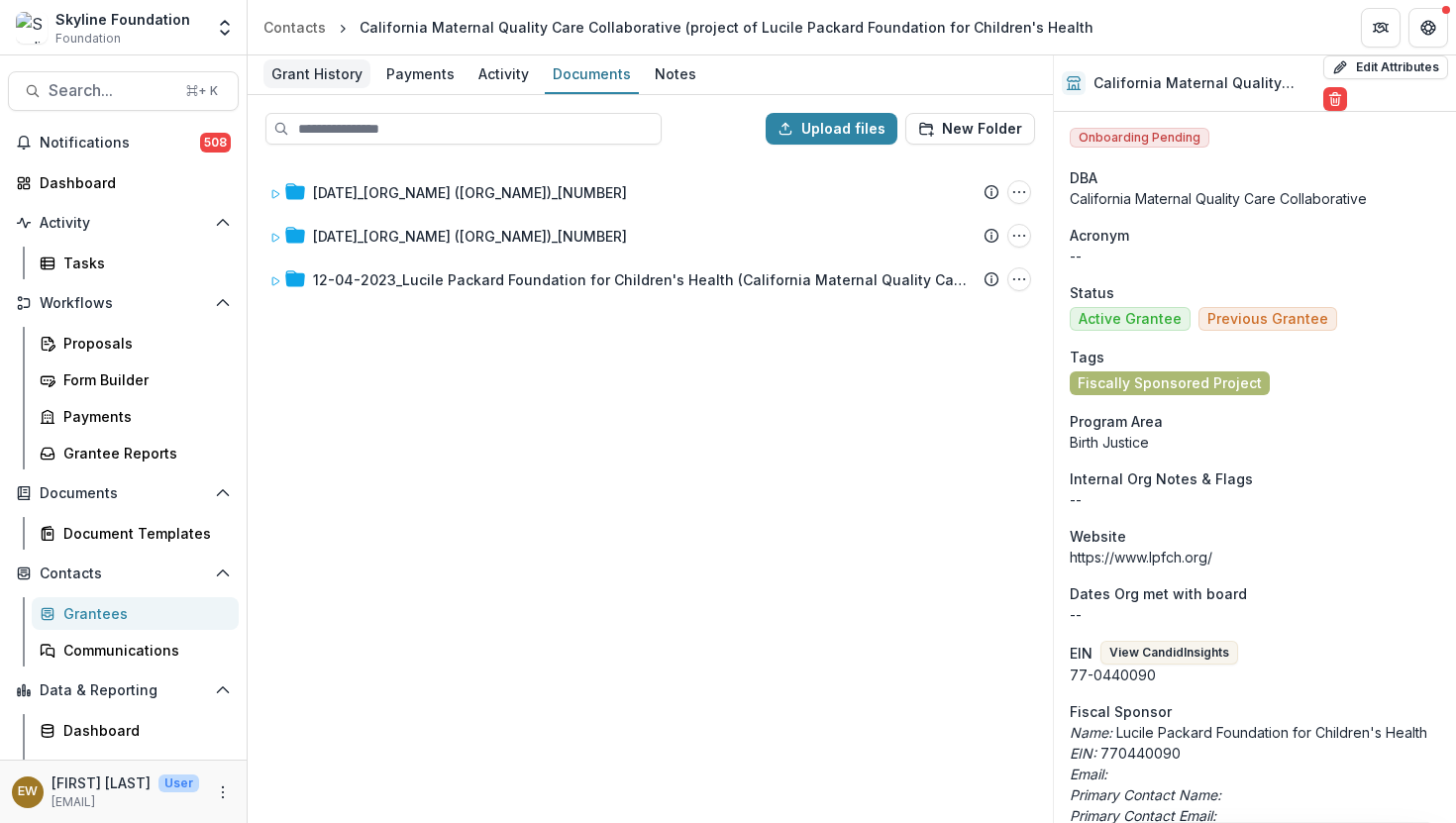 click on "Grant History" at bounding box center (317, 73) 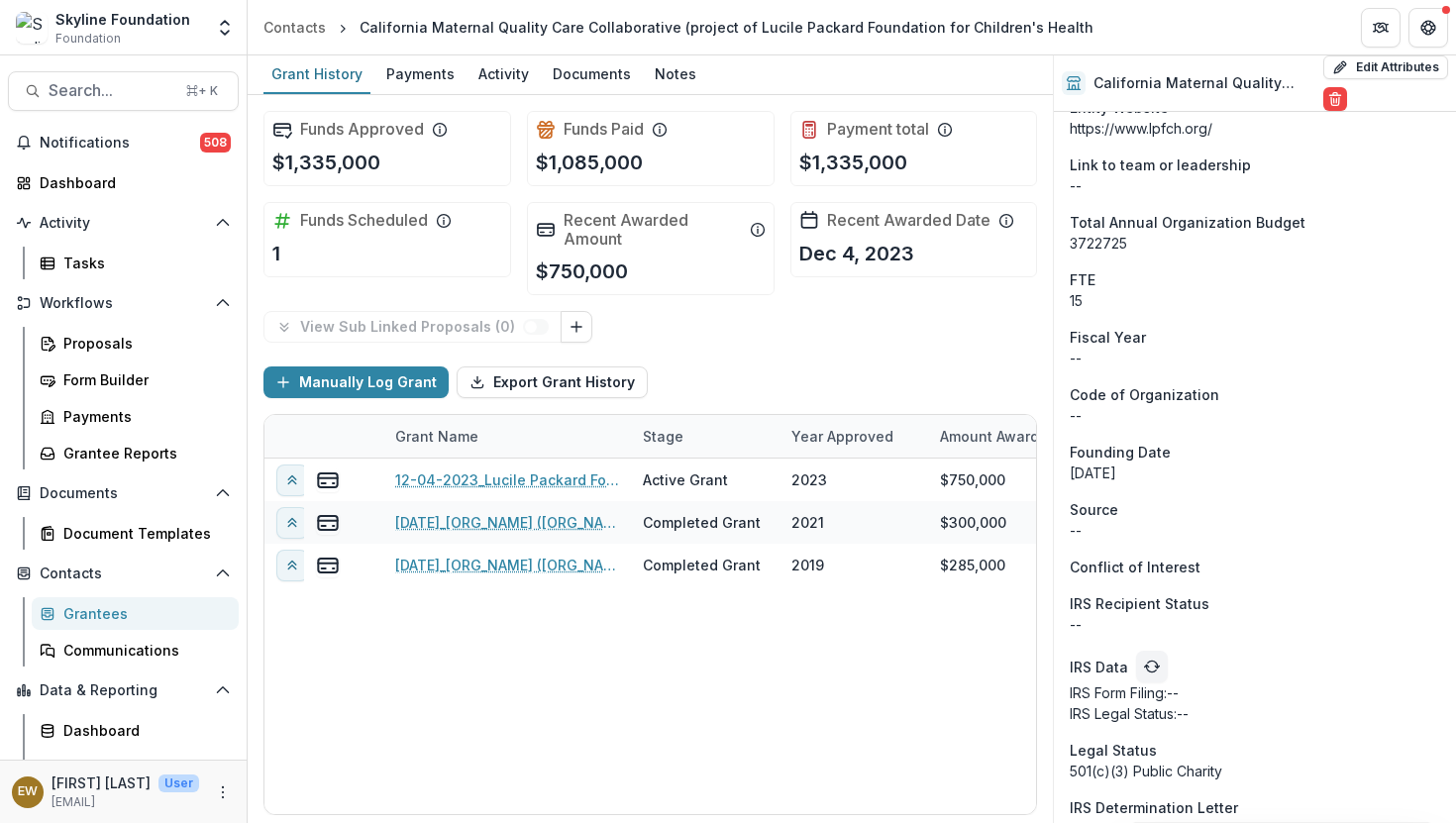 scroll, scrollTop: 1450, scrollLeft: 0, axis: vertical 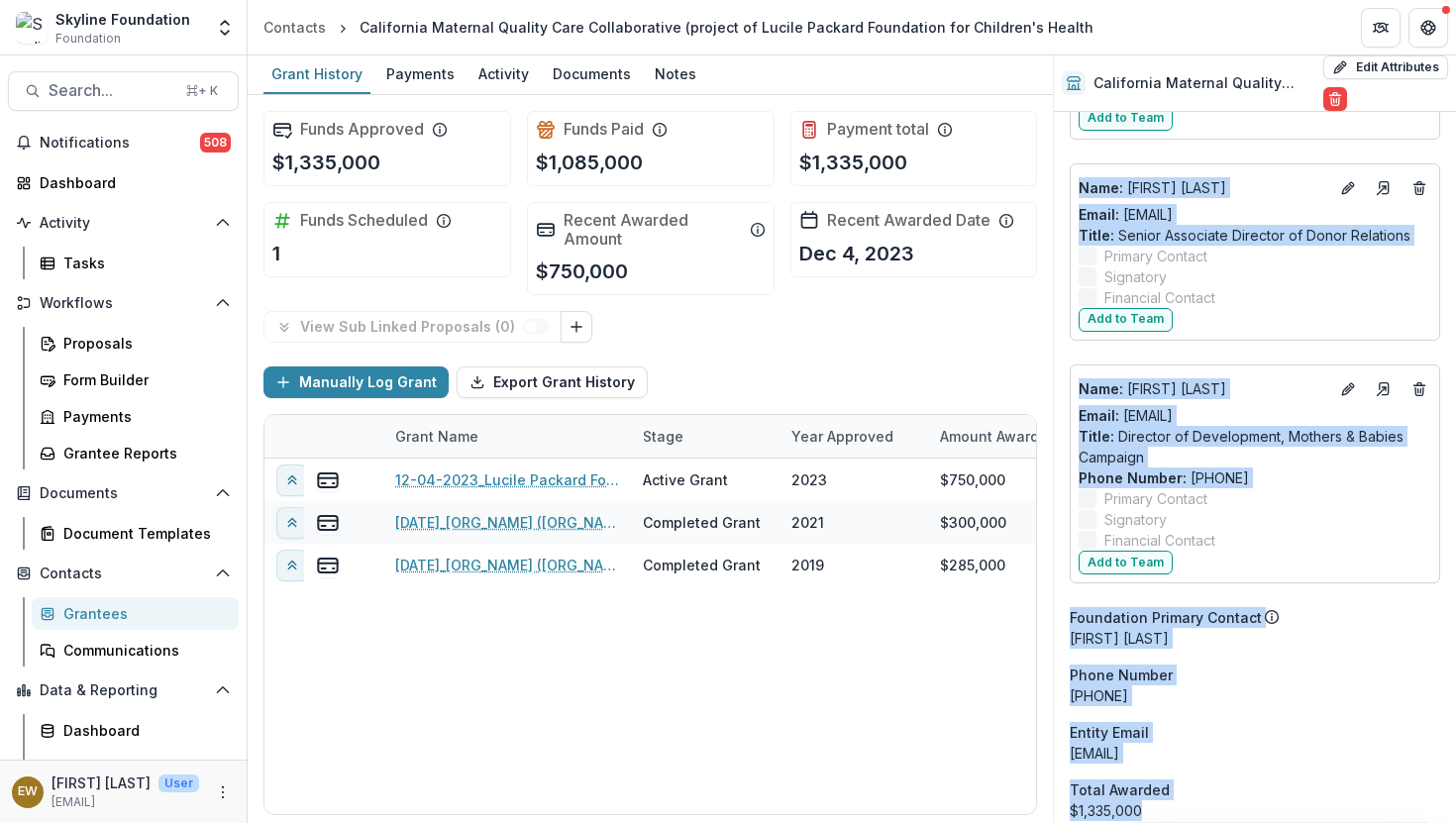 drag, startPoint x: 1184, startPoint y: 220, endPoint x: 1145, endPoint y: 813, distance: 594.28108 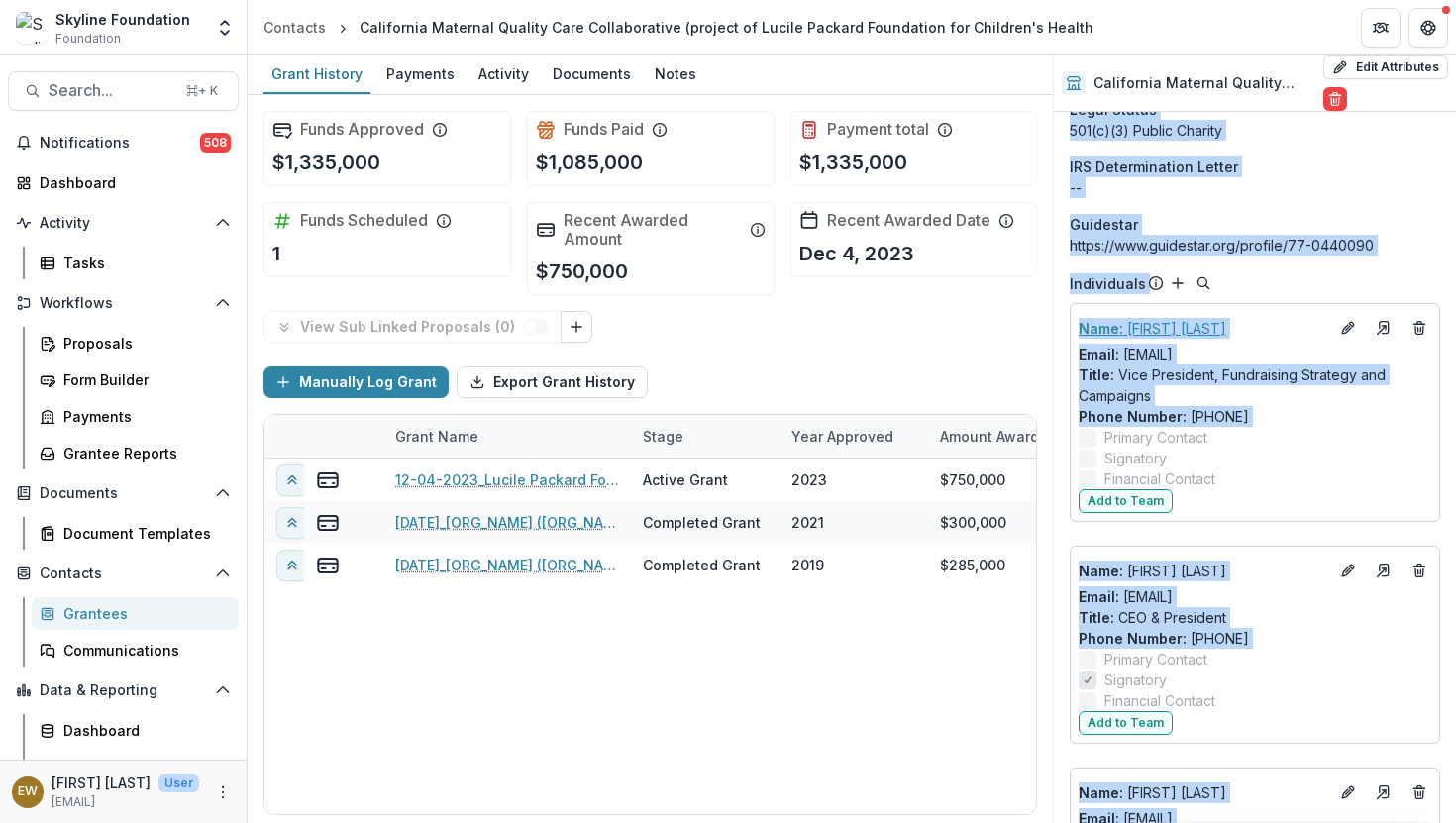 scroll, scrollTop: 3188, scrollLeft: 0, axis: vertical 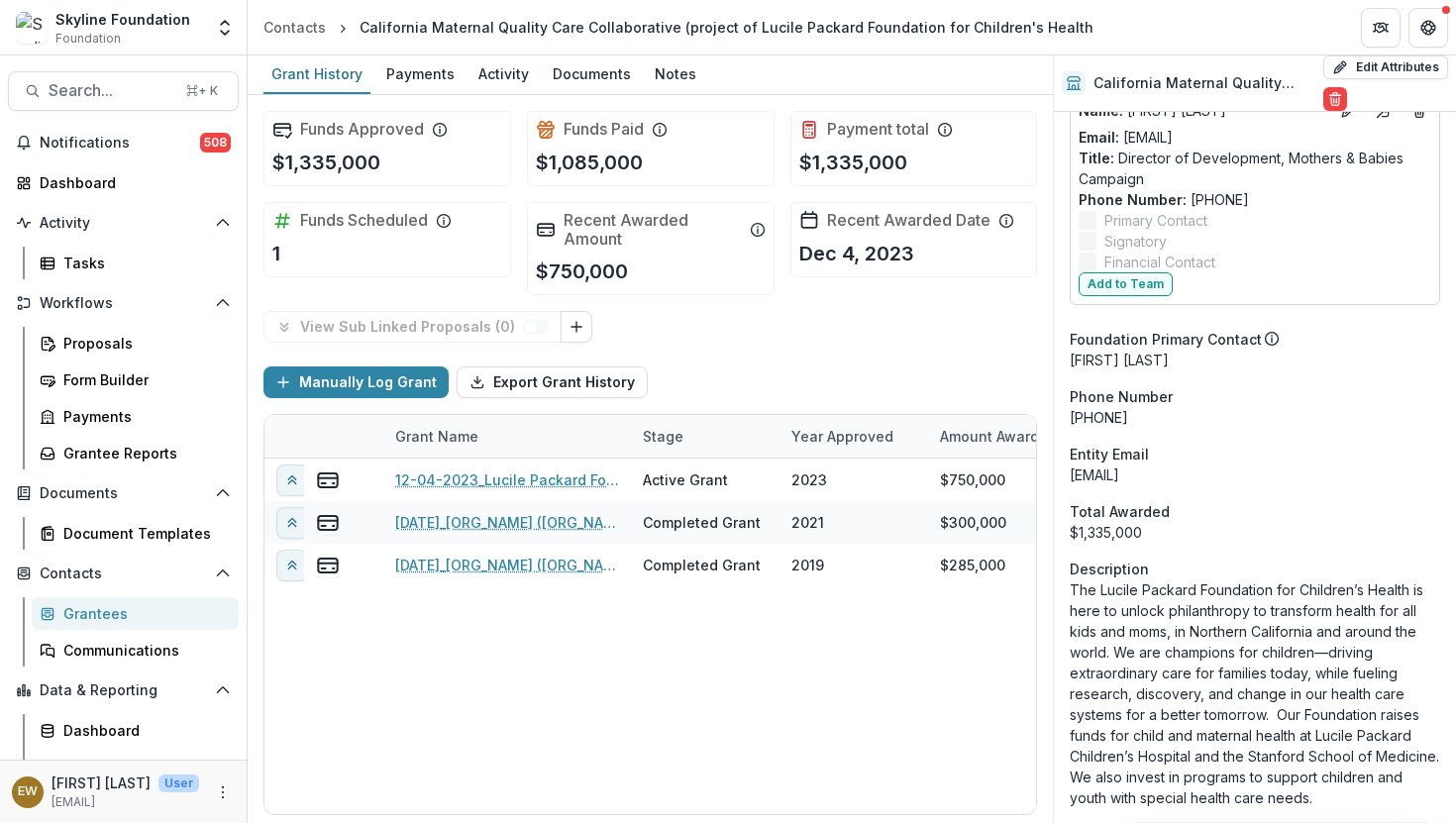 click on "The Lucile Packard Foundation for Children’s Health is here to unlock philanthropy to transform health for all kids and moms, in Northern California and around the world.
We are champions for children—driving extraordinary care for families today, while fueling research, discovery, and change in our health care systems for a better tomorrow.
Our Foundation raises funds for child and maternal health at Lucile Packard Children’s Hospital and the Stanford School of Medicine. We also invest in programs to support children and youth with special health care needs." at bounding box center (1255, 693) 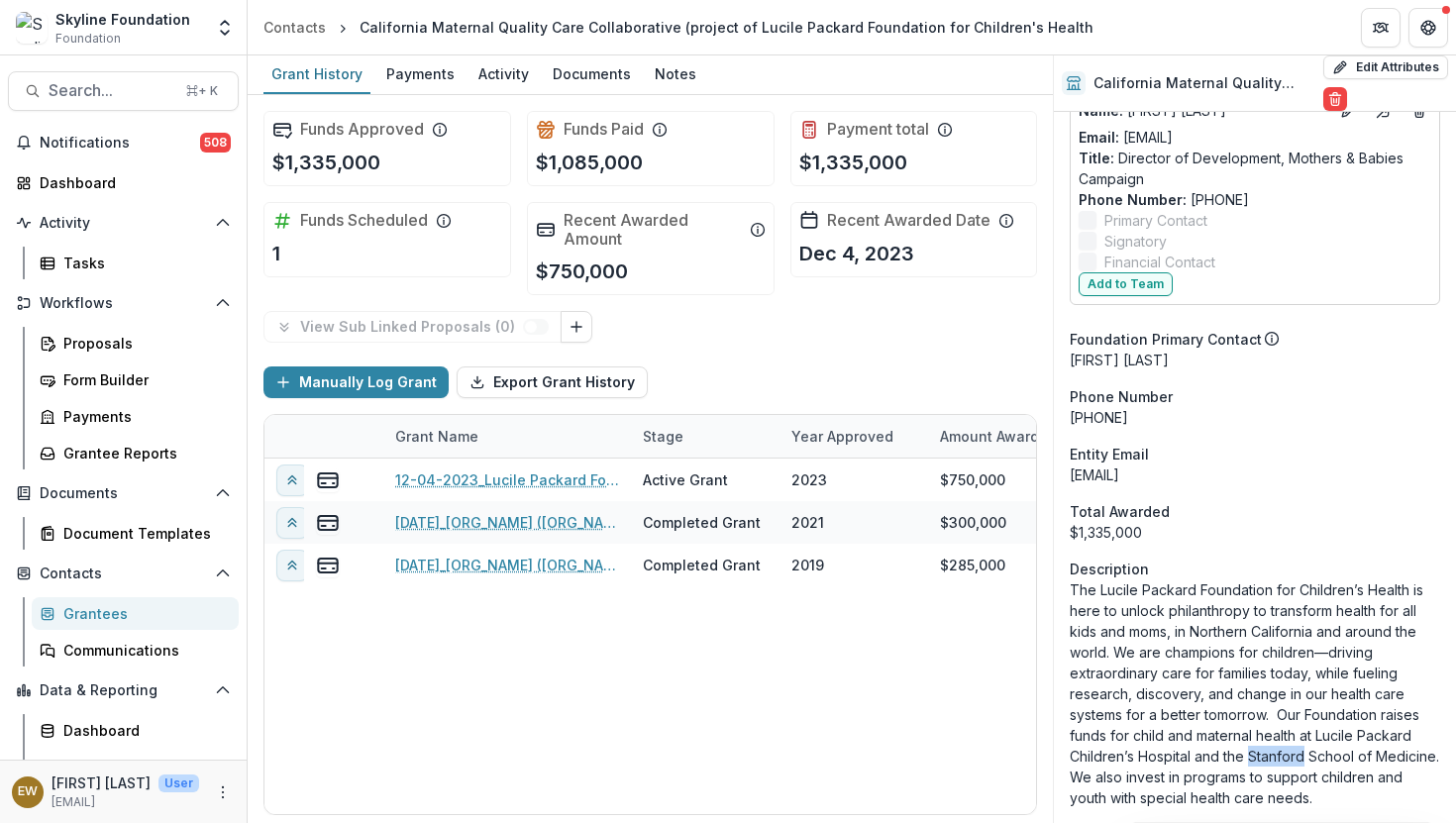click on "The Lucile Packard Foundation for Children’s Health is here to unlock philanthropy to transform health for all kids and moms, in Northern California and around the world.
We are champions for children—driving extraordinary care for families today, while fueling research, discovery, and change in our health care systems for a better tomorrow.
Our Foundation raises funds for child and maternal health at Lucile Packard Children’s Hospital and the Stanford School of Medicine. We also invest in programs to support children and youth with special health care needs." at bounding box center [1255, 693] 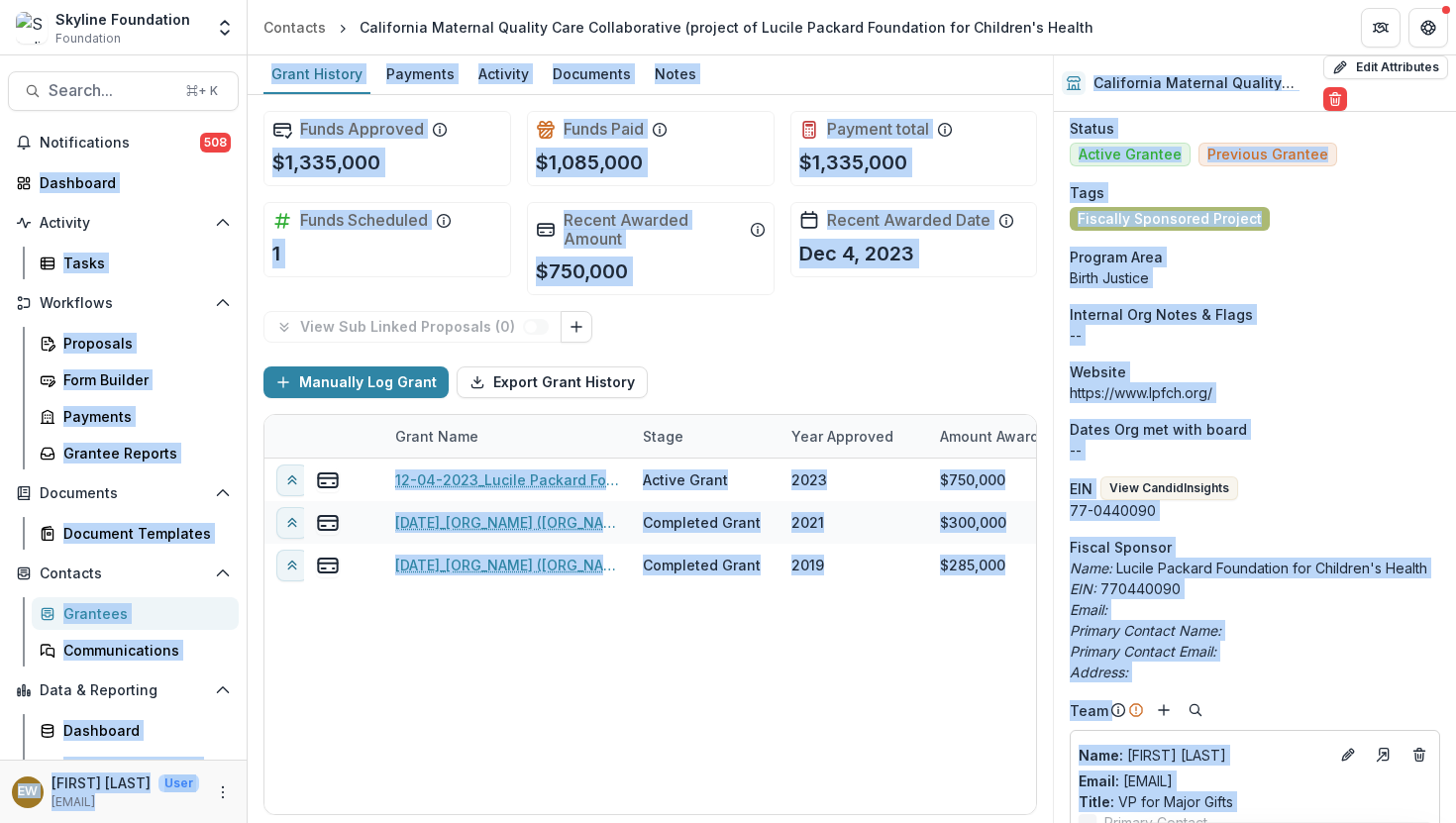 scroll, scrollTop: 0, scrollLeft: 0, axis: both 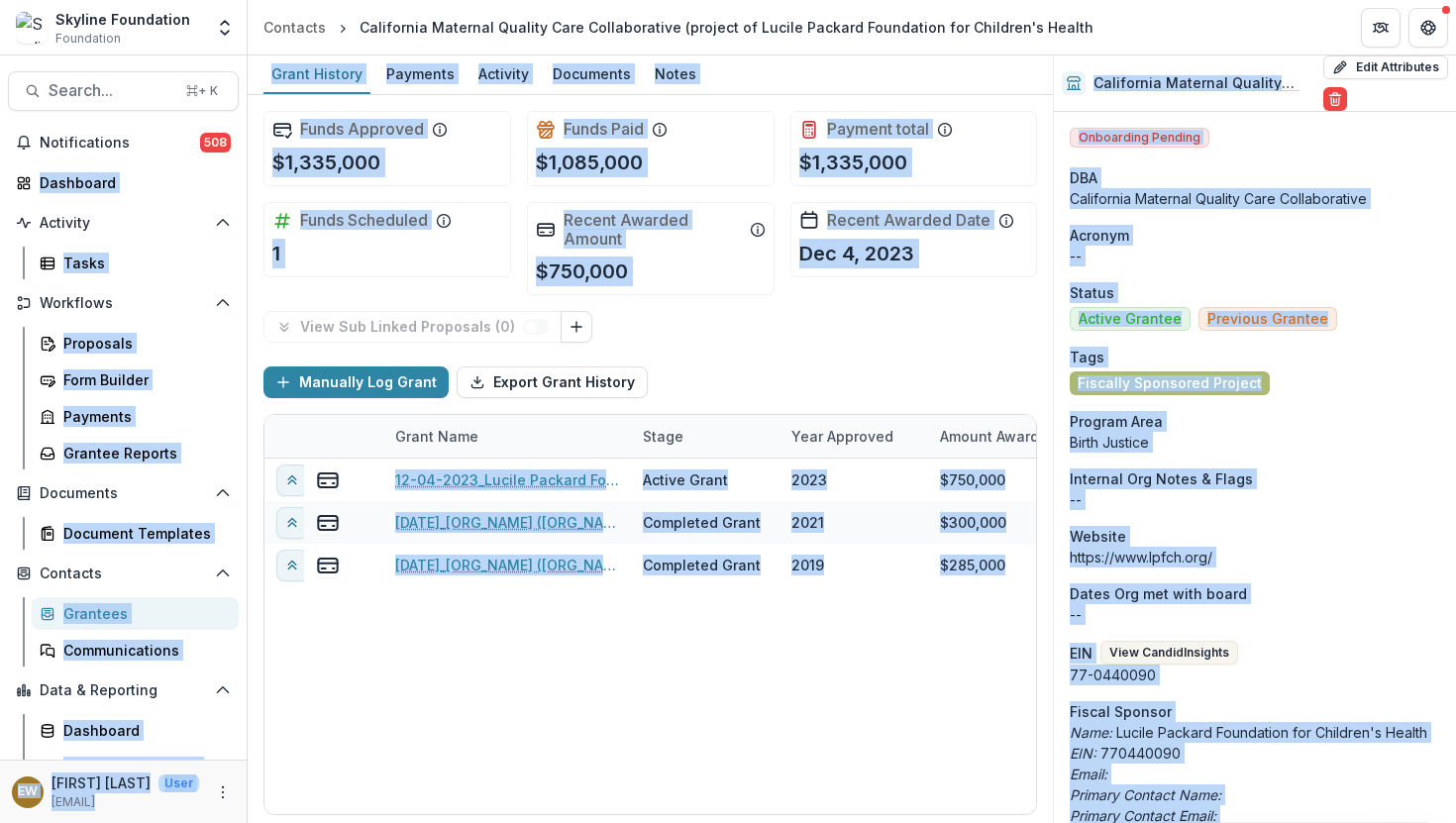 drag, startPoint x: 1254, startPoint y: 755, endPoint x: 1345, endPoint y: -92, distance: 851.8744 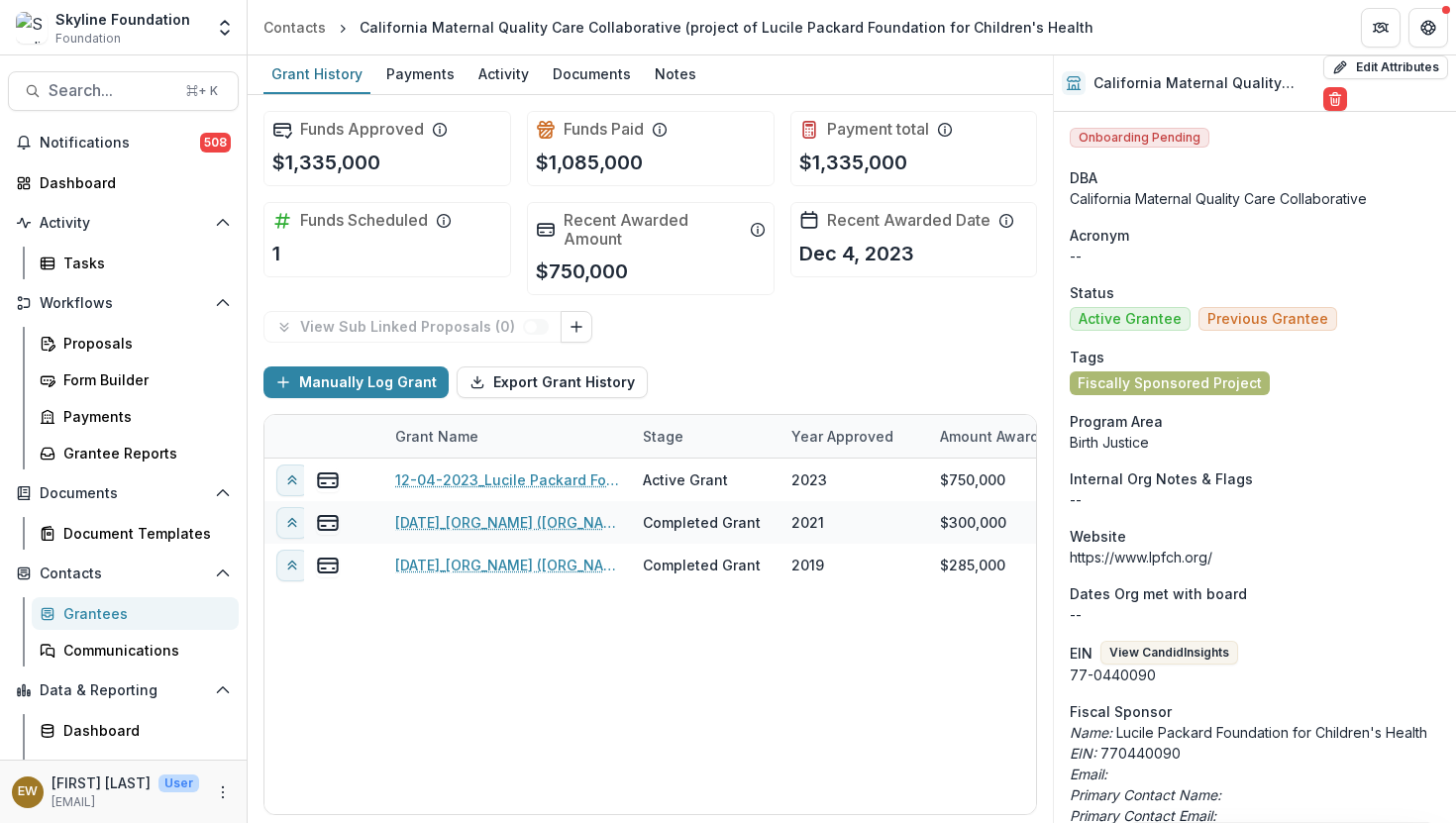 click on "Onboarding Pending DBA California Maternal Quality Care Collaborative Acronym  -- Status Active Grantee Previous Grantee Tags Fiscally Sponsored Project Program Area Birth Justice Internal Org Notes & Flags -- Website https://www.lpfch.org/ Dates Org met with board  -- EIN View Candid  Insights 77-0440090 Fiscal Sponsor Name:   Lucile Packard Foundation for Children's Health EIN:   770440090 Email:   Primary Contact Name:   Primary Contact Email:   Address:     Team Name :   Jennifer Stameson Email:   jennifer.stameson@lpfch.org Title :   VP for Major Gifts Primary Contact Signatory Financial Contact Send Invite Name :   Amena Ahmed Email:   amena.ahmed@lpfch.org Title :   Assistant Director, Major Gifts Program Primary Contact Signatory Financial Contact Send Invite Signatory -- Mailing Address Lucile Packard Foundation for Children’s Health 400 Hamilton Ave, Ste 340 Palo Alto CA USA 94301 Headquarters Address 400 Hamilton Ave Suite 340 Palo Alto CA United States 94301-1833 ProPublica Page -- -- 3722725 15" at bounding box center (1255, 2062) 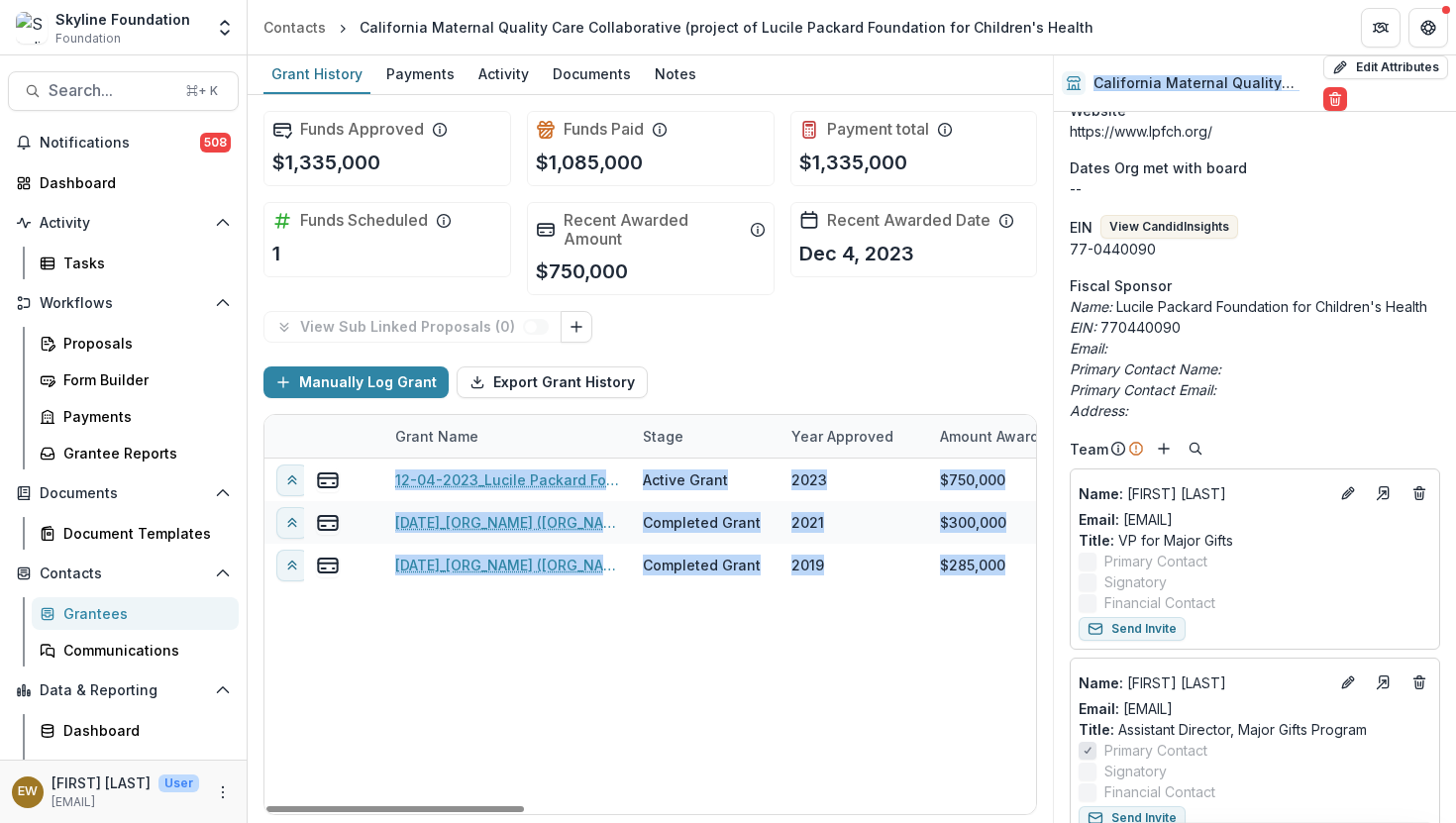 drag, startPoint x: 1240, startPoint y: 135, endPoint x: 1044, endPoint y: 816, distance: 708.64448 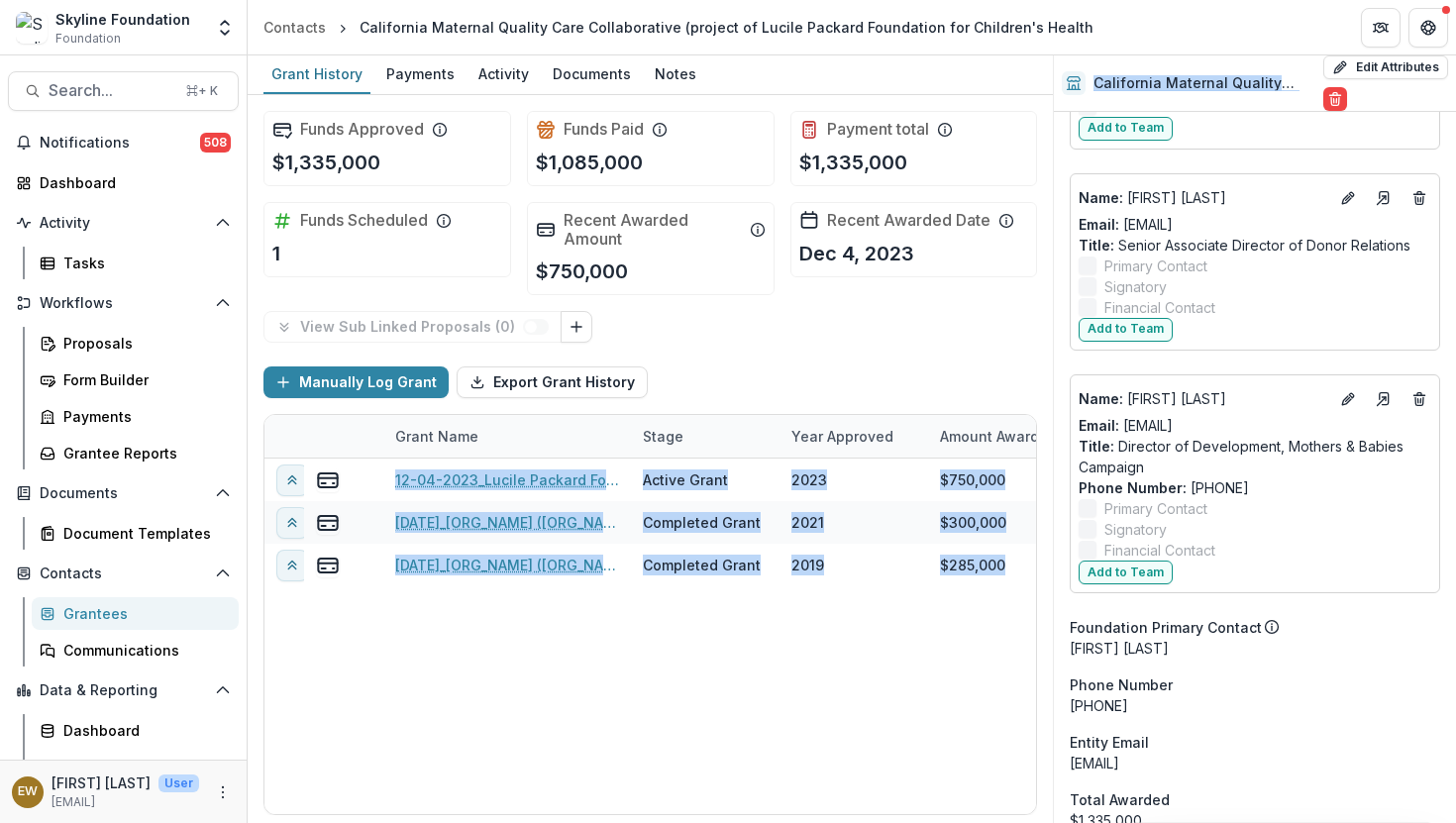 scroll, scrollTop: 3188, scrollLeft: 0, axis: vertical 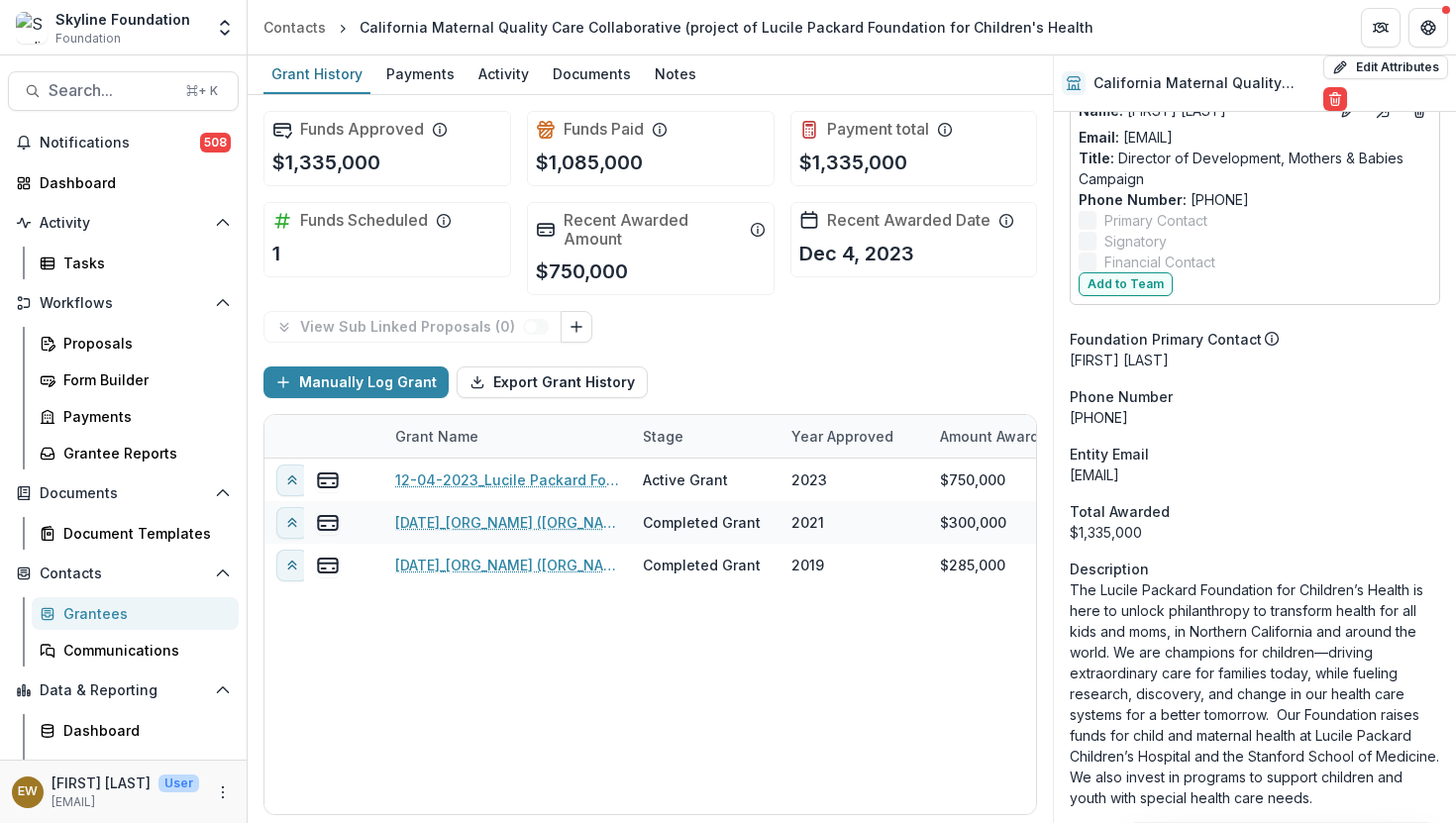 click on "The Lucile Packard Foundation for Children’s Health is here to unlock philanthropy to transform health for all kids and moms, in Northern California and around the world.
We are champions for children—driving extraordinary care for families today, while fueling research, discovery, and change in our health care systems for a better tomorrow.
Our Foundation raises funds for child and maternal health at Lucile Packard Children’s Hospital and the Stanford School of Medicine. We also invest in programs to support children and youth with special health care needs." at bounding box center (1255, 693) 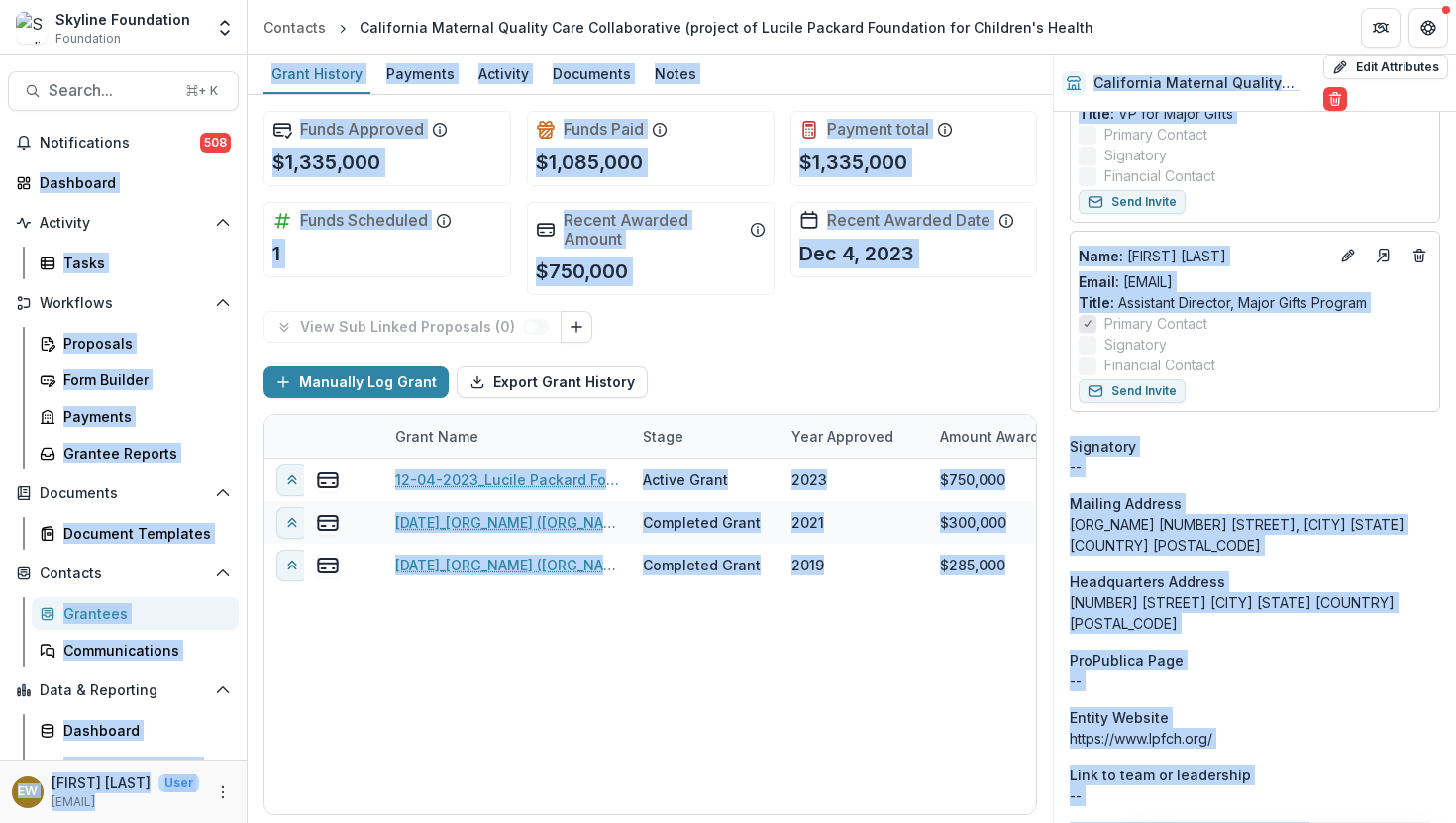 scroll, scrollTop: 0, scrollLeft: 0, axis: both 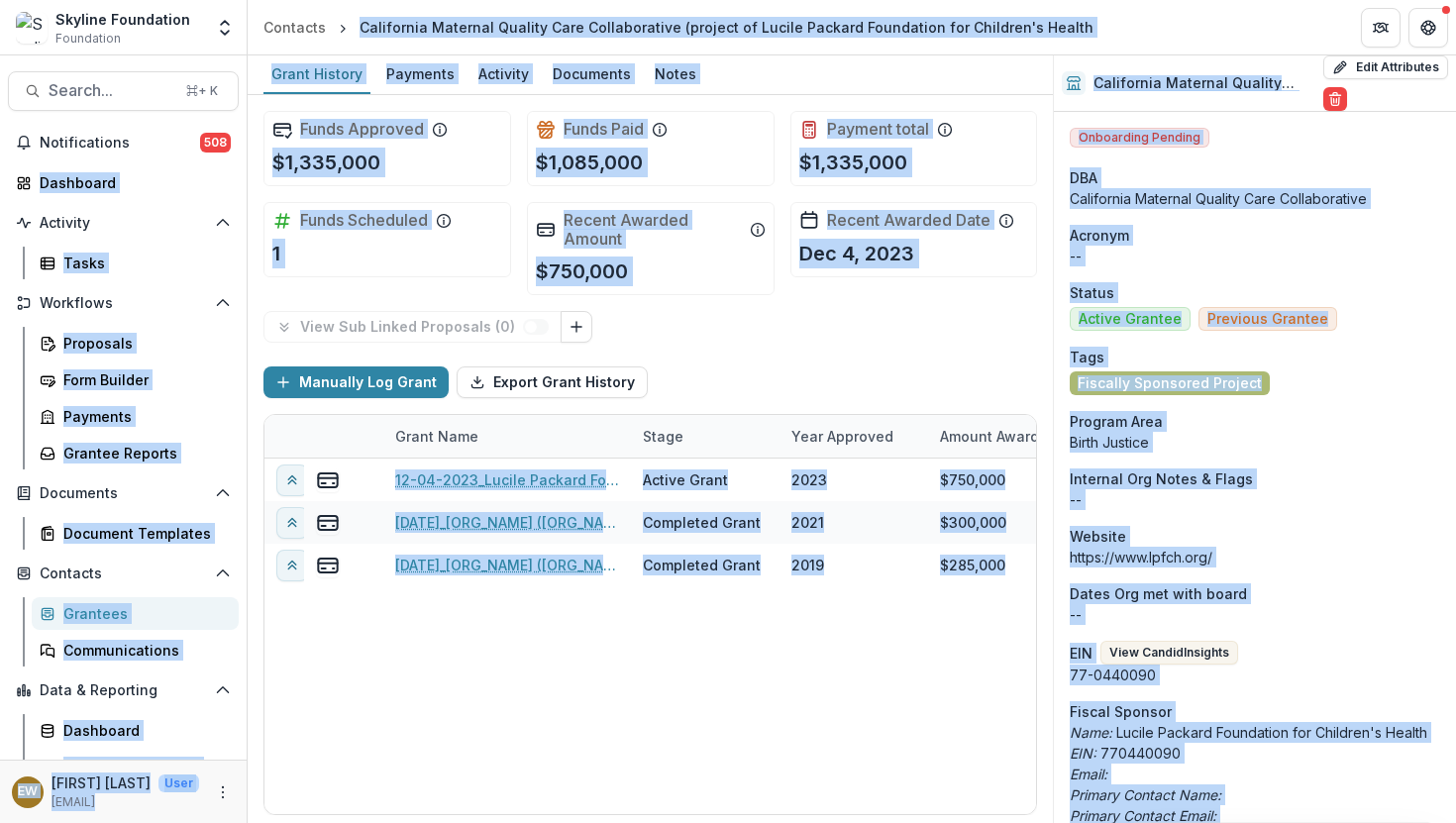 drag, startPoint x: 1202, startPoint y: 653, endPoint x: 1114, endPoint y: -10, distance: 668.81462 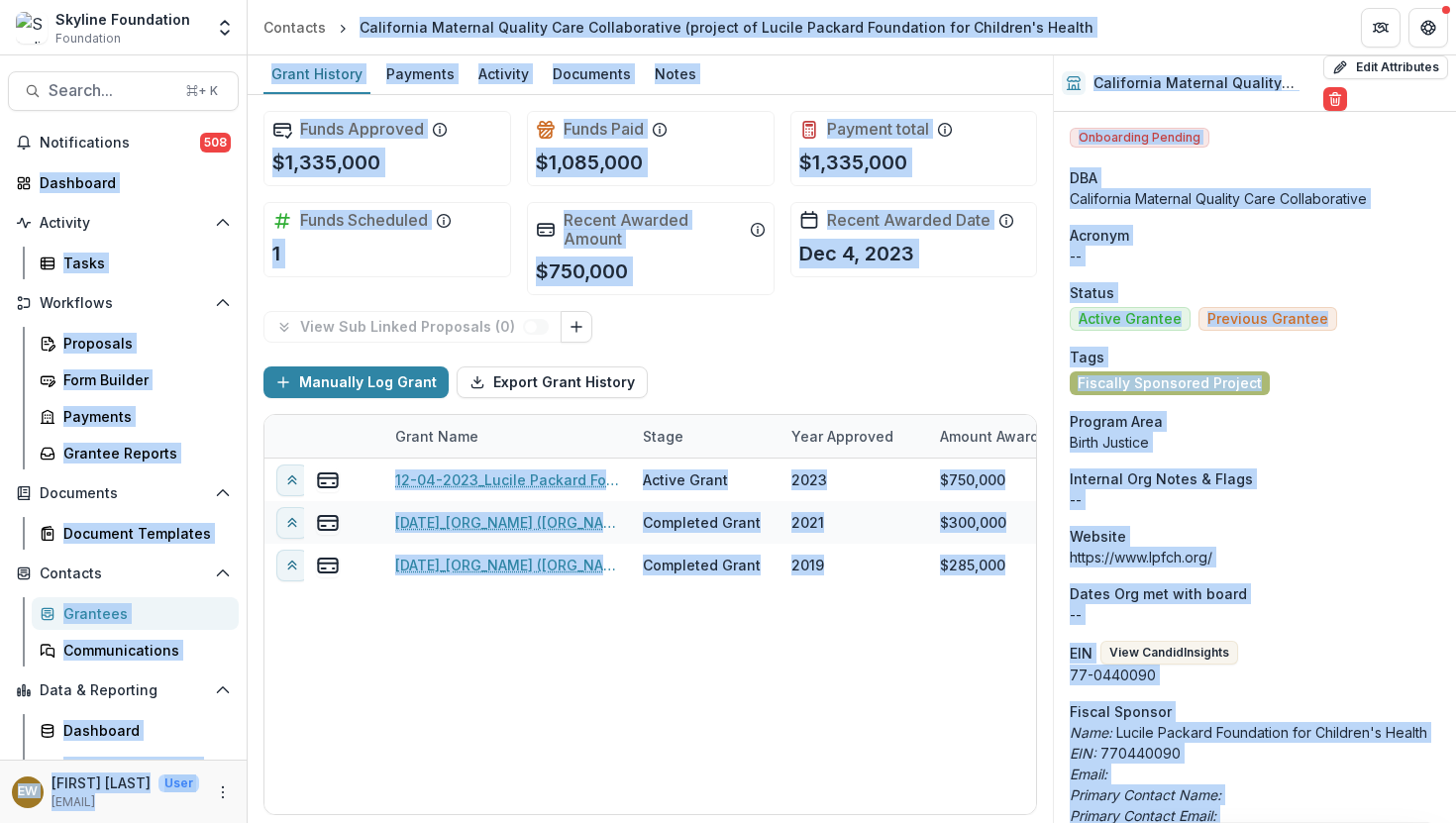 click on "Onboarding Pending DBA California Maternal Quality Care Collaborative Acronym  -- Status Active Grantee Previous Grantee Tags Fiscally Sponsored Project Program Area Birth Justice Internal Org Notes & Flags -- Website https://www.lpfch.org/ Dates Org met with board  -- EIN View Candid  Insights 77-0440090 Fiscal Sponsor Name:   Lucile Packard Foundation for Children's Health EIN:   770440090 Email:   Primary Contact Name:   Primary Contact Email:   Address:     Team Name :   Jennifer Stameson Email:   jennifer.stameson@lpfch.org Title :   VP for Major Gifts Primary Contact Signatory Financial Contact Send Invite Name :   Amena Ahmed Email:   amena.ahmed@lpfch.org Title :   Assistant Director, Major Gifts Program Primary Contact Signatory Financial Contact Send Invite Signatory -- Mailing Address Lucile Packard Foundation for Children’s Health 400 Hamilton Ave, Ste 340 Palo Alto CA USA 94301 Headquarters Address 400 Hamilton Ave Suite 340 Palo Alto CA United States 94301-1833 ProPublica Page -- -- 3722725 15" at bounding box center [1255, 2062] 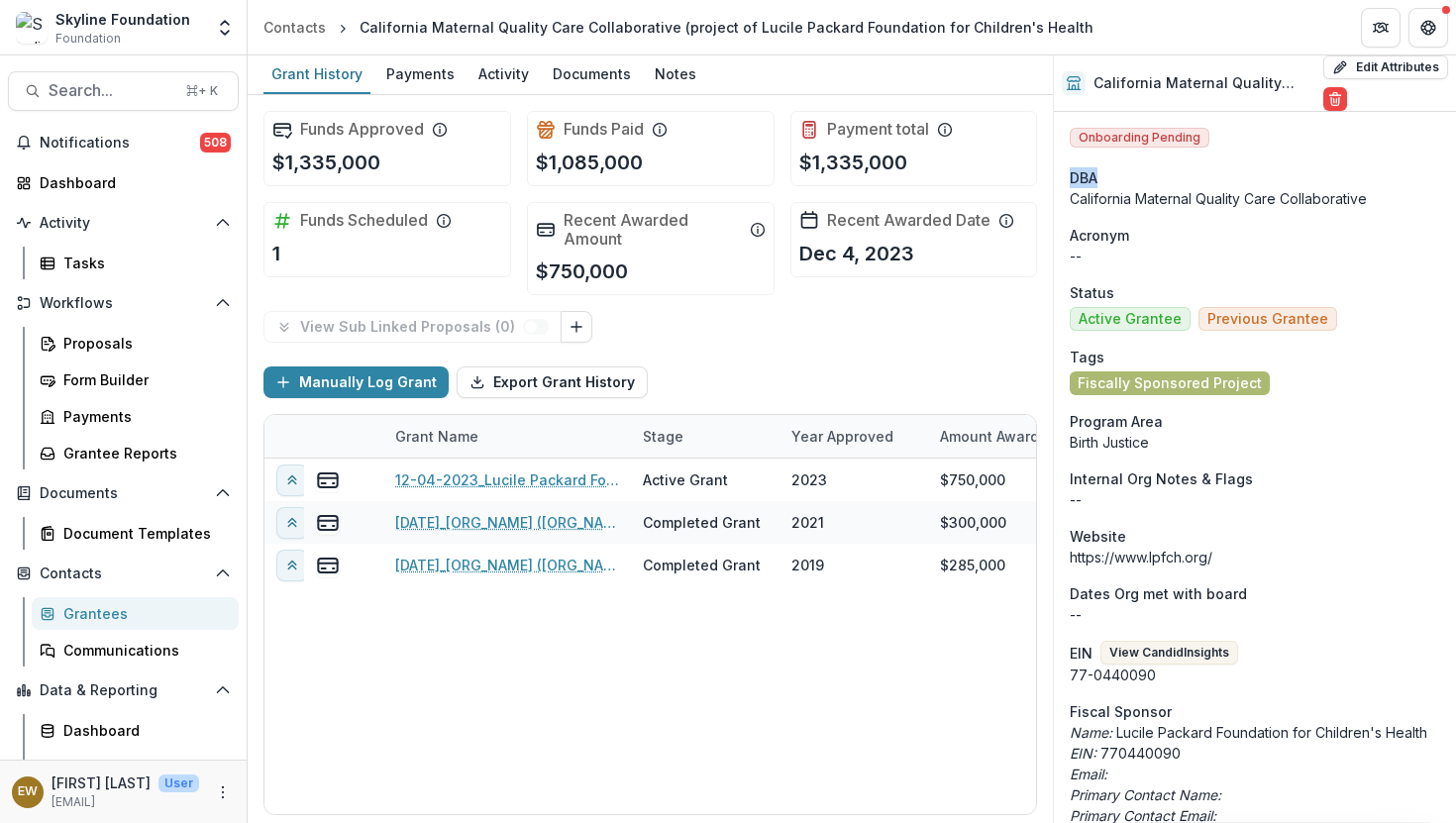 click on "Onboarding Pending DBA California Maternal Quality Care Collaborative Acronym  -- Status Active Grantee Previous Grantee Tags Fiscally Sponsored Project Program Area Birth Justice Internal Org Notes & Flags -- Website https://www.lpfch.org/ Dates Org met with board  -- EIN View Candid  Insights 77-0440090 Fiscal Sponsor Name:   Lucile Packard Foundation for Children's Health EIN:   770440090 Email:   Primary Contact Name:   Primary Contact Email:   Address:     Team Name :   Jennifer Stameson Email:   jennifer.stameson@lpfch.org Title :   VP for Major Gifts Primary Contact Signatory Financial Contact Send Invite Name :   Amena Ahmed Email:   amena.ahmed@lpfch.org Title :   Assistant Director, Major Gifts Program Primary Contact Signatory Financial Contact Send Invite Signatory -- Mailing Address Lucile Packard Foundation for Children’s Health 400 Hamilton Ave, Ste 340 Palo Alto CA USA 94301 Headquarters Address 400 Hamilton Ave Suite 340 Palo Alto CA United States 94301-1833 ProPublica Page -- -- 3722725 15" at bounding box center (1255, 2062) 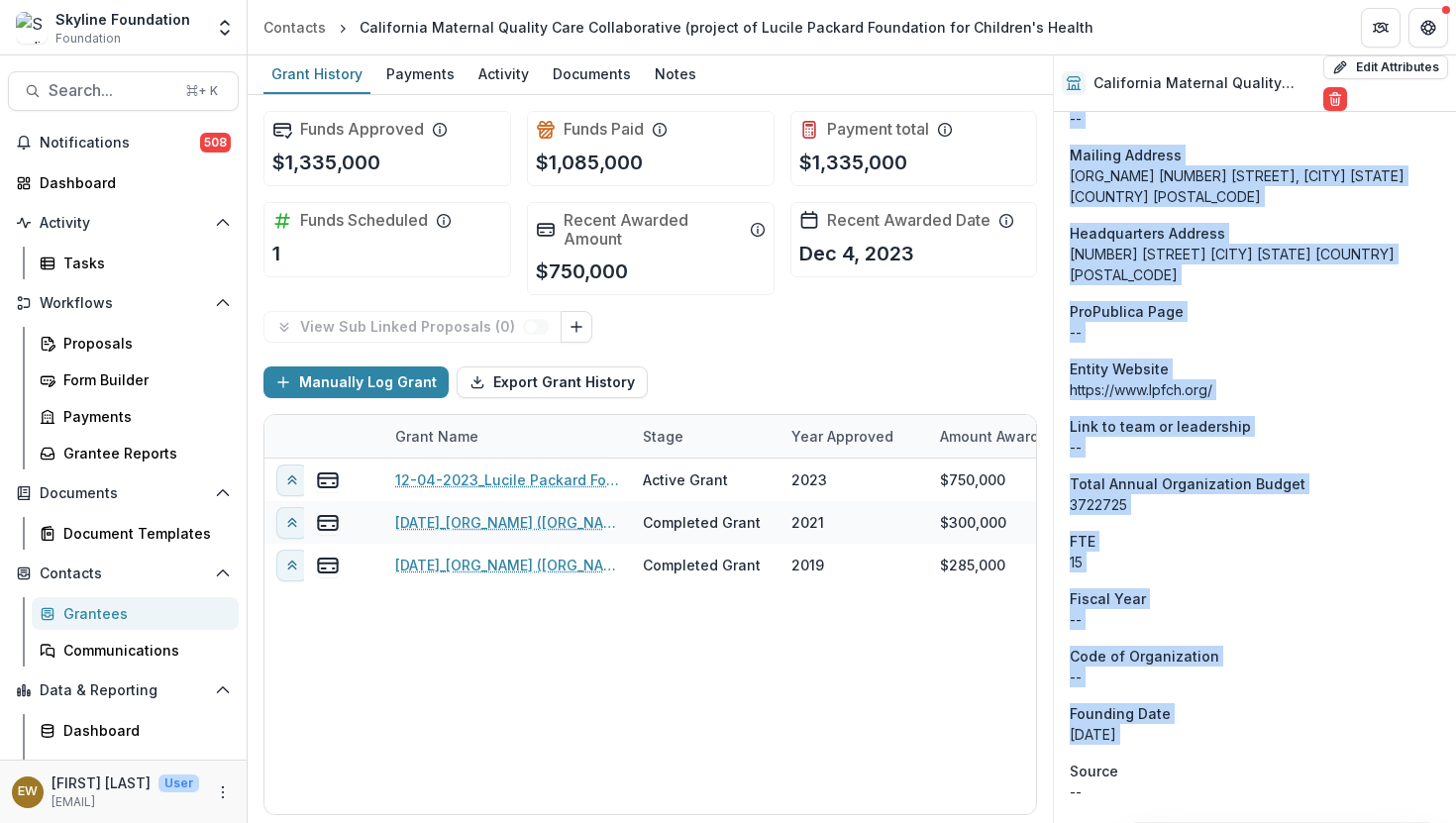 scroll, scrollTop: 1547, scrollLeft: 0, axis: vertical 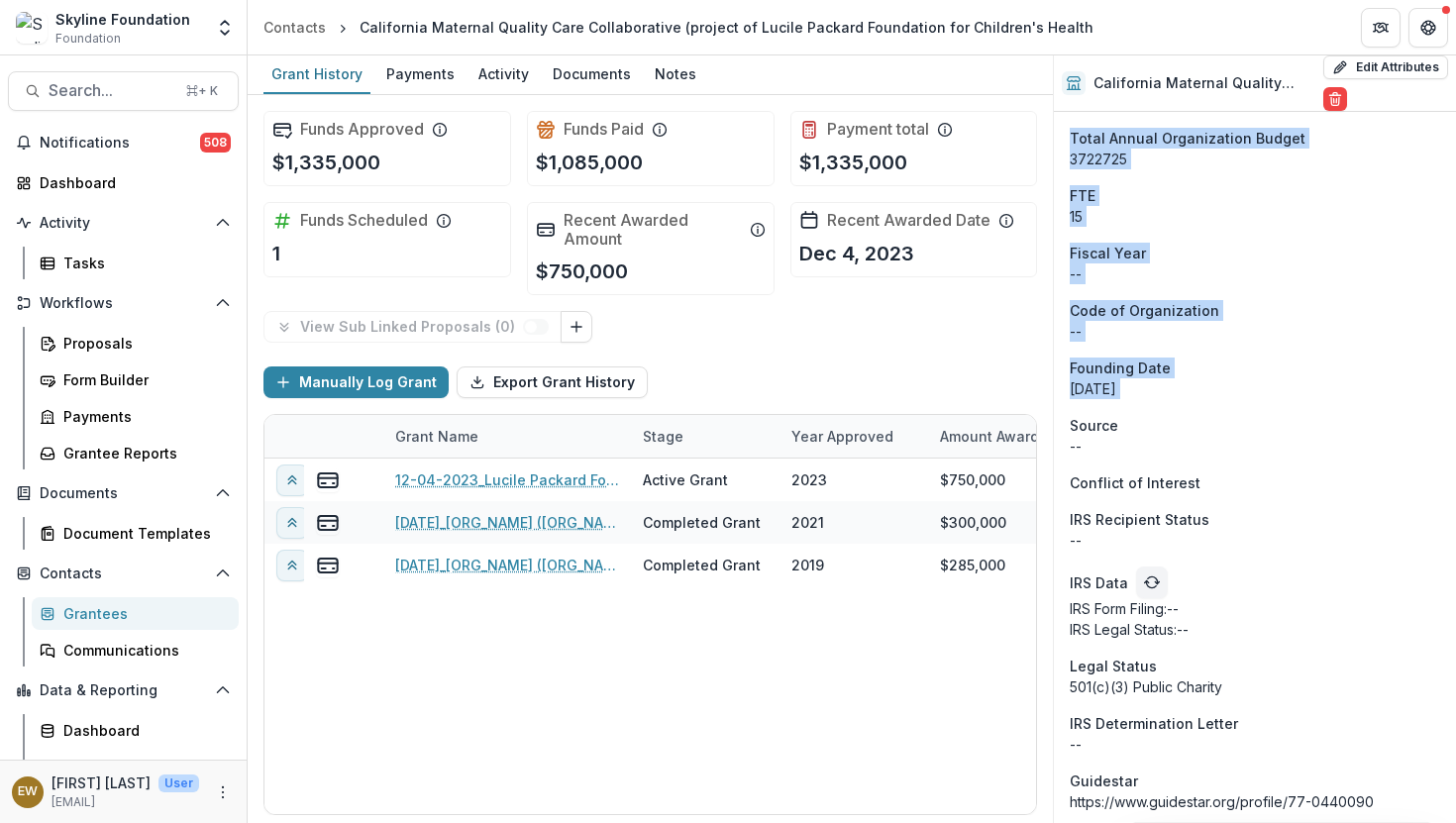 drag, startPoint x: 1247, startPoint y: 136, endPoint x: 1218, endPoint y: 388, distance: 253.6632 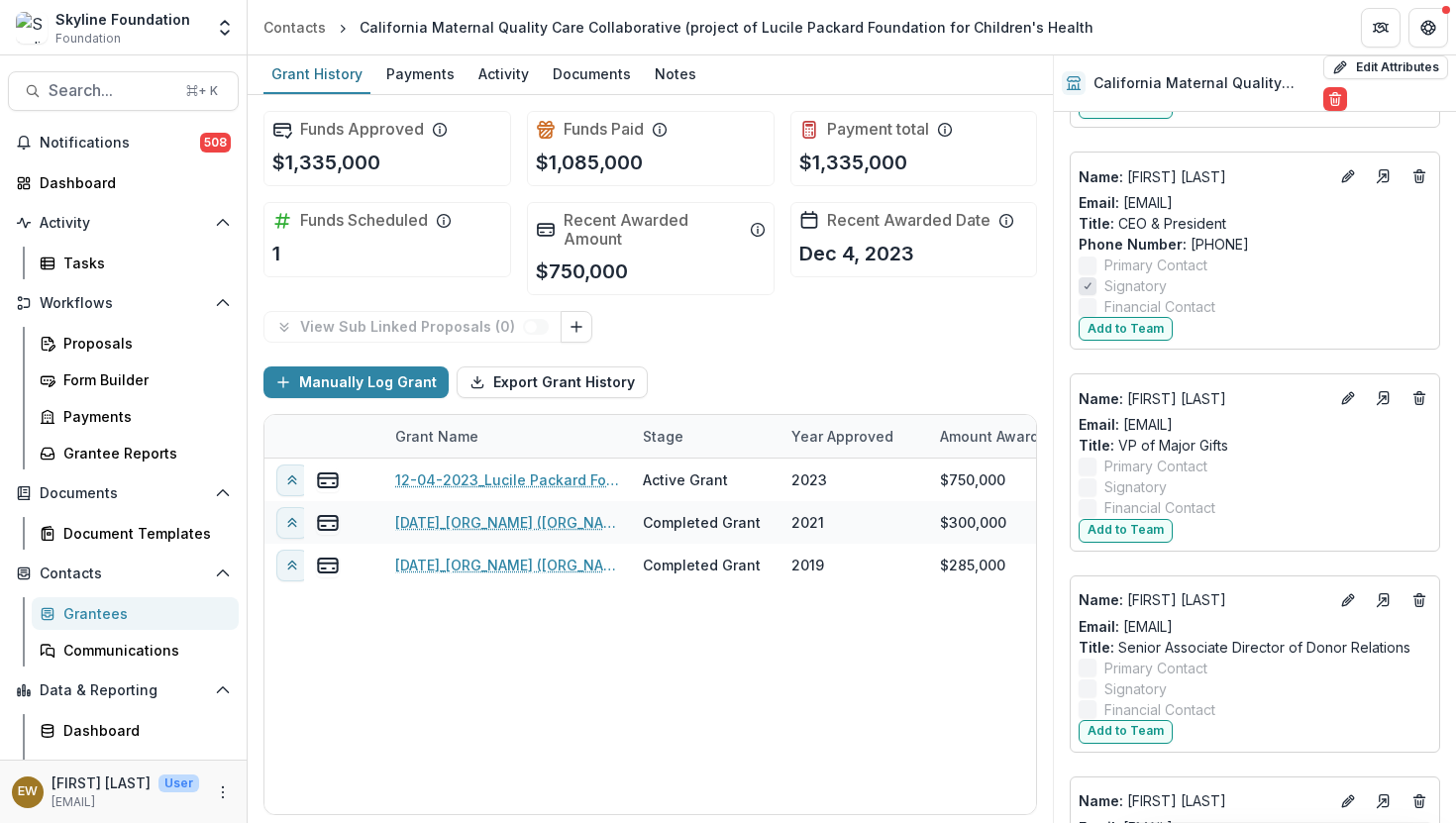 scroll, scrollTop: 3188, scrollLeft: 0, axis: vertical 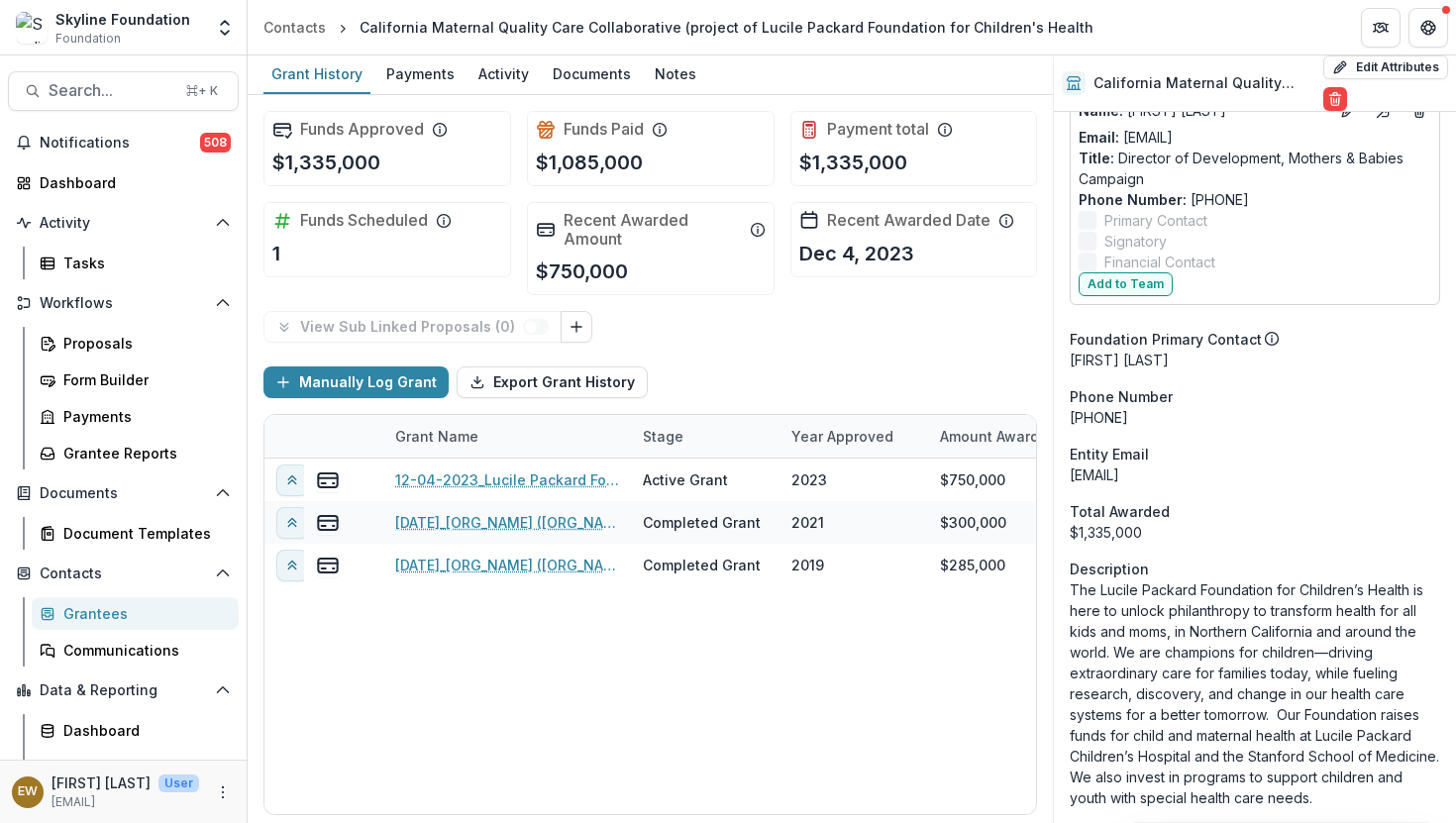 click on "The Lucile Packard Foundation for Children’s Health is here to unlock philanthropy to transform health for all kids and moms, in Northern California and around the world.
We are champions for children—driving extraordinary care for families today, while fueling research, discovery, and change in our health care systems for a better tomorrow.
Our Foundation raises funds for child and maternal health at Lucile Packard Children’s Hospital and the Stanford School of Medicine. We also invest in programs to support children and youth with special health care needs." at bounding box center [1255, 693] 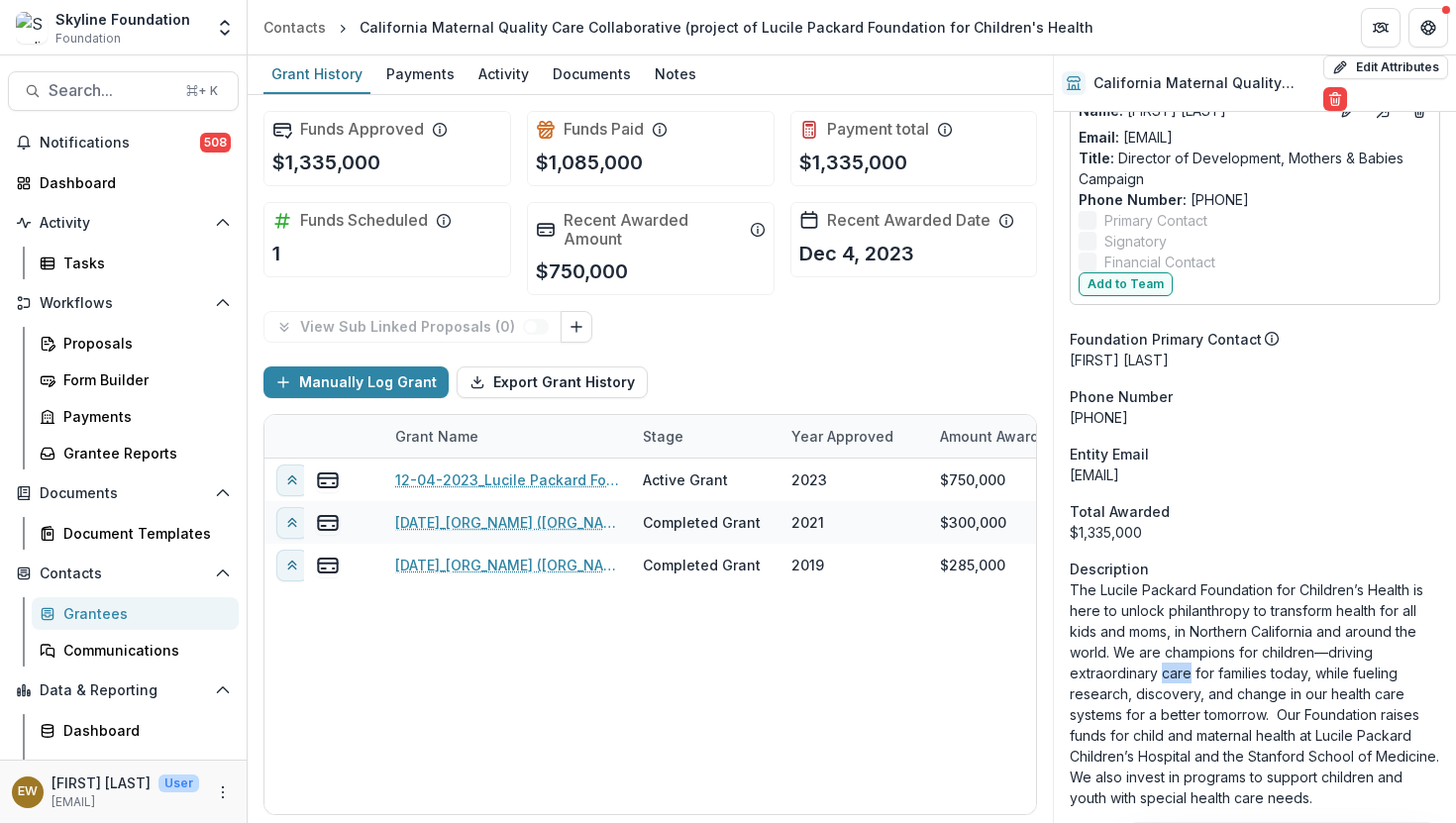 click on "The Lucile Packard Foundation for Children’s Health is here to unlock philanthropy to transform health for all kids and moms, in Northern California and around the world.
We are champions for children—driving extraordinary care for families today, while fueling research, discovery, and change in our health care systems for a better tomorrow.
Our Foundation raises funds for child and maternal health at Lucile Packard Children’s Hospital and the Stanford School of Medicine. We also invest in programs to support children and youth with special health care needs." at bounding box center [1255, 693] 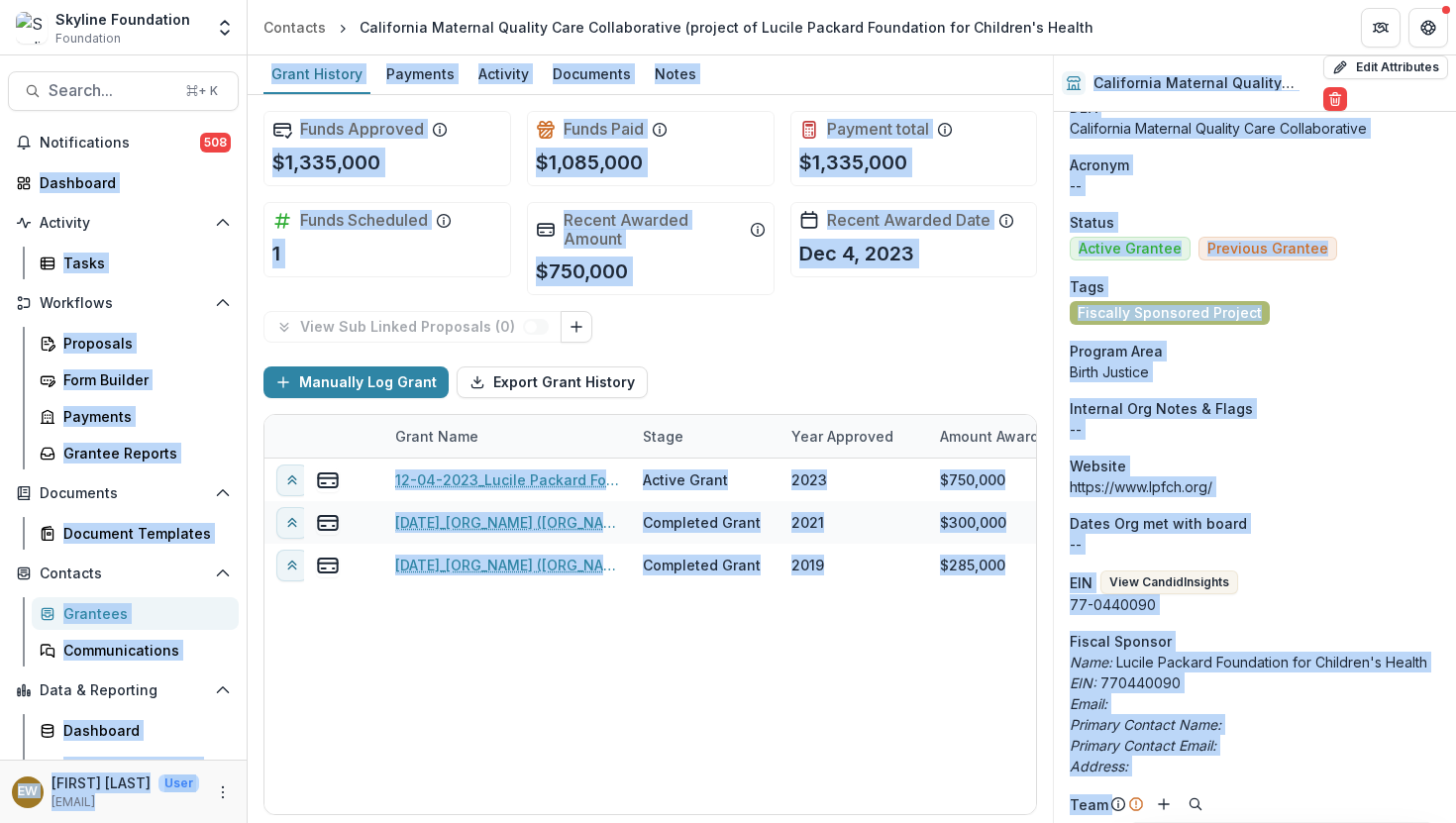 scroll, scrollTop: 0, scrollLeft: 0, axis: both 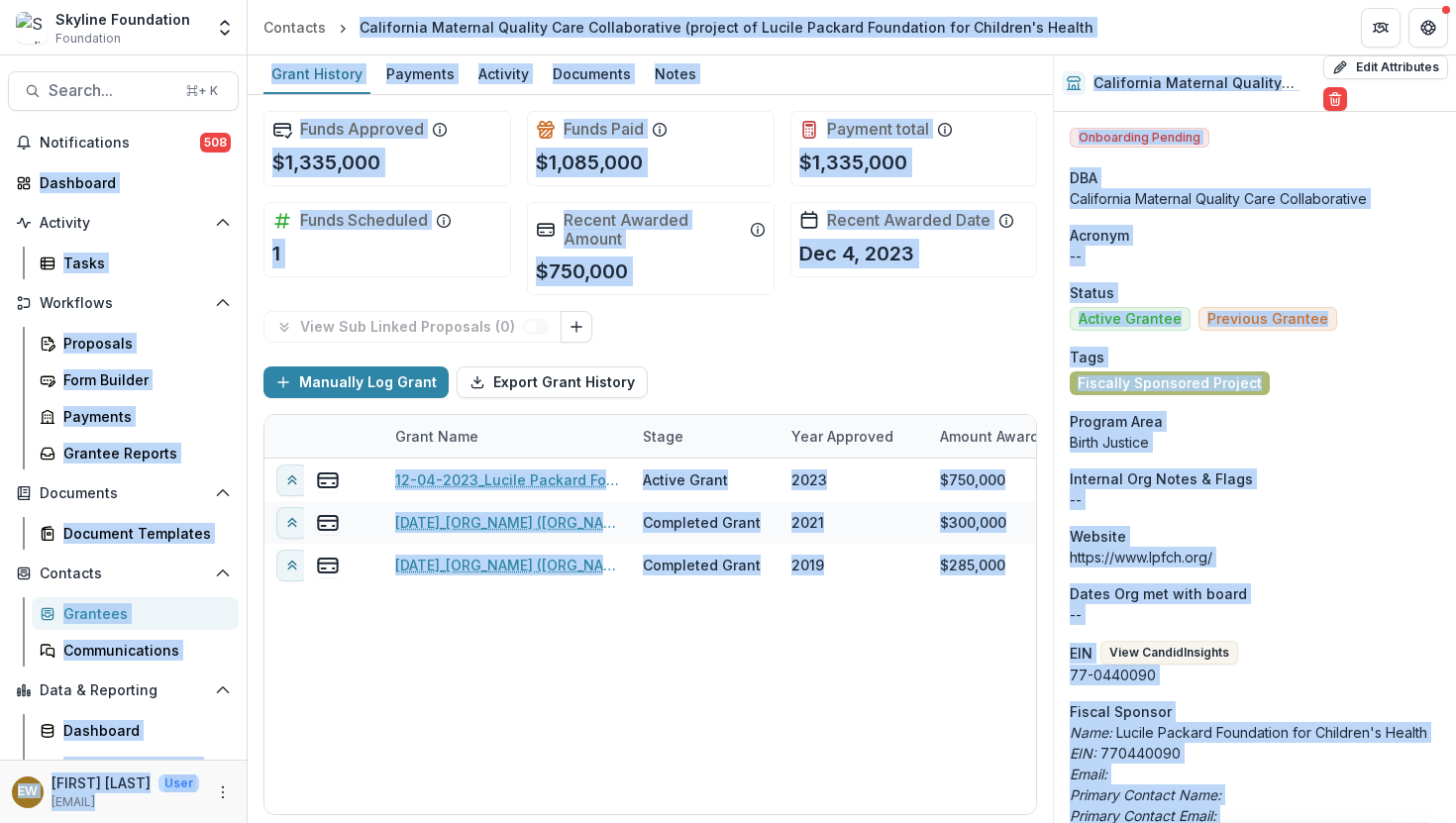 drag, startPoint x: 1171, startPoint y: 671, endPoint x: 1196, endPoint y: 25, distance: 646.4836 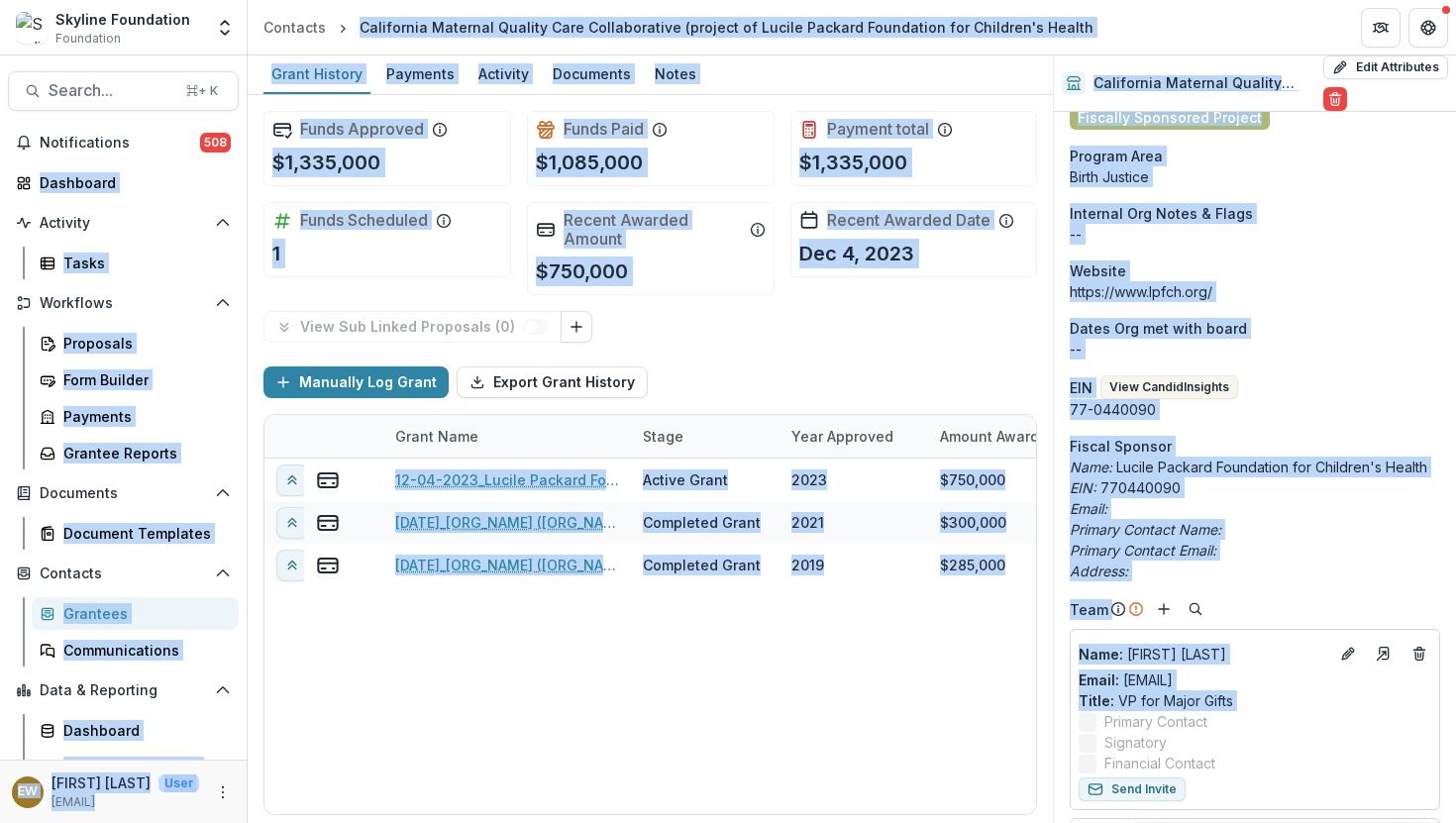 scroll, scrollTop: 0, scrollLeft: 0, axis: both 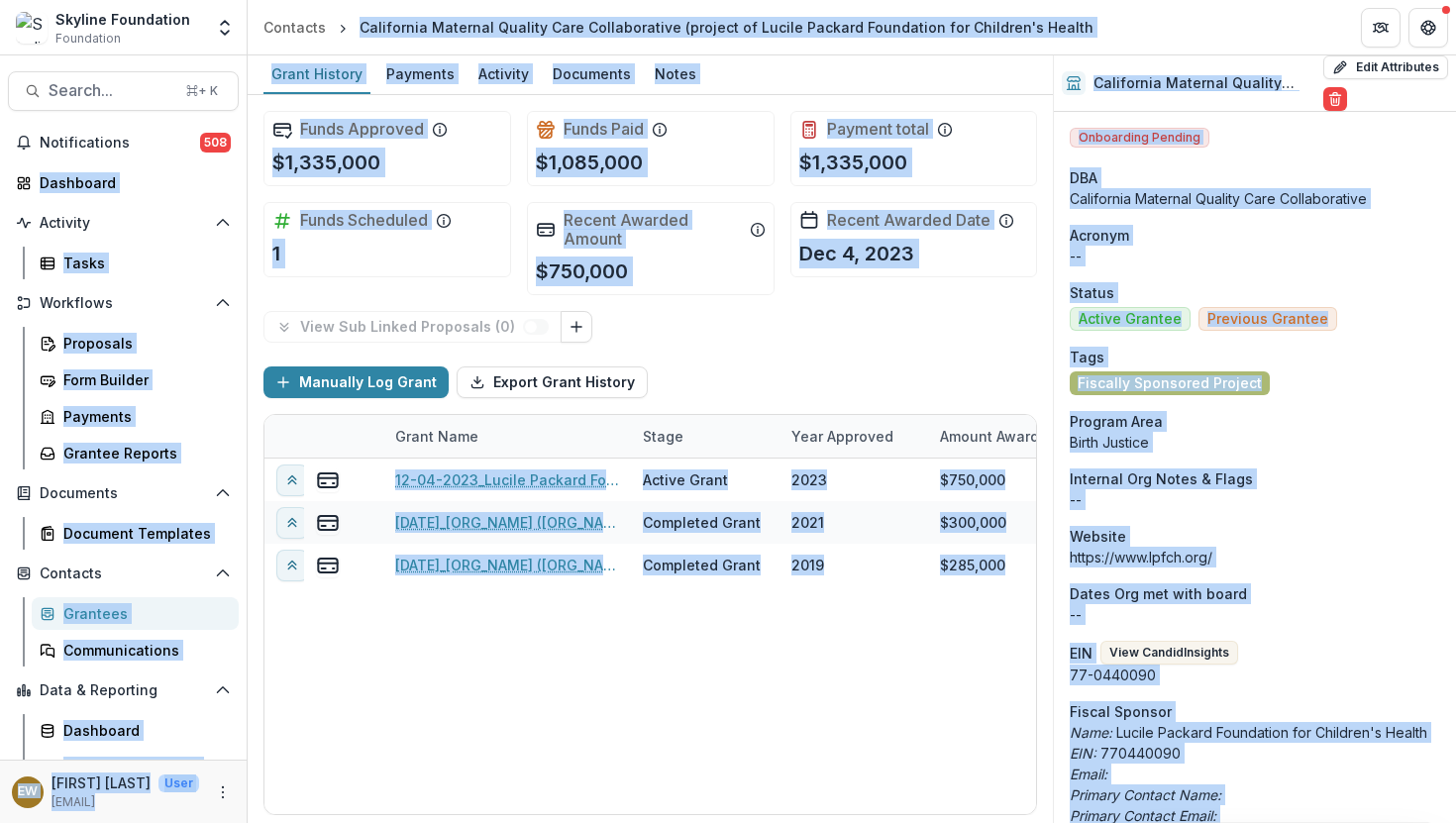 click on "Onboarding Pending DBA California Maternal Quality Care Collaborative Acronym  -- Status Active Grantee Previous Grantee Tags Fiscally Sponsored Project Program Area Birth Justice Internal Org Notes & Flags -- Website https://www.lpfch.org/ Dates Org met with board  -- EIN View Candid  Insights 77-0440090 Fiscal Sponsor Name:   Lucile Packard Foundation for Children's Health EIN:   770440090 Email:   Primary Contact Name:   Primary Contact Email:   Address:     Team Name :   Jennifer Stameson Email:   jennifer.stameson@lpfch.org Title :   VP for Major Gifts Primary Contact Signatory Financial Contact Send Invite Name :   Amena Ahmed Email:   amena.ahmed@lpfch.org Title :   Assistant Director, Major Gifts Program Primary Contact Signatory Financial Contact Send Invite Signatory -- Mailing Address Lucile Packard Foundation for Children’s Health 400 Hamilton Ave, Ste 340 Palo Alto CA USA 94301 Headquarters Address 400 Hamilton Ave Suite 340 Palo Alto CA United States 94301-1833 ProPublica Page -- -- 3722725 15" at bounding box center (1255, 2062) 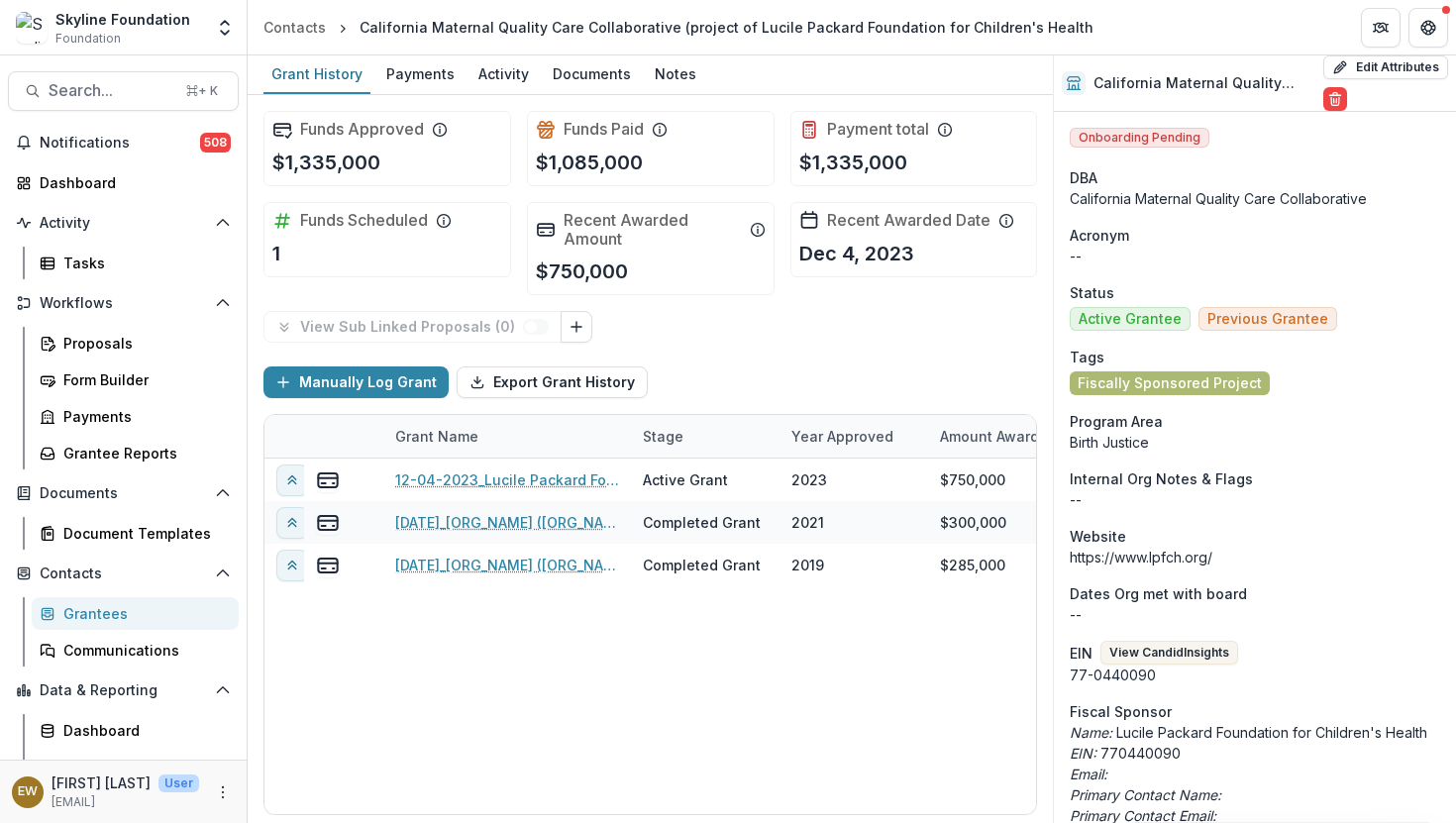 click on "Onboarding Pending DBA California Maternal Quality Care Collaborative Acronym  -- Status Active Grantee Previous Grantee Tags Fiscally Sponsored Project Program Area Birth Justice Internal Org Notes & Flags -- Website https://www.lpfch.org/ Dates Org met with board  -- EIN View Candid  Insights 77-0440090 Fiscal Sponsor Name:   Lucile Packard Foundation for Children's Health EIN:   770440090 Email:   Primary Contact Name:   Primary Contact Email:   Address:     Team Name :   Jennifer Stameson Email:   jennifer.stameson@lpfch.org Title :   VP for Major Gifts Primary Contact Signatory Financial Contact Send Invite Name :   Amena Ahmed Email:   amena.ahmed@lpfch.org Title :   Assistant Director, Major Gifts Program Primary Contact Signatory Financial Contact Send Invite Signatory -- Mailing Address Lucile Packard Foundation for Children’s Health 400 Hamilton Ave, Ste 340 Palo Alto CA USA 94301 Headquarters Address 400 Hamilton Ave Suite 340 Palo Alto CA United States 94301-1833 ProPublica Page -- -- 3722725 15" at bounding box center (1255, 2062) 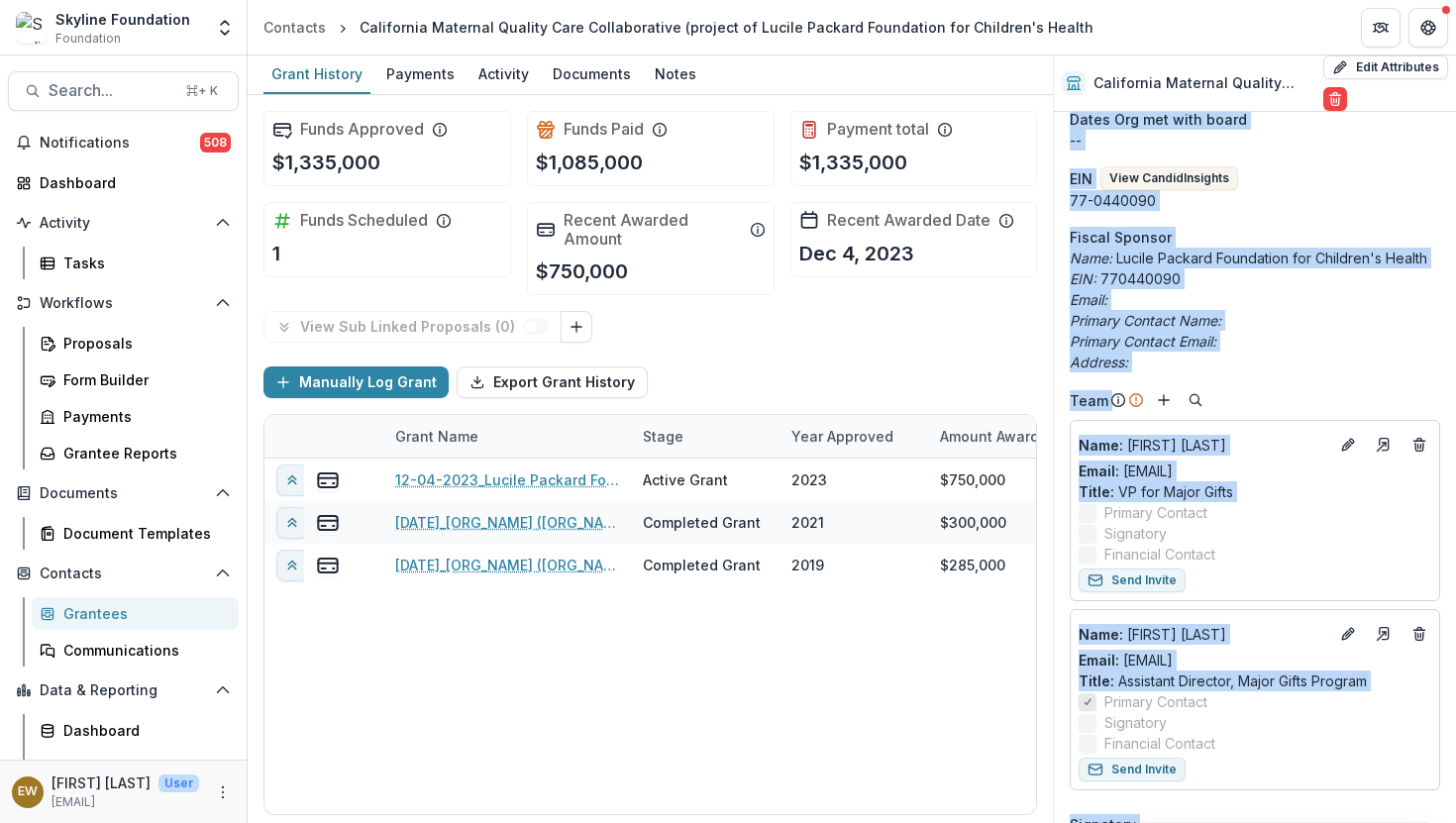 scroll, scrollTop: 493, scrollLeft: 0, axis: vertical 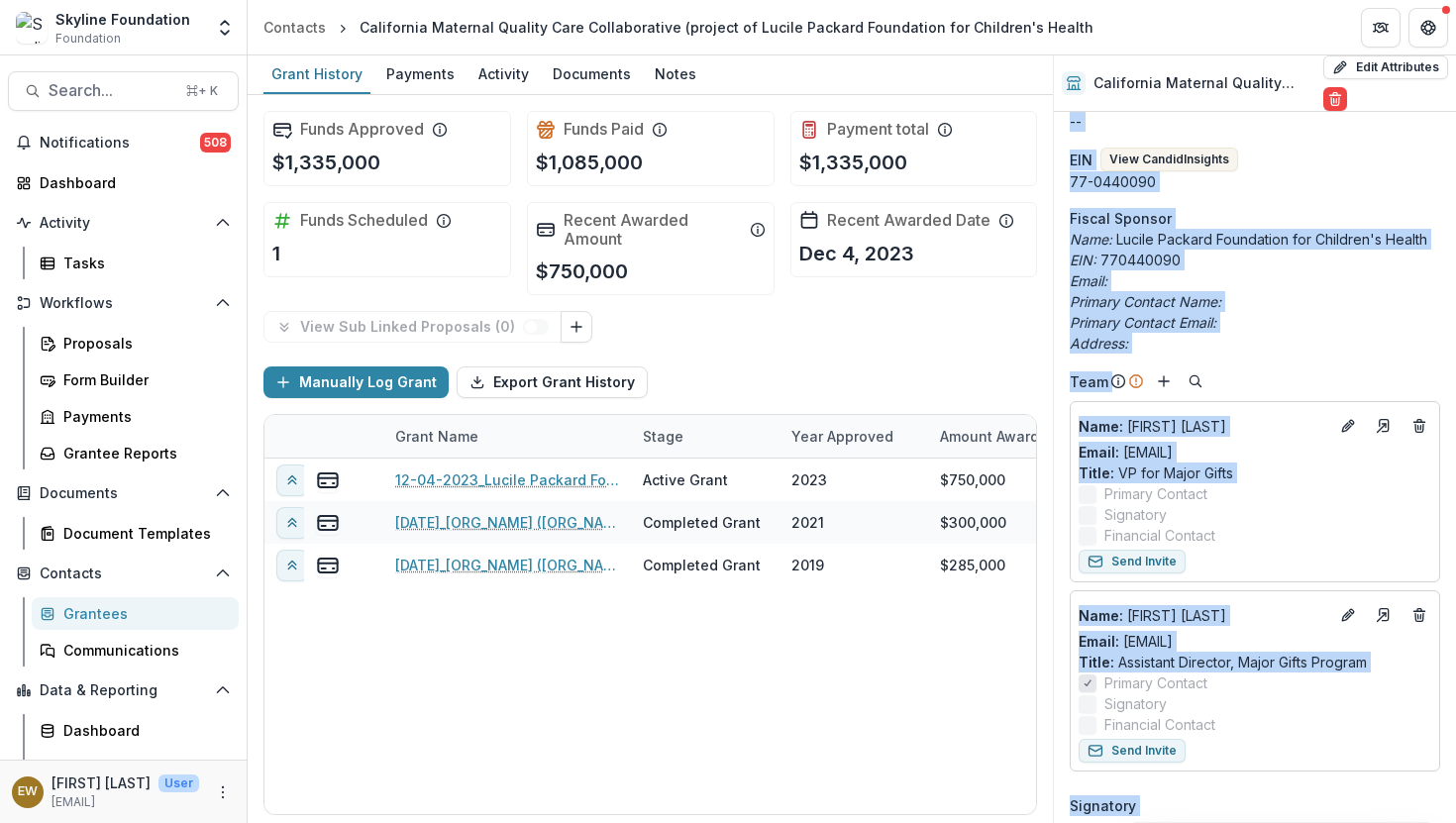 drag, startPoint x: 1182, startPoint y: 153, endPoint x: 1058, endPoint y: 817, distance: 675.47909 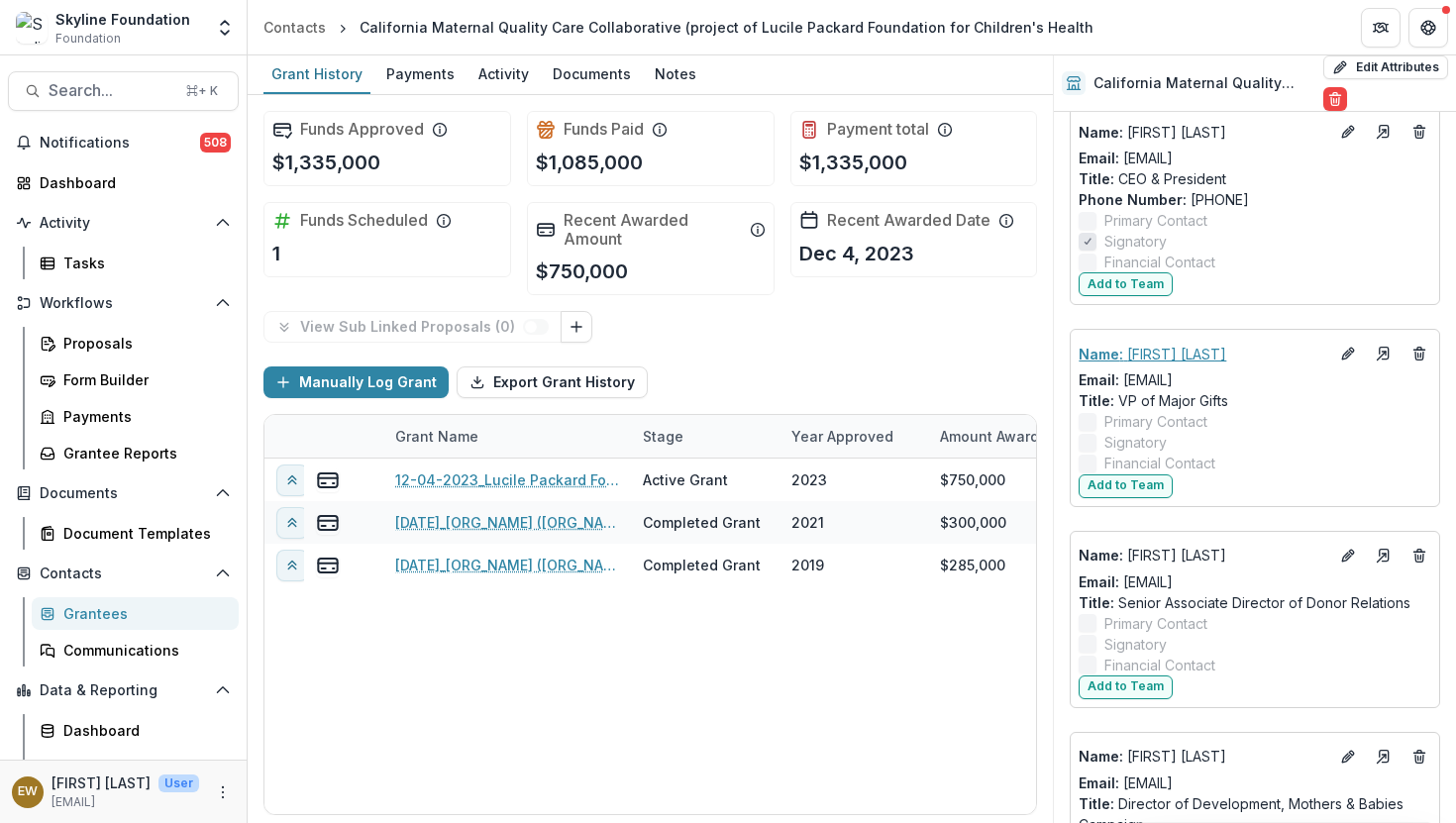 scroll, scrollTop: 3188, scrollLeft: 0, axis: vertical 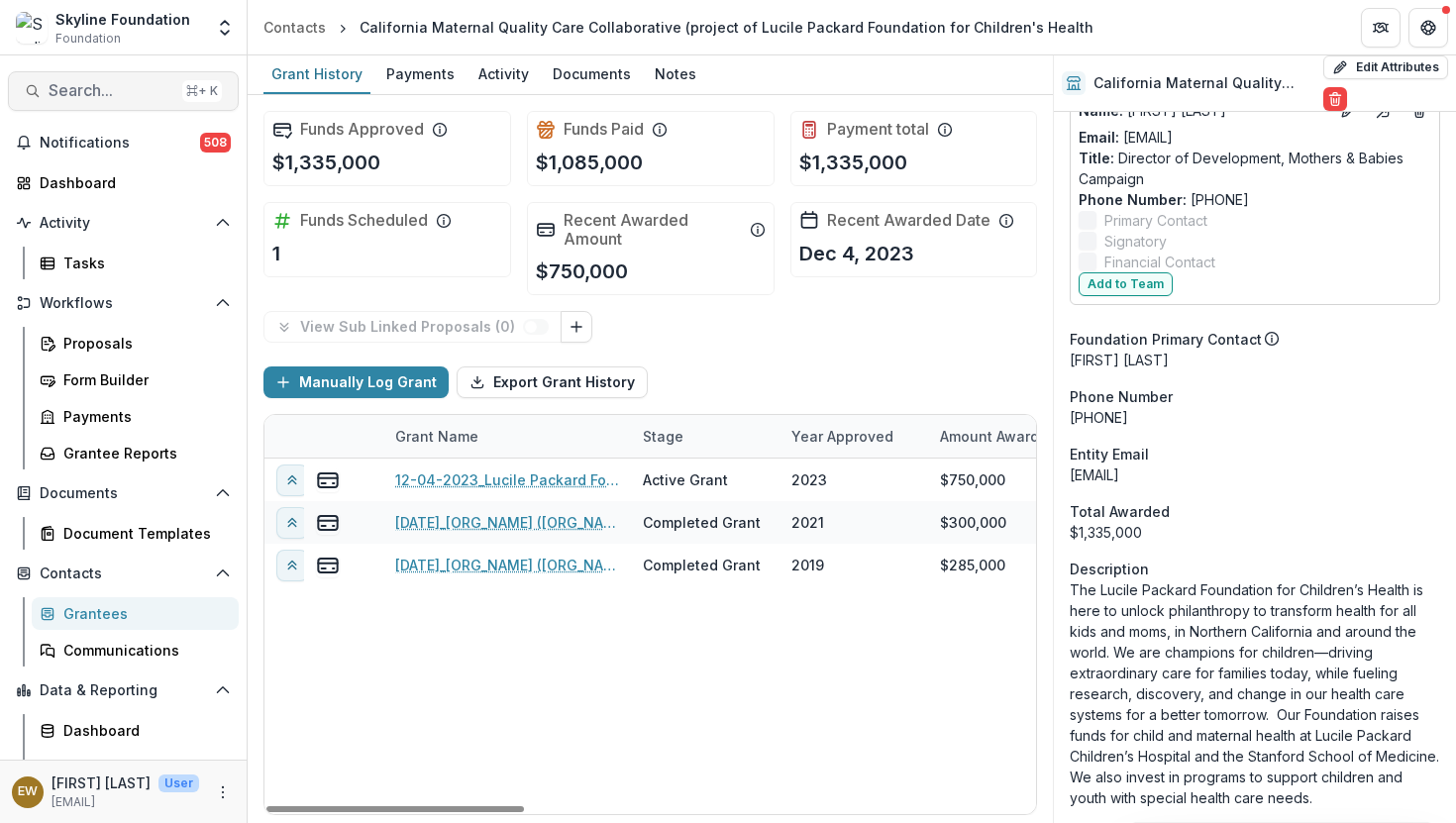 click on "Search..." at bounding box center [111, 90] 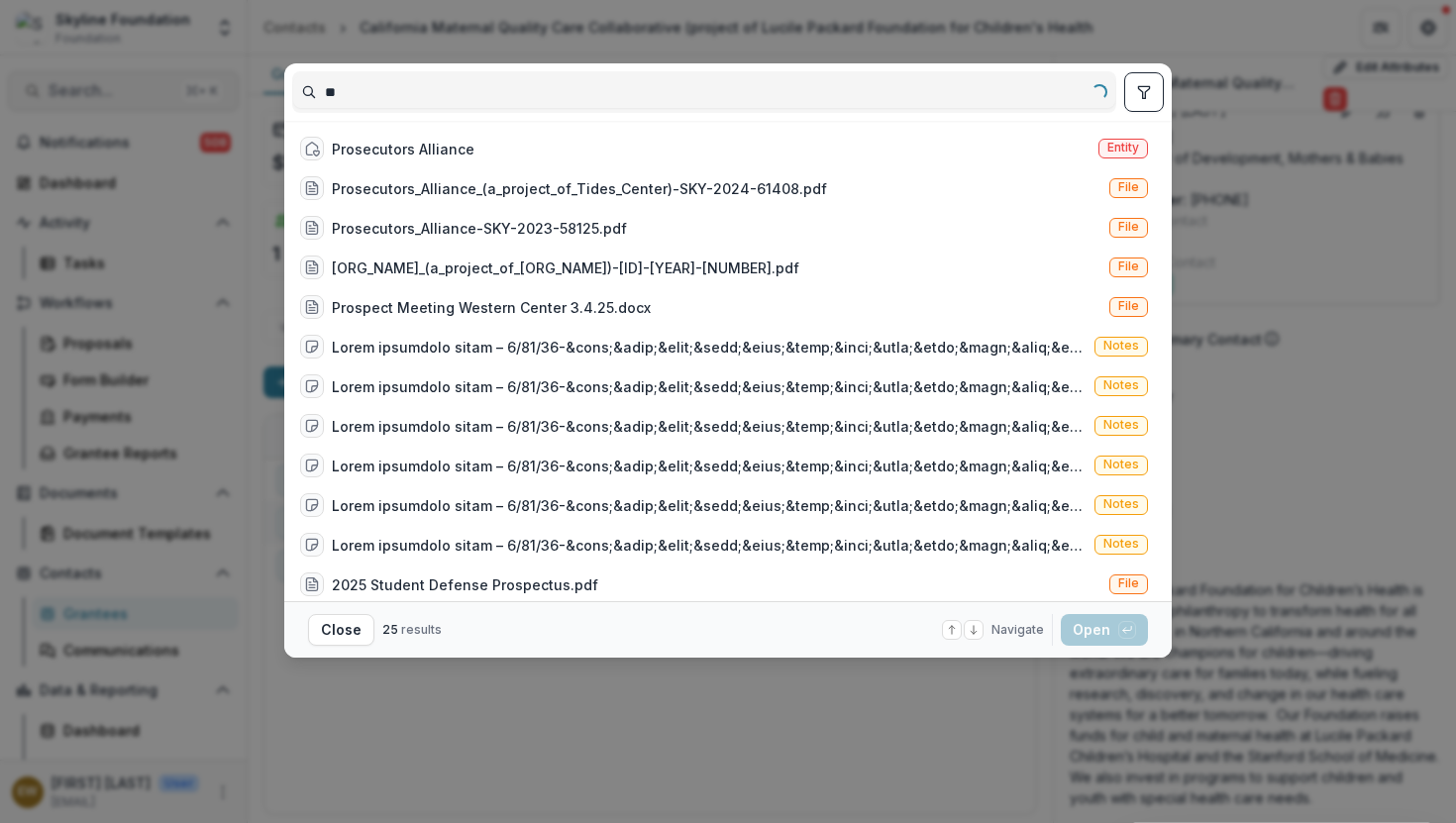 type on "*" 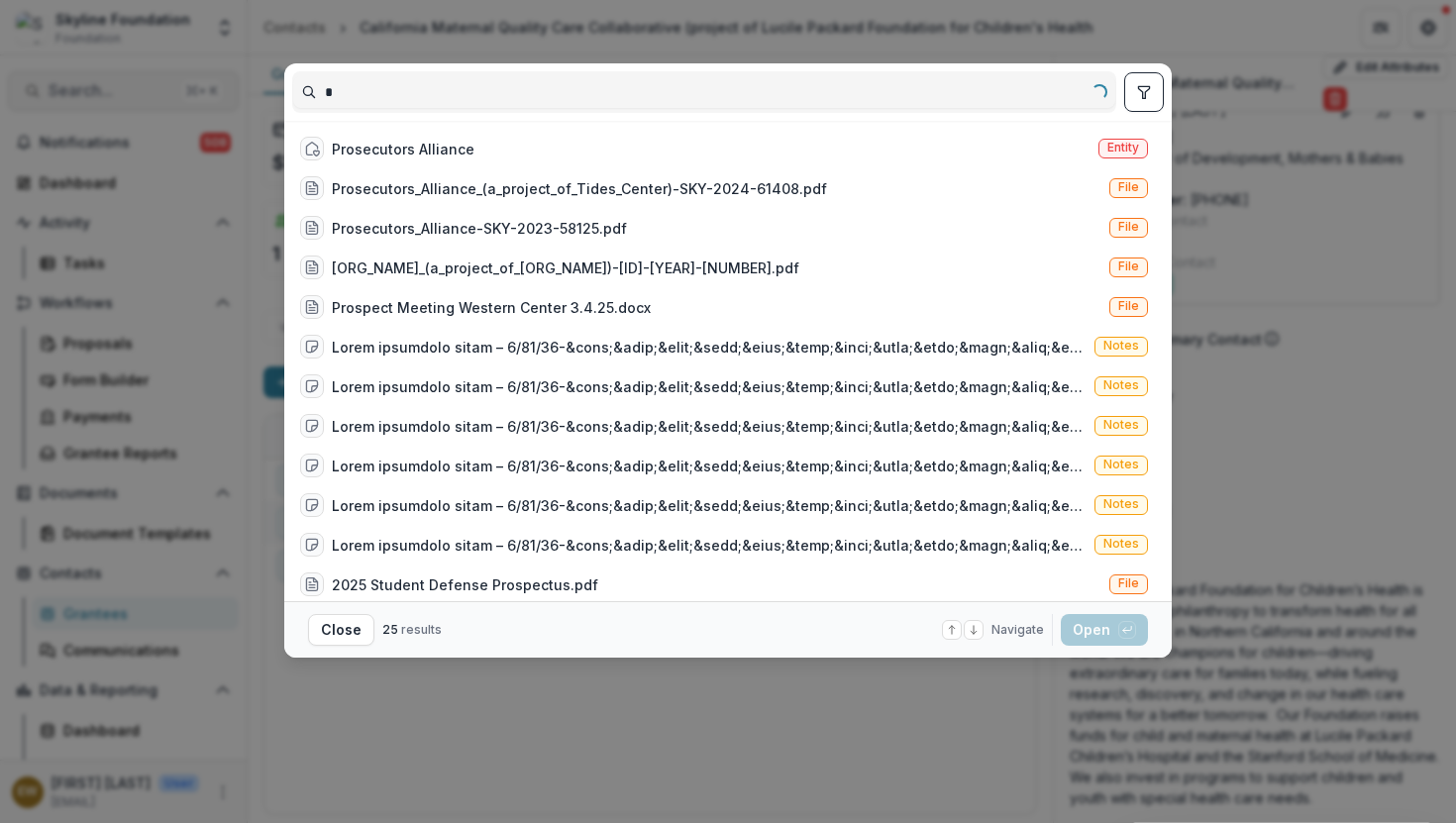 type 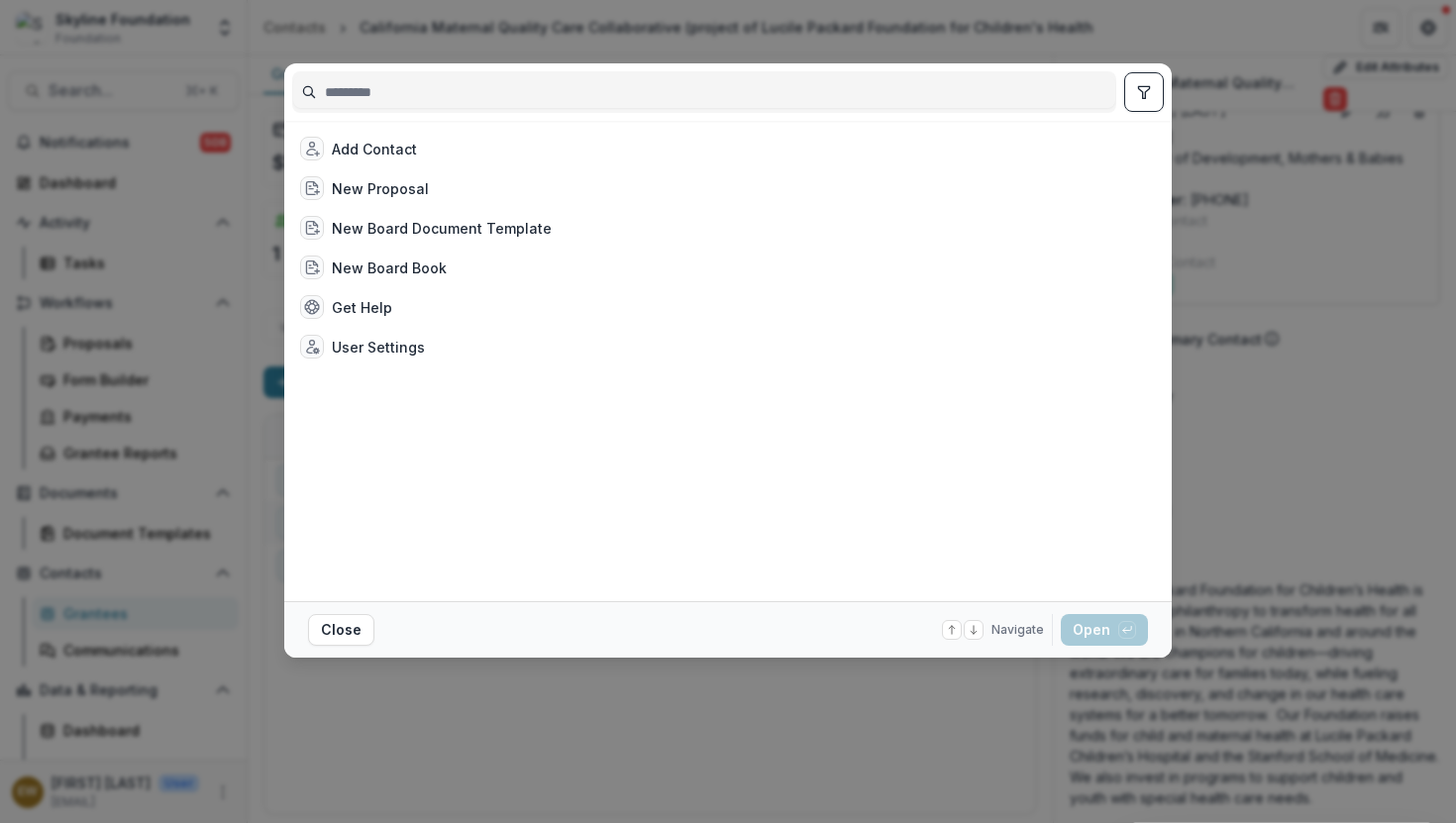 click on "Add Contact New Proposal New Board Document Template New Board Book Get Help User Settings Close Navigate up and down with arrow keys Open with enter key" at bounding box center (728, 411) 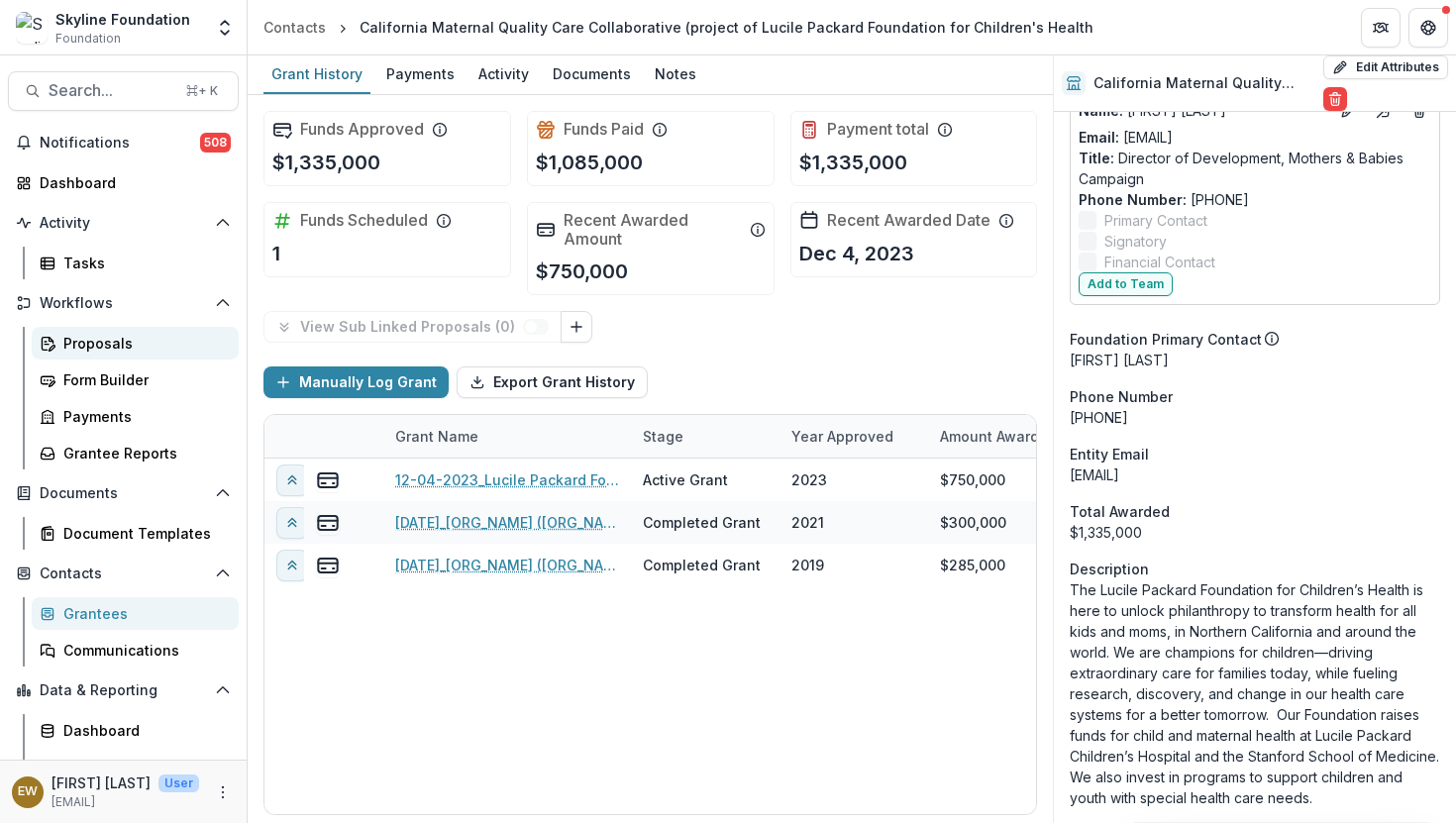 click on "Proposals" at bounding box center [143, 343] 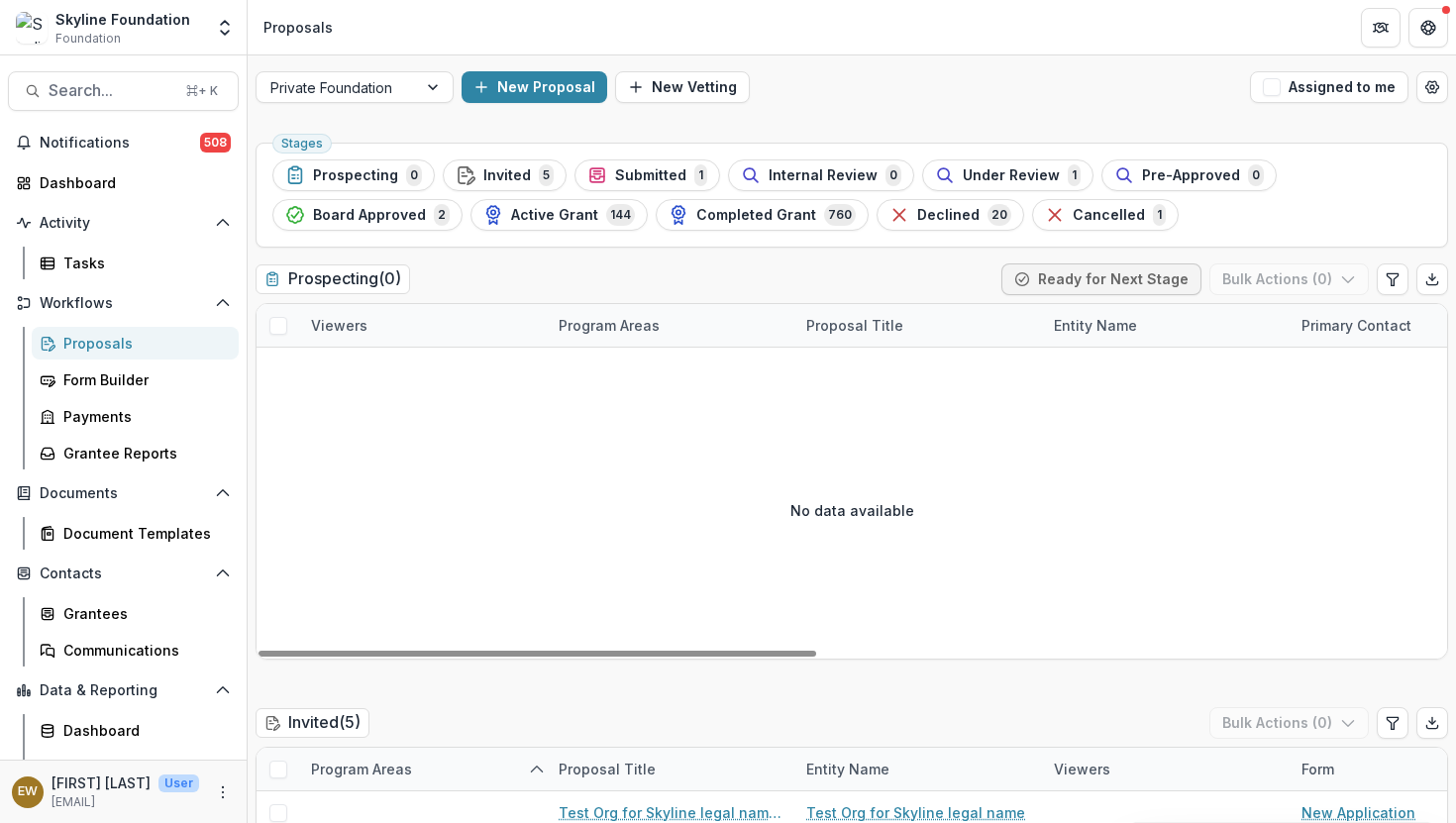 scroll, scrollTop: 51, scrollLeft: 0, axis: vertical 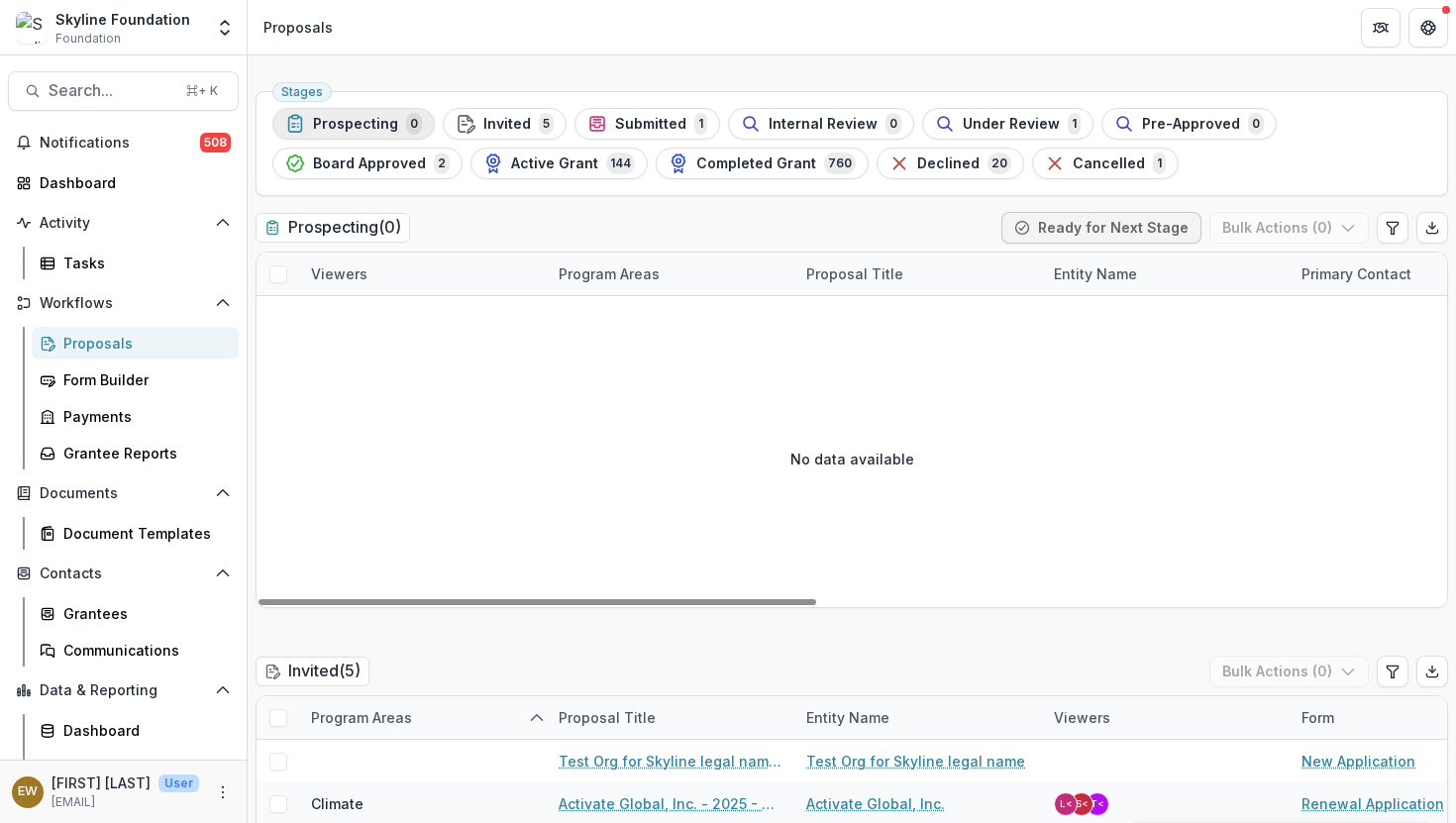 click on "Prospecting" at bounding box center (356, 124) 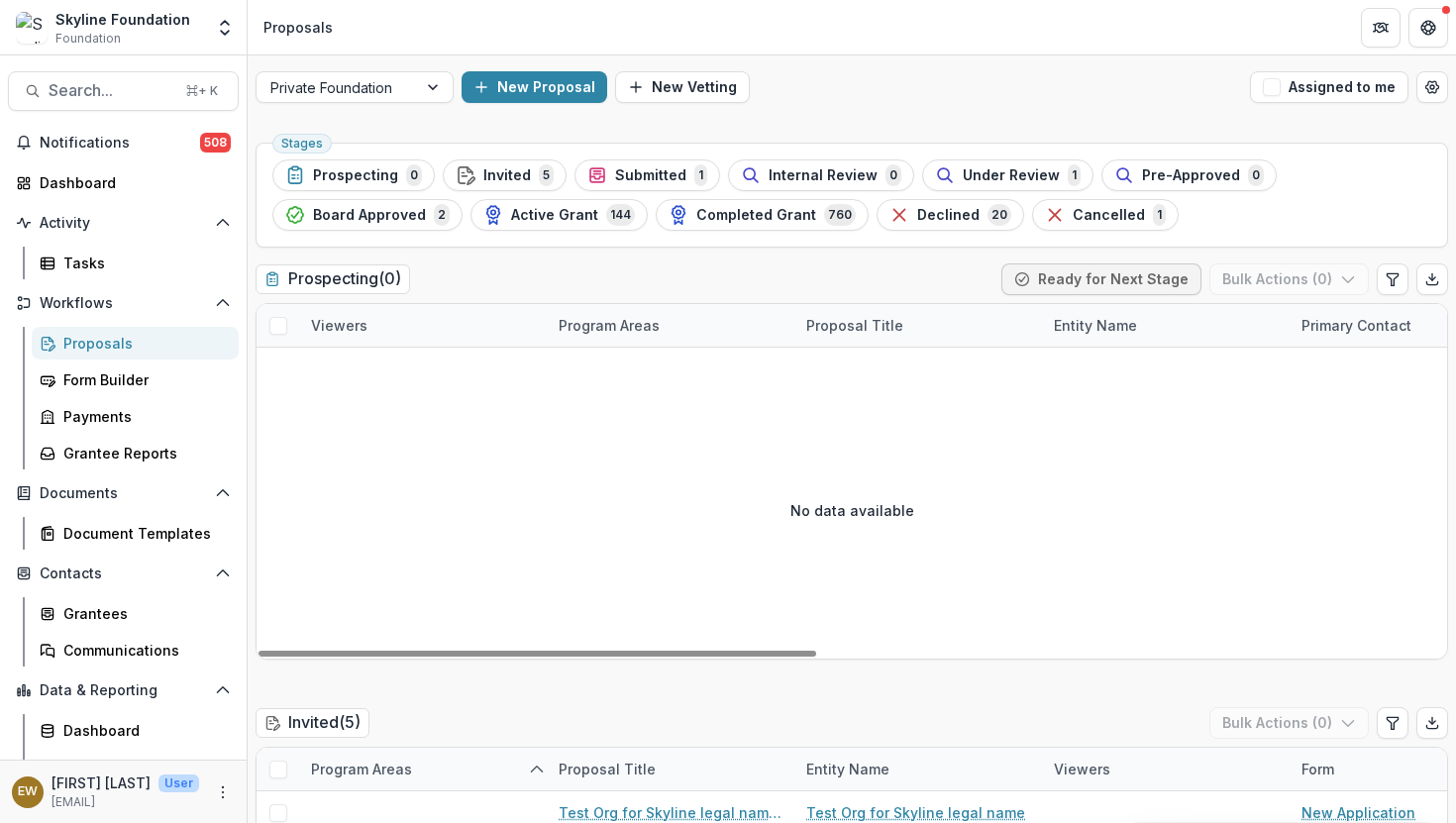 scroll, scrollTop: 2, scrollLeft: 0, axis: vertical 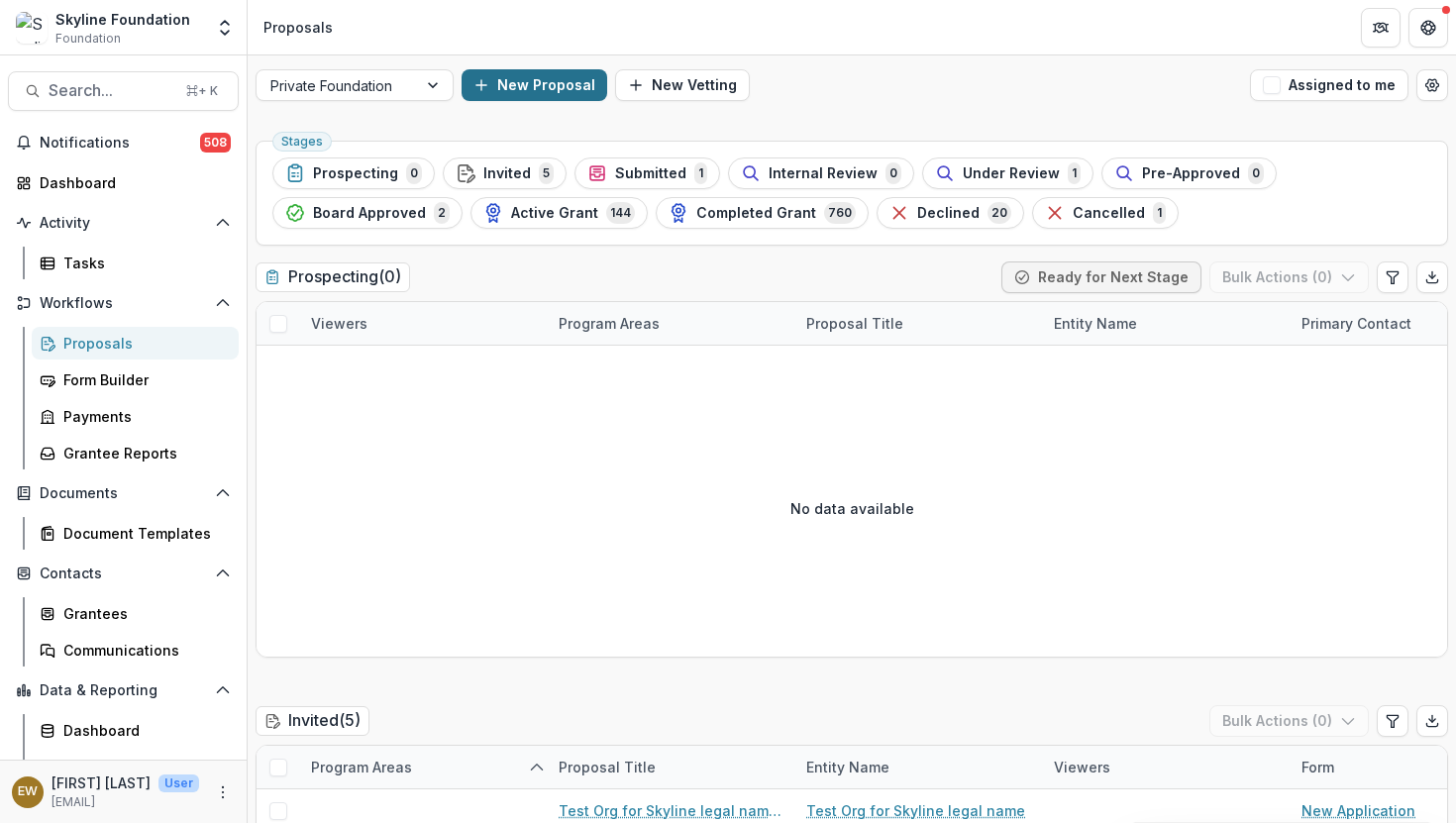 click on "New Proposal" at bounding box center (534, 85) 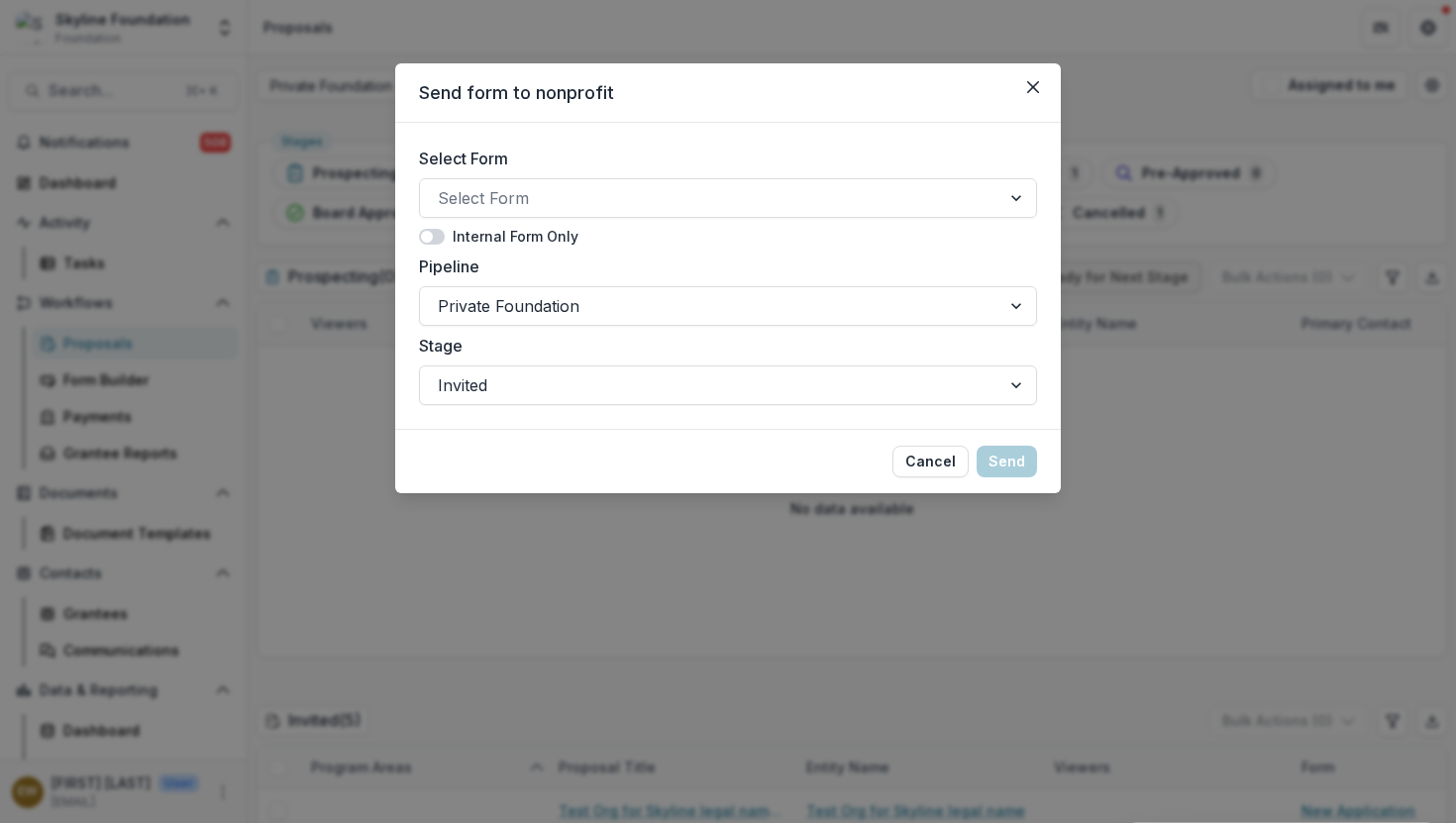 click on "Select Form Select Form" at bounding box center (728, 182) 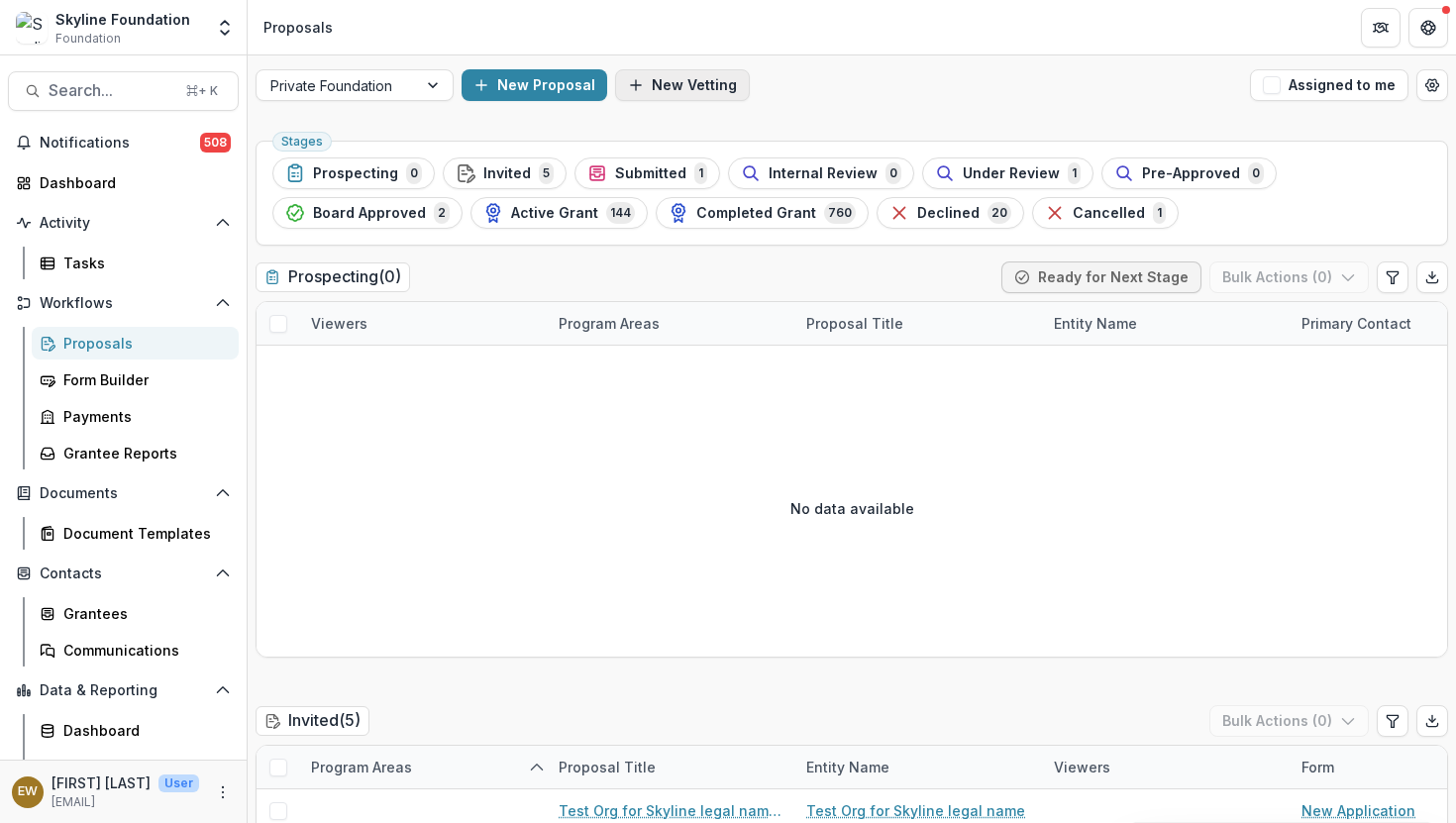 click on "New Vetting" at bounding box center (682, 85) 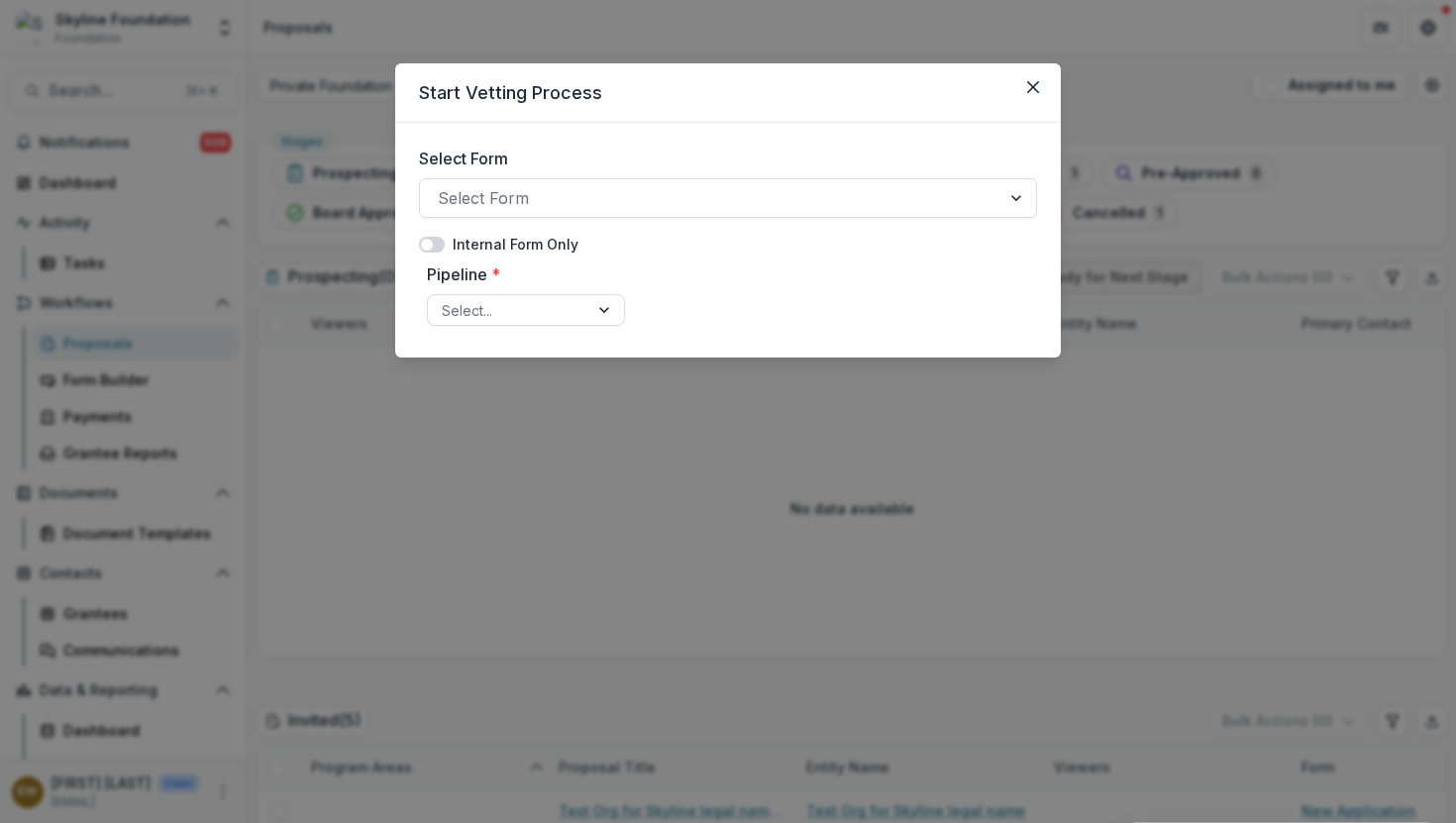 click on "Start Vetting Process Select Form Select Form Internal Form Only Pipeline * Select..." at bounding box center (728, 411) 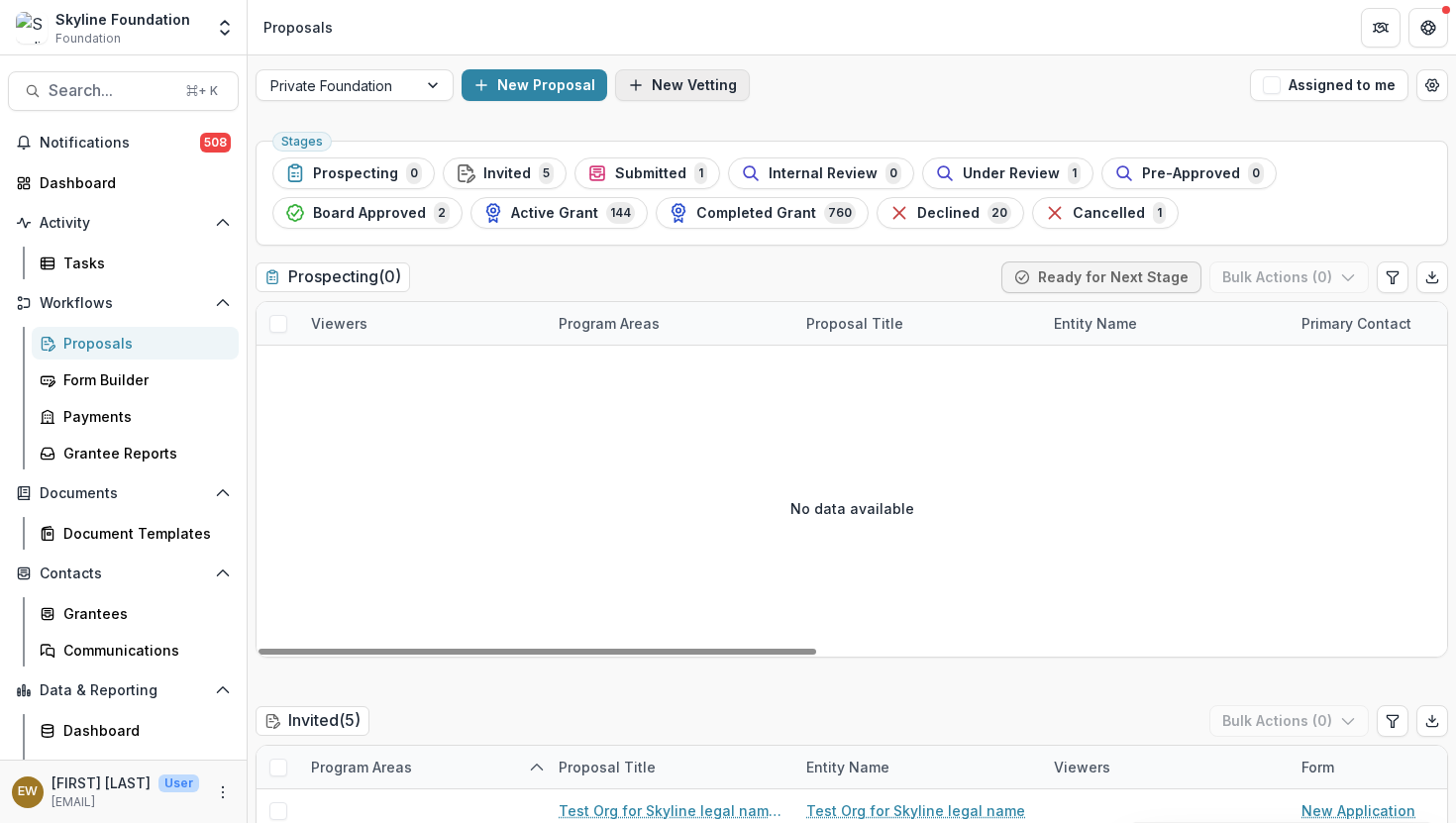 click on "New Vetting" at bounding box center [682, 85] 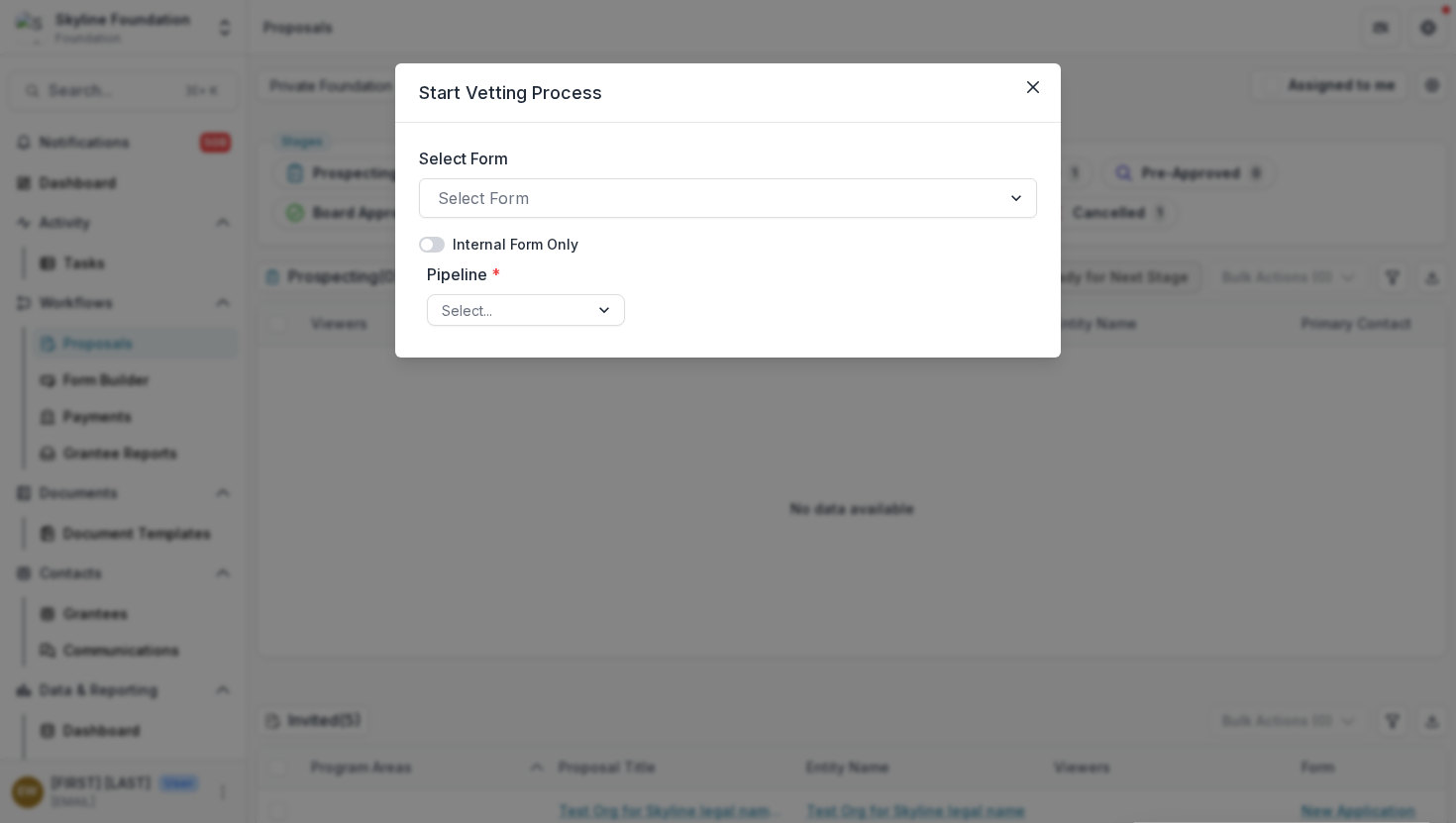 click on "Select Form Select Form" at bounding box center [728, 190] 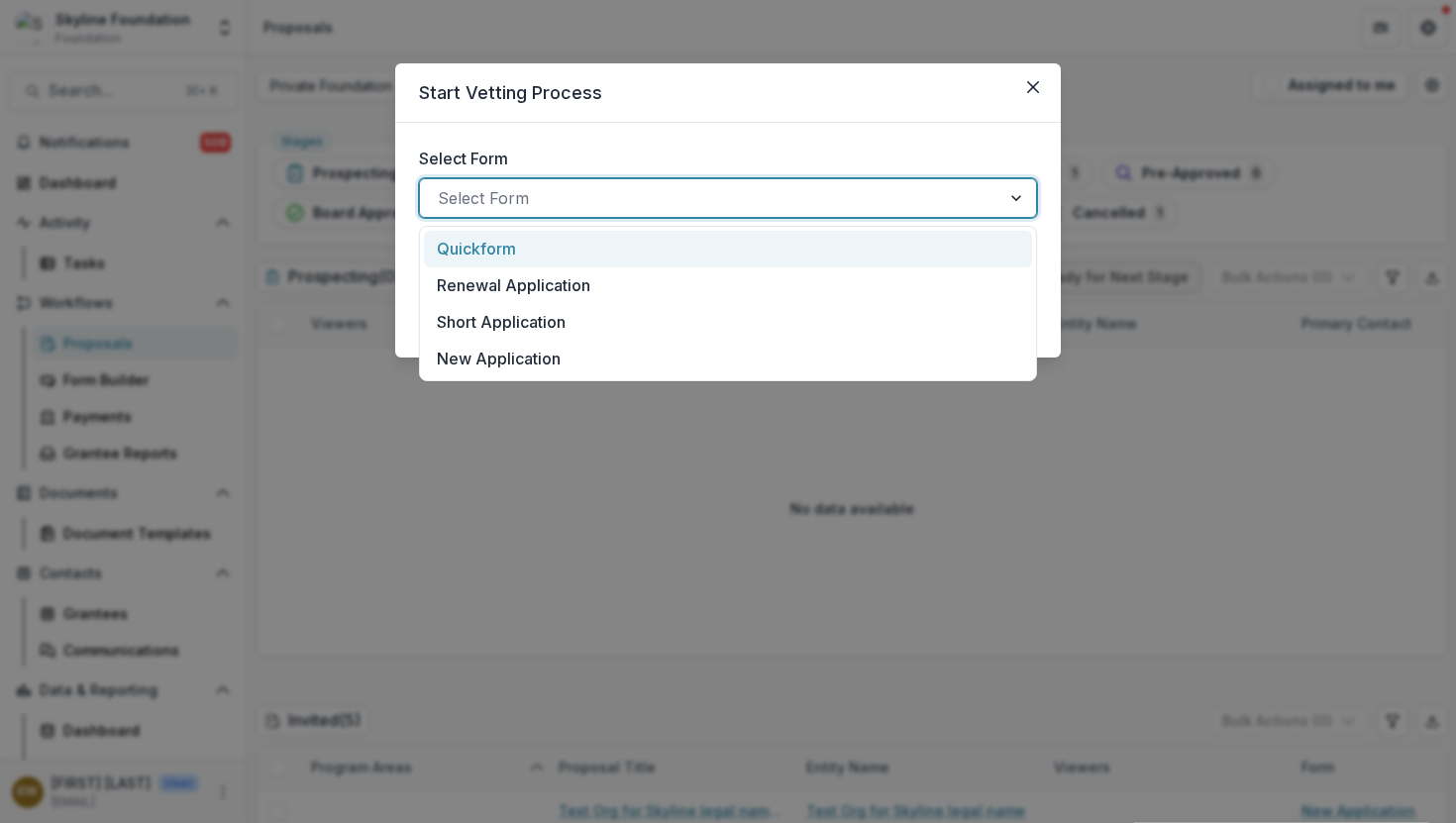 click at bounding box center (710, 198) 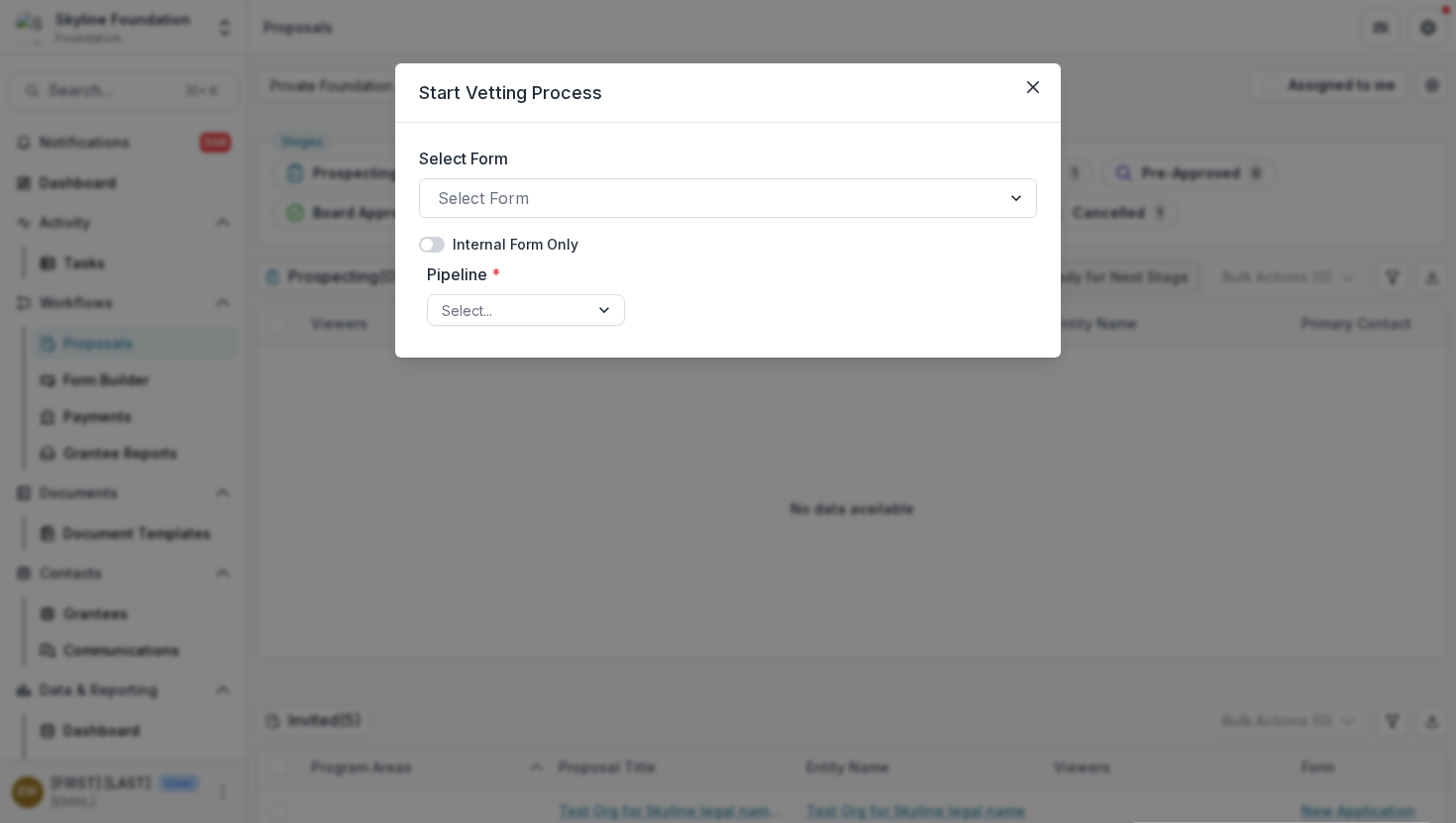 click on "Start Vetting Process Select Form Select Form Internal Form Only Pipeline * Select..." at bounding box center (728, 411) 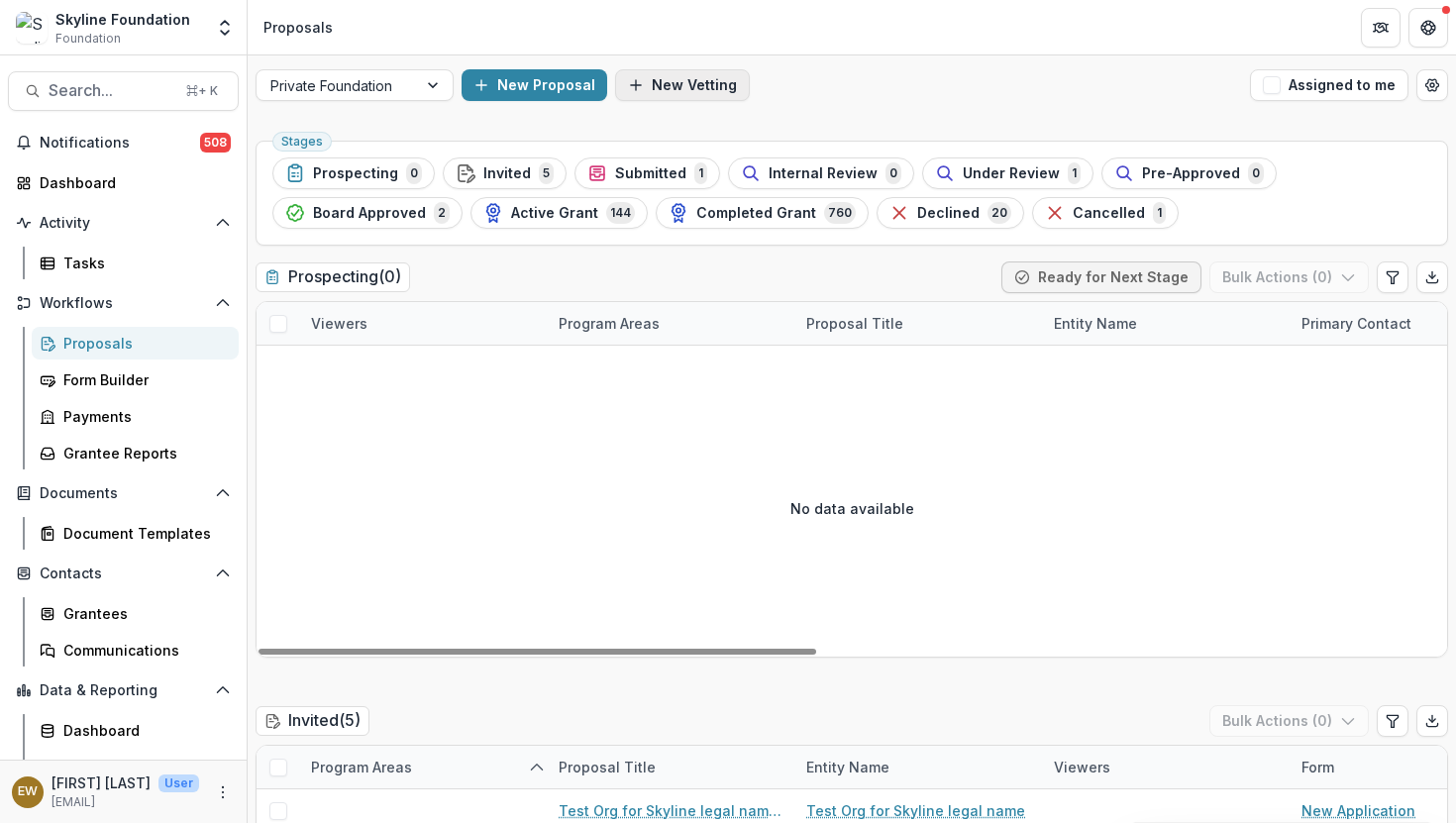 click on "New Vetting" at bounding box center [682, 85] 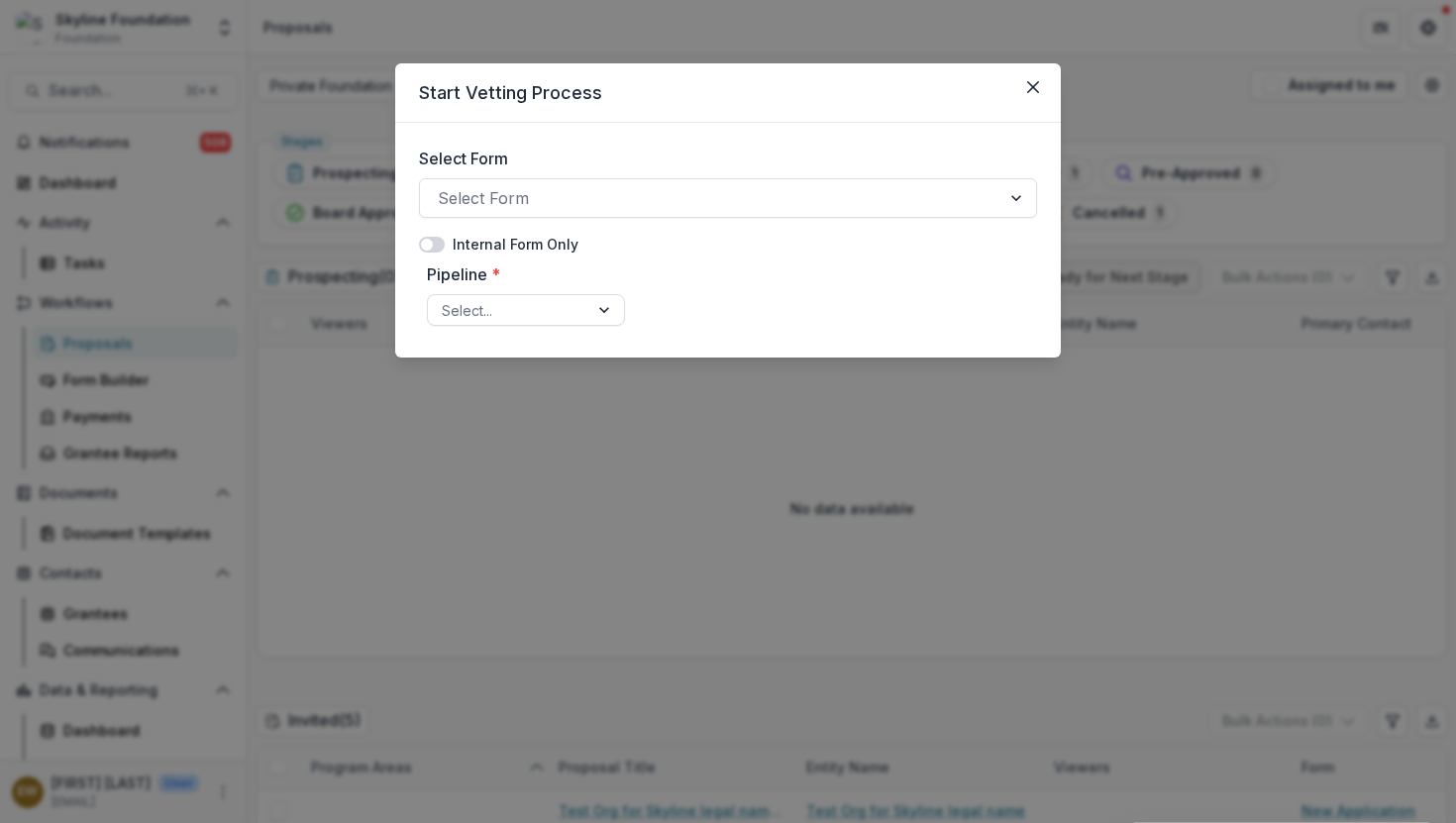 click on "Start Vetting Process Select Form Select Form Internal Form Only Pipeline * Select..." at bounding box center [728, 411] 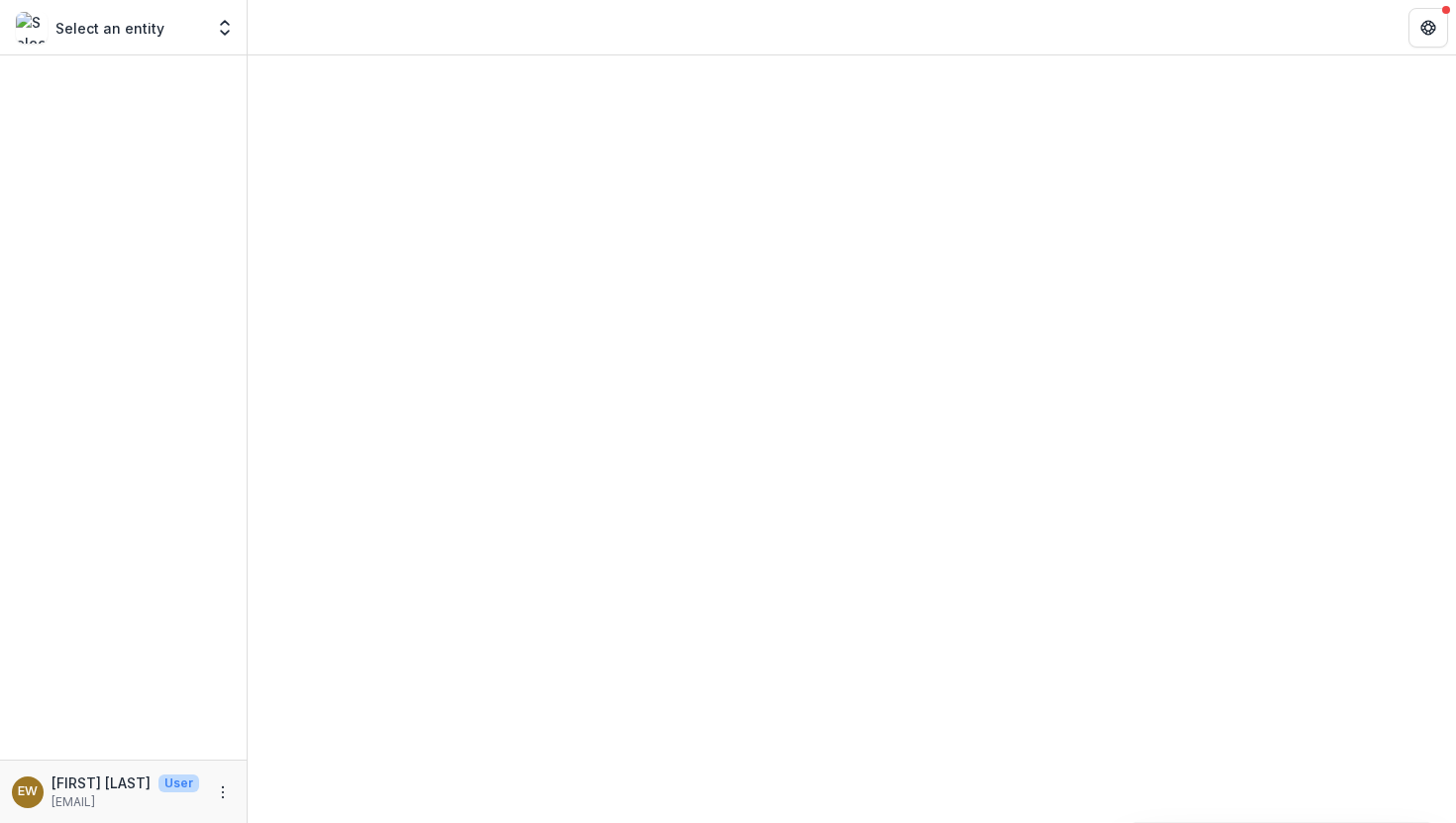 scroll, scrollTop: 0, scrollLeft: 0, axis: both 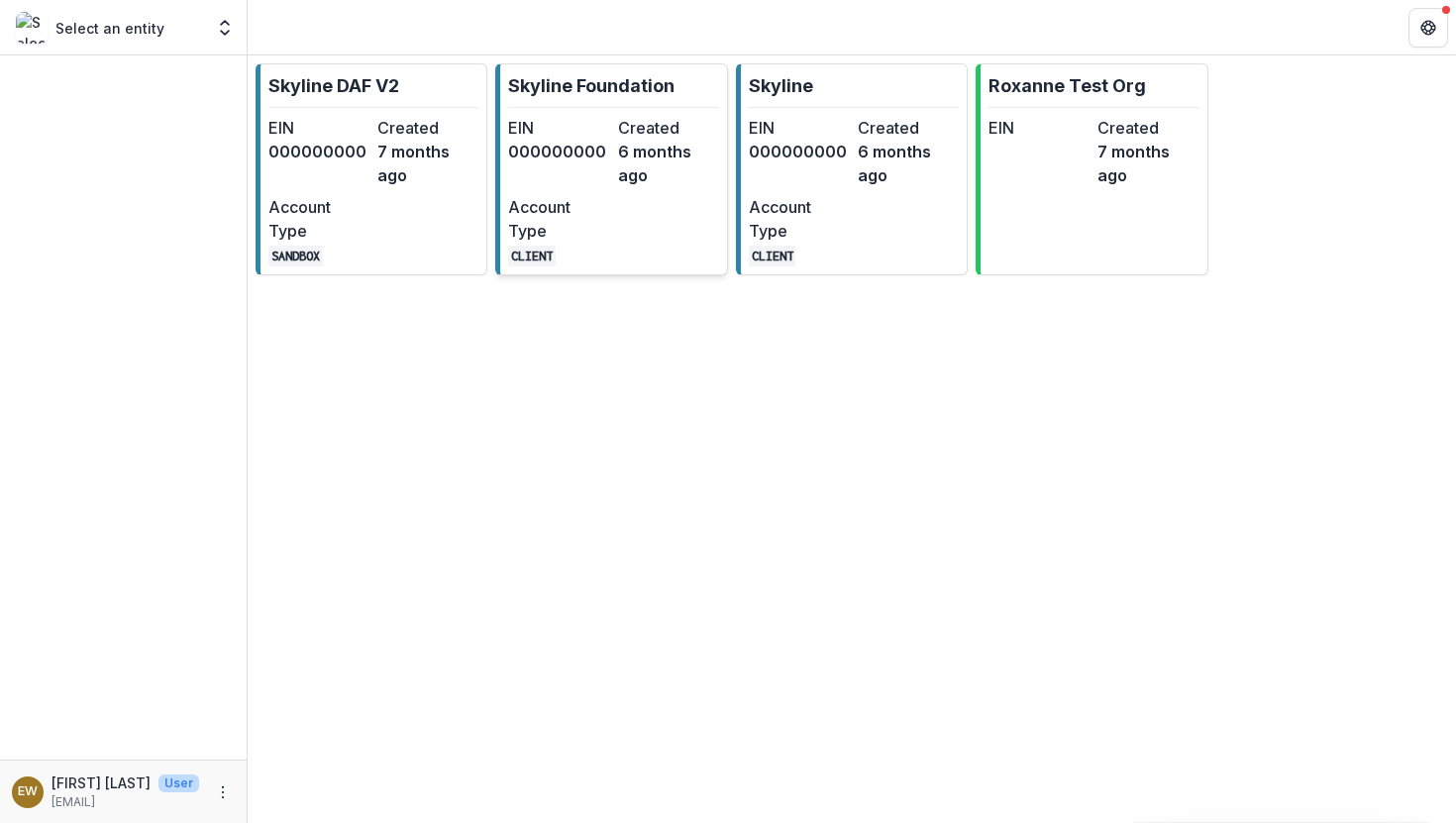 click on "000000000" at bounding box center [559, 152] 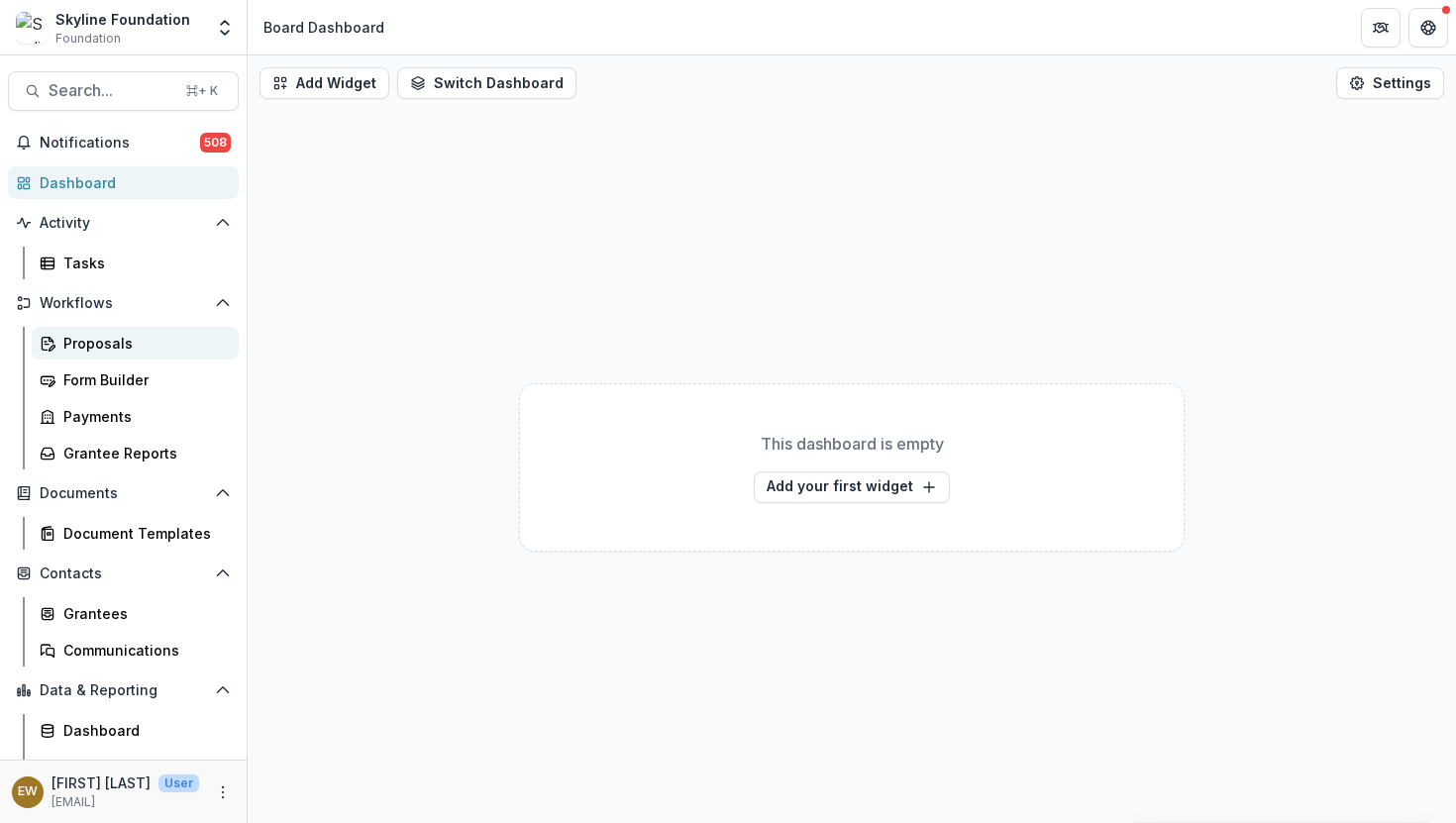 click on "Proposals" at bounding box center [143, 343] 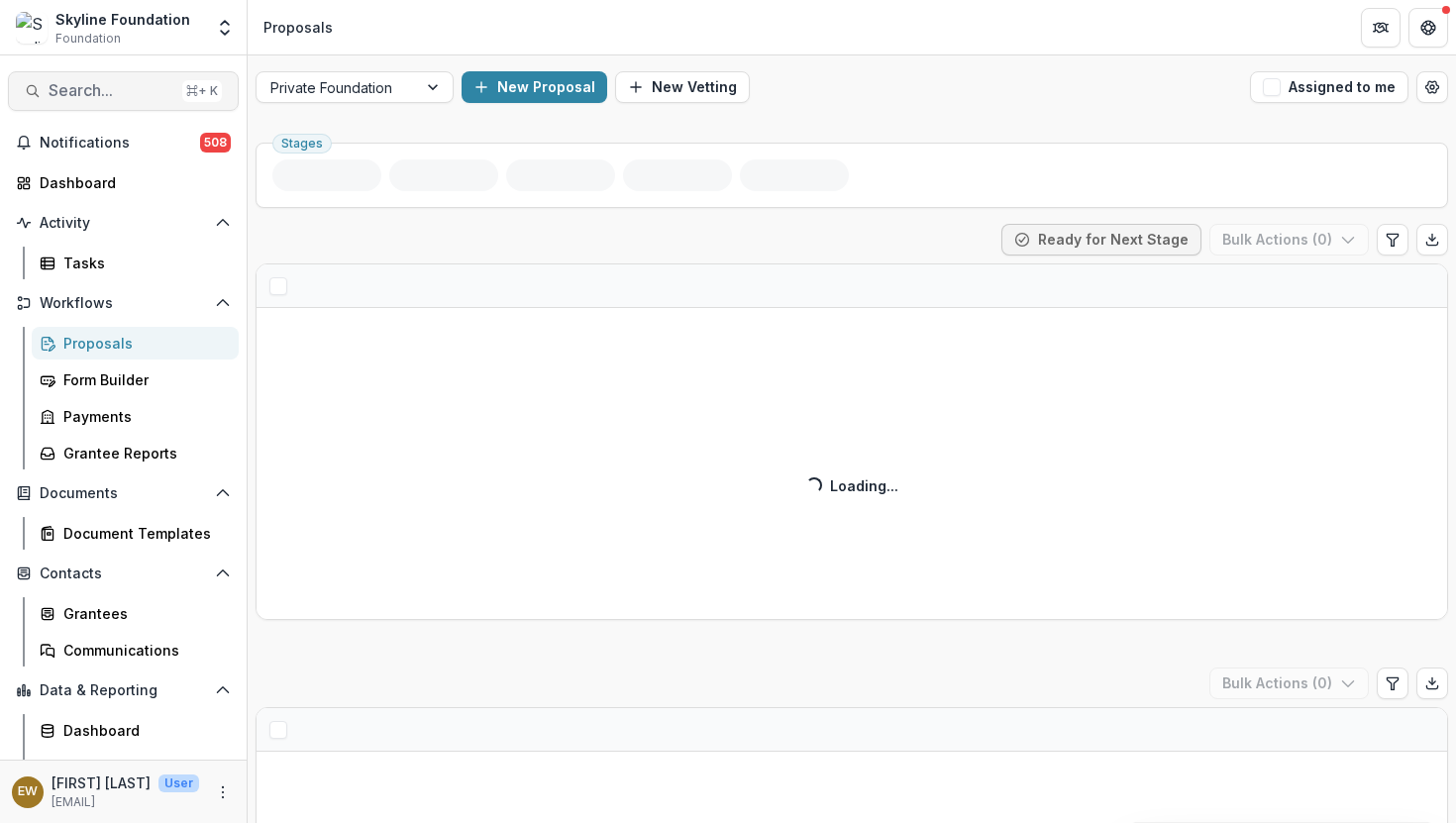 click on "Search..." at bounding box center (111, 90) 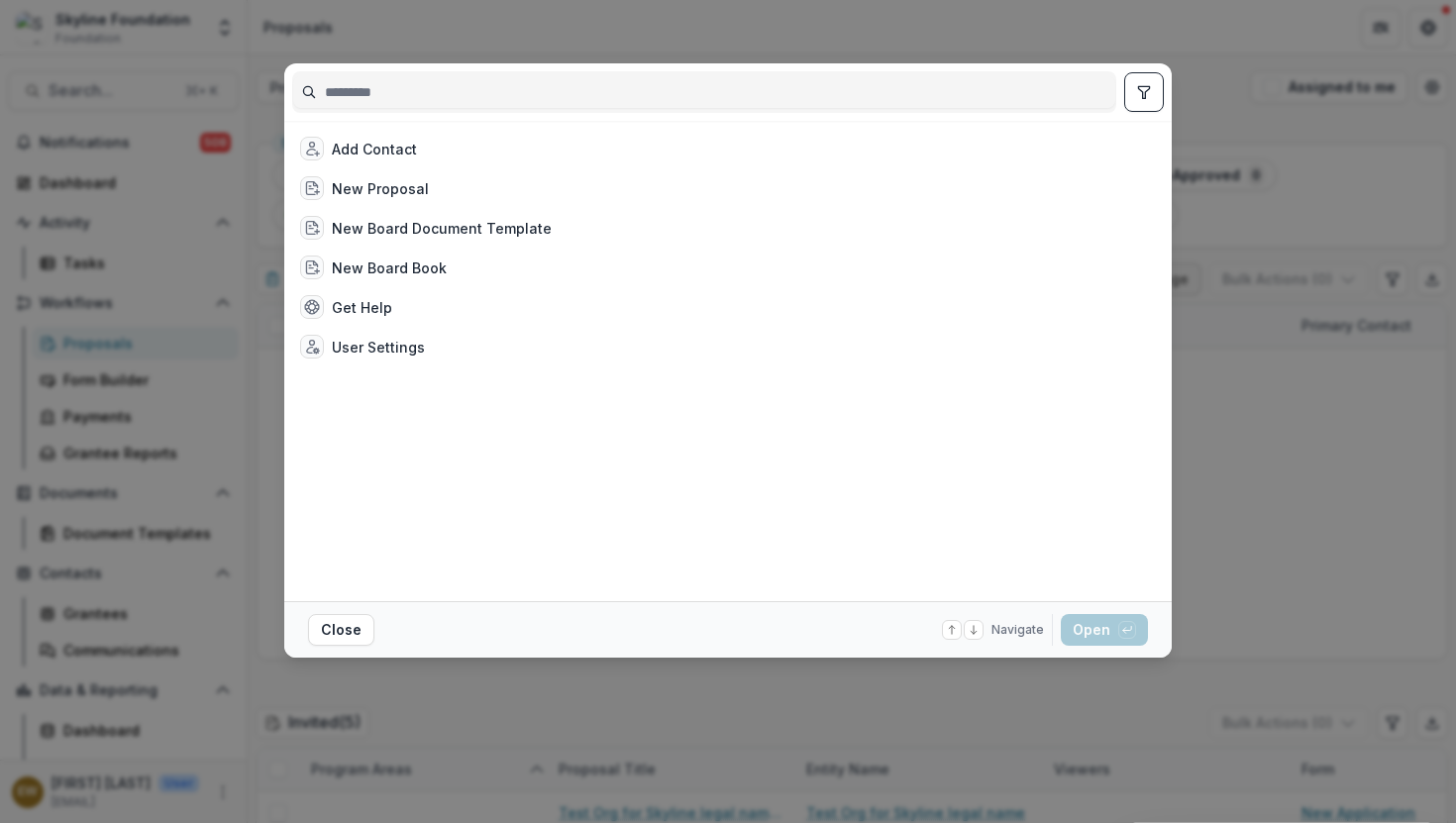 click on "Add Contact New Proposal New Board Document Template New Board Book Get Help User Settings Close Navigate up and down with arrow keys Open with enter key" at bounding box center (728, 411) 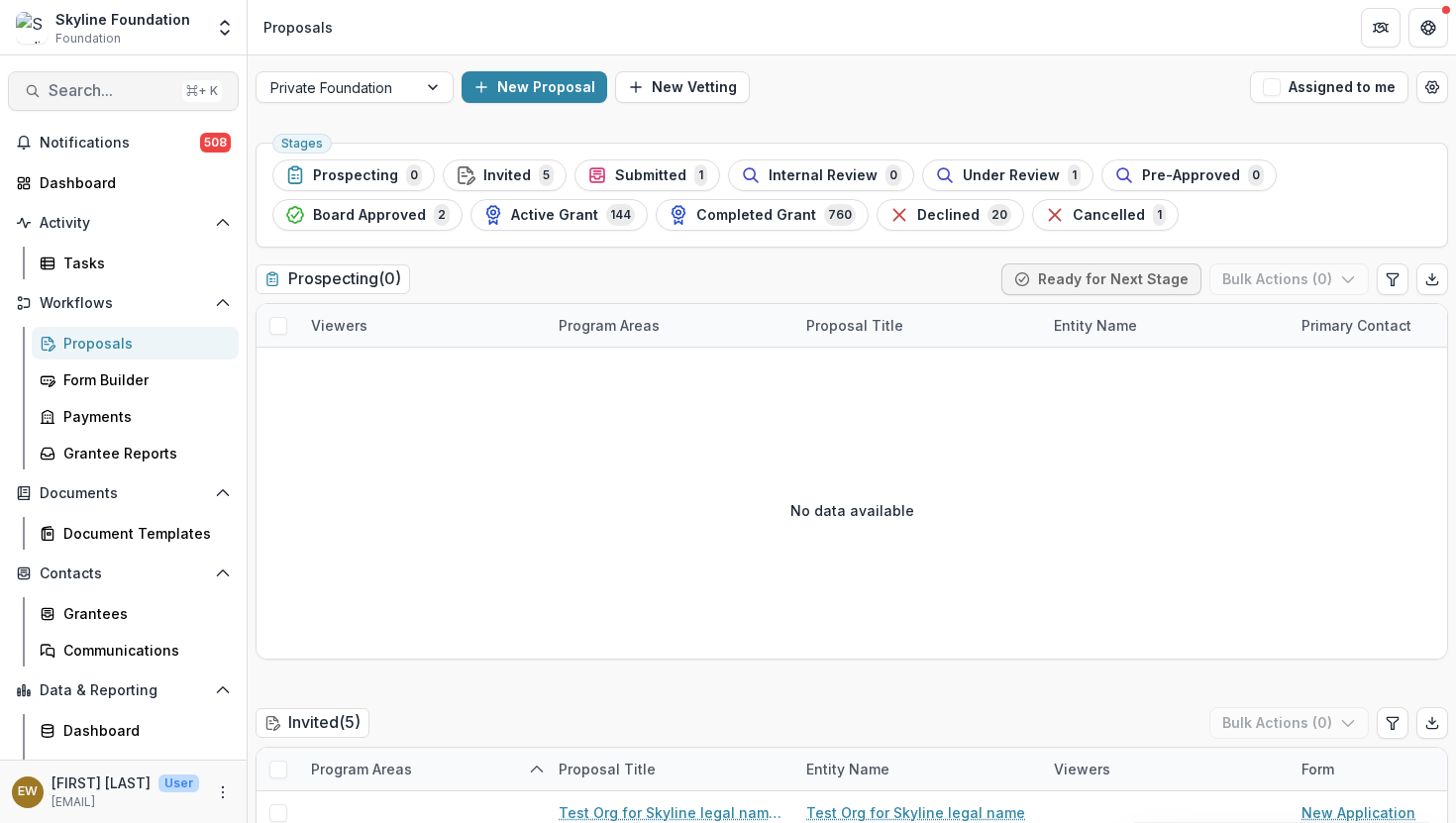 click on "Search..." at bounding box center (111, 90) 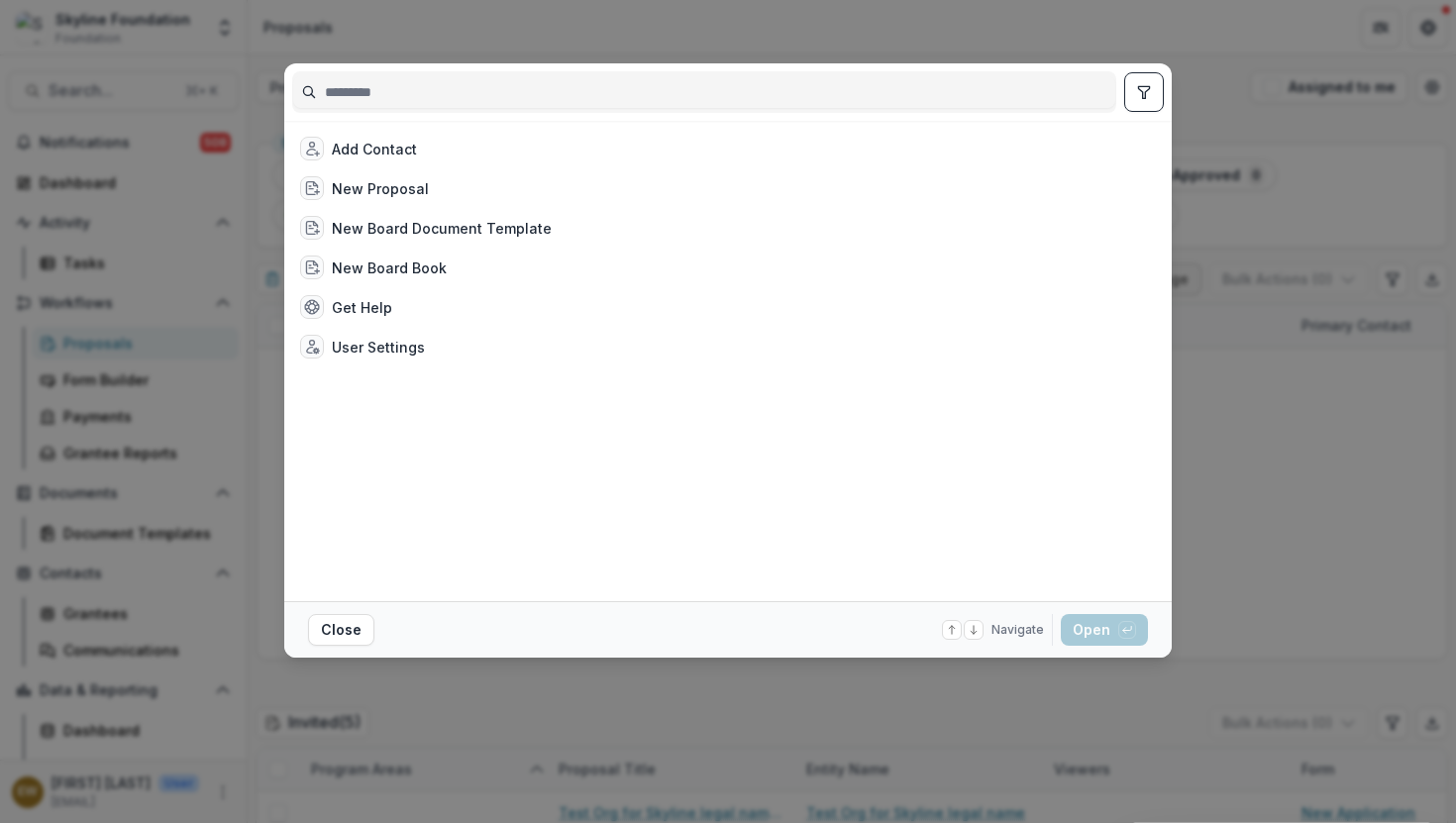 click at bounding box center [704, 92] 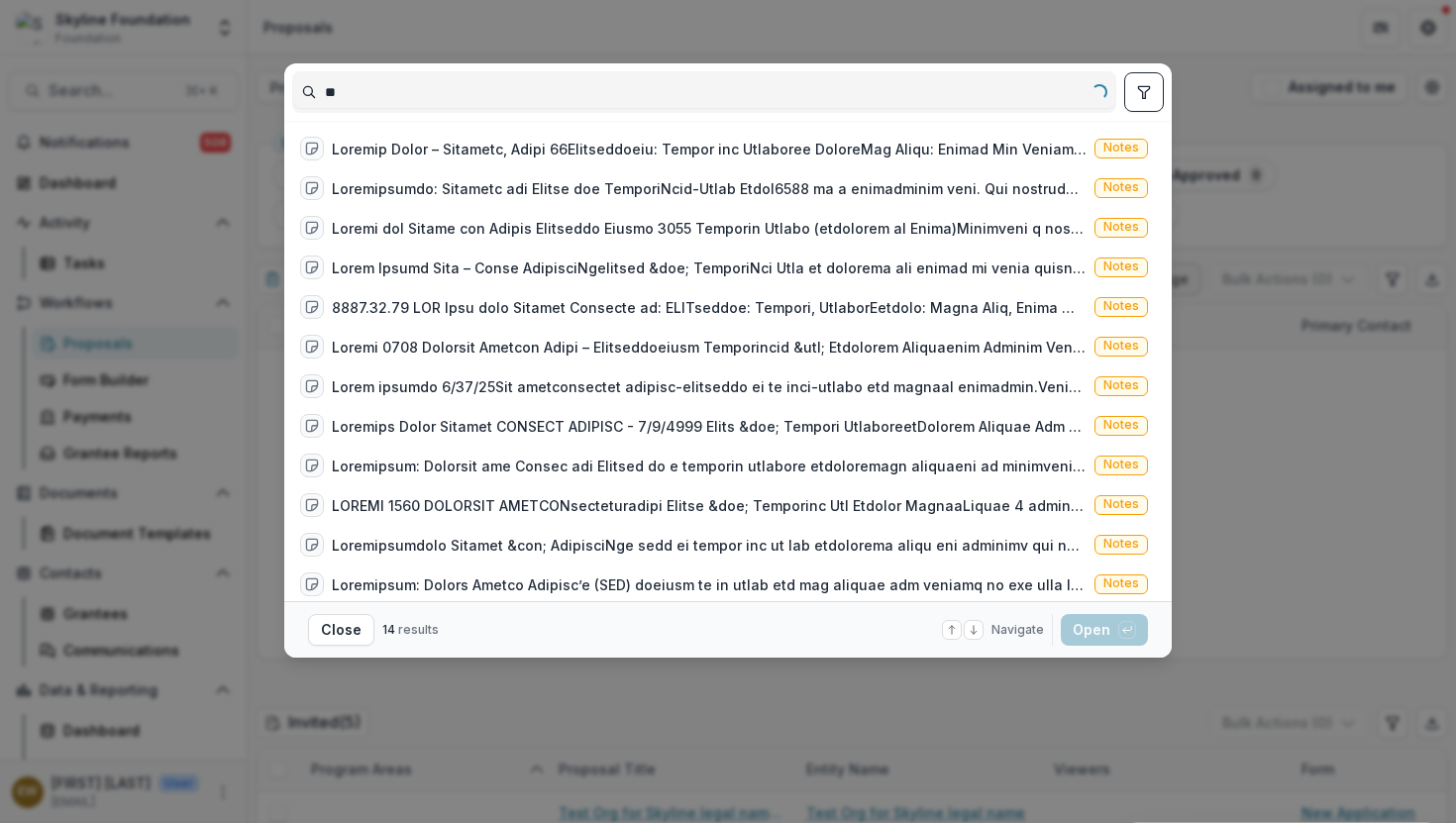 type on "*" 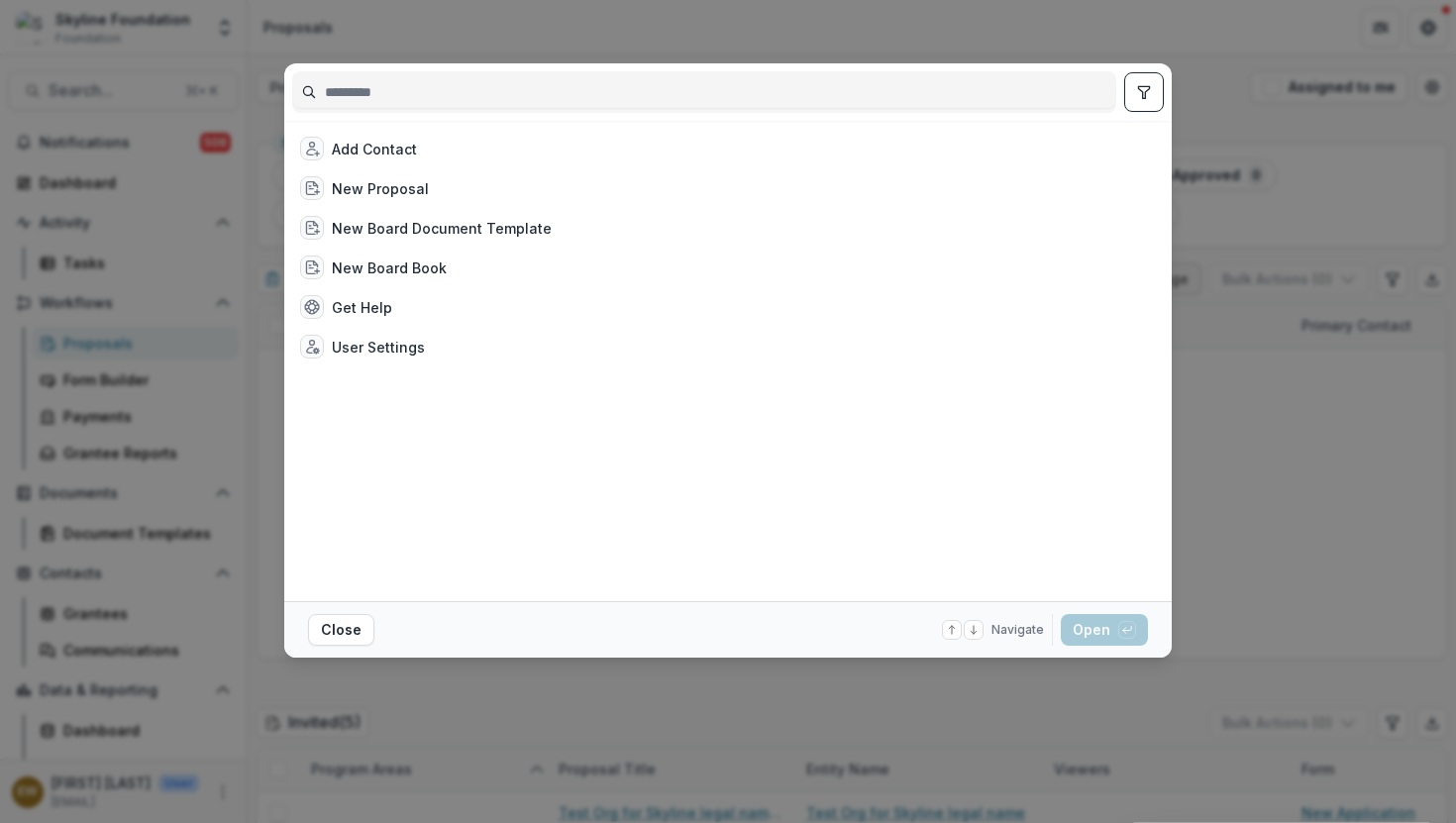 type on "*" 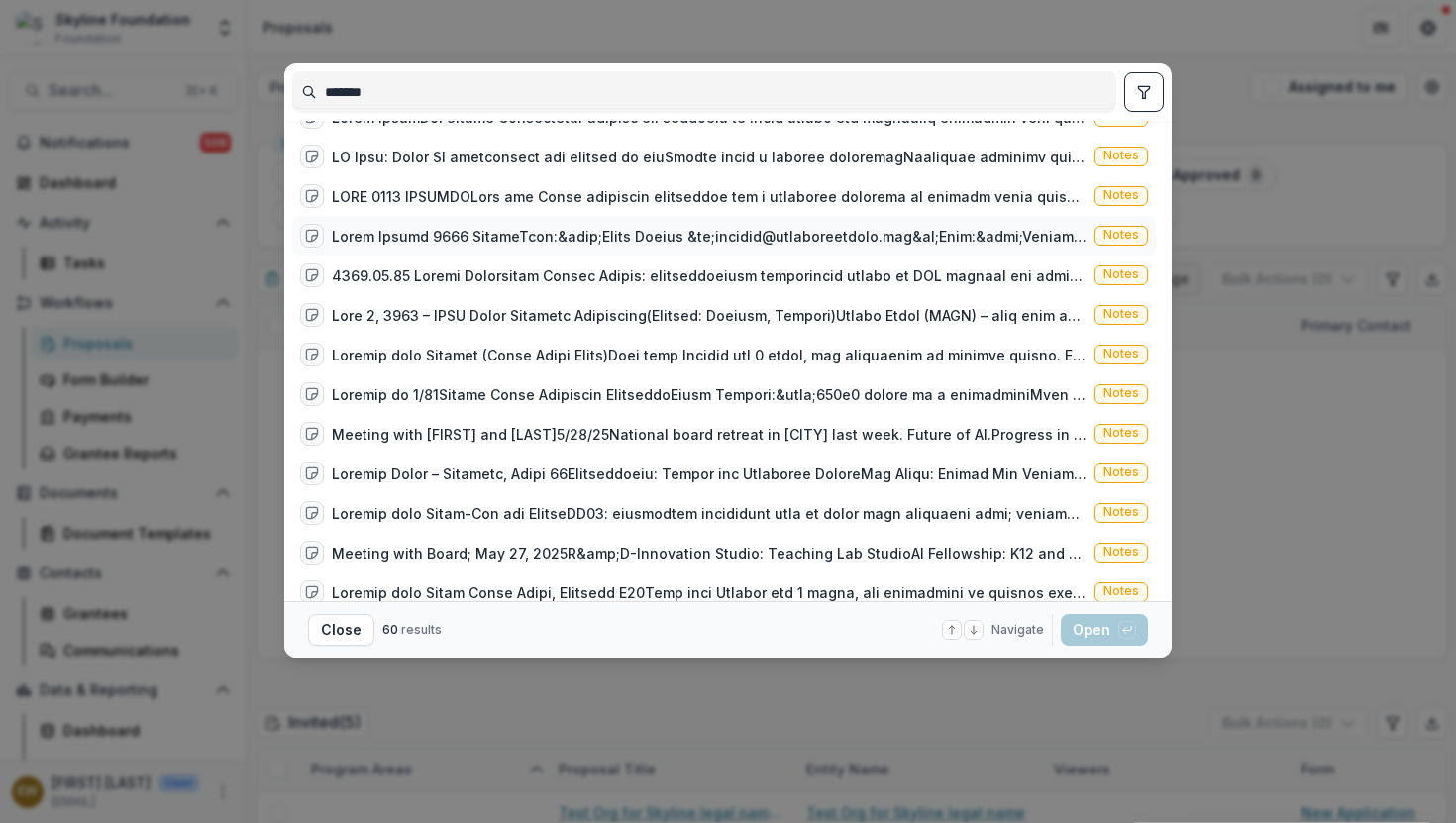 scroll, scrollTop: 1571, scrollLeft: 0, axis: vertical 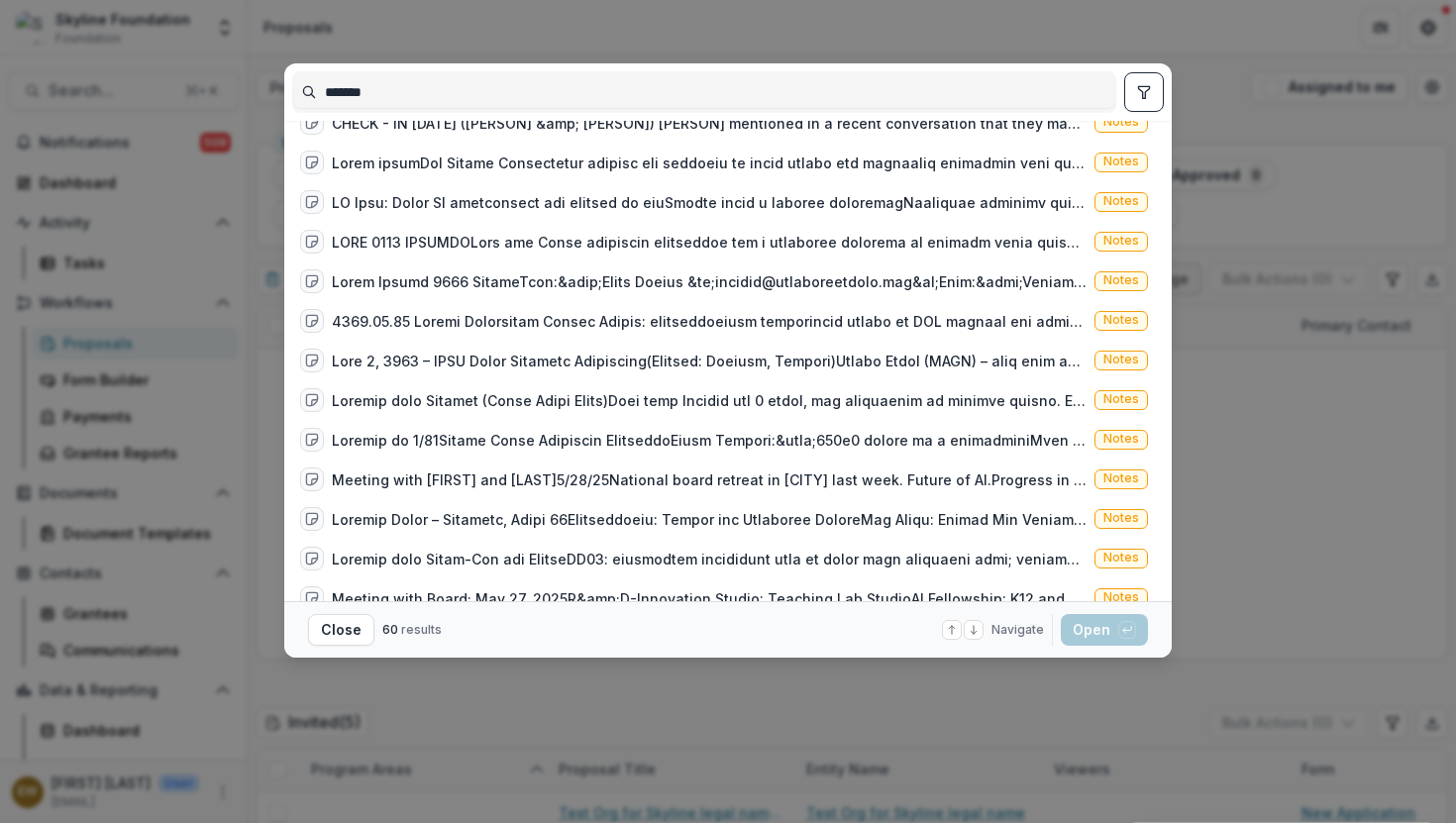 type on "*******" 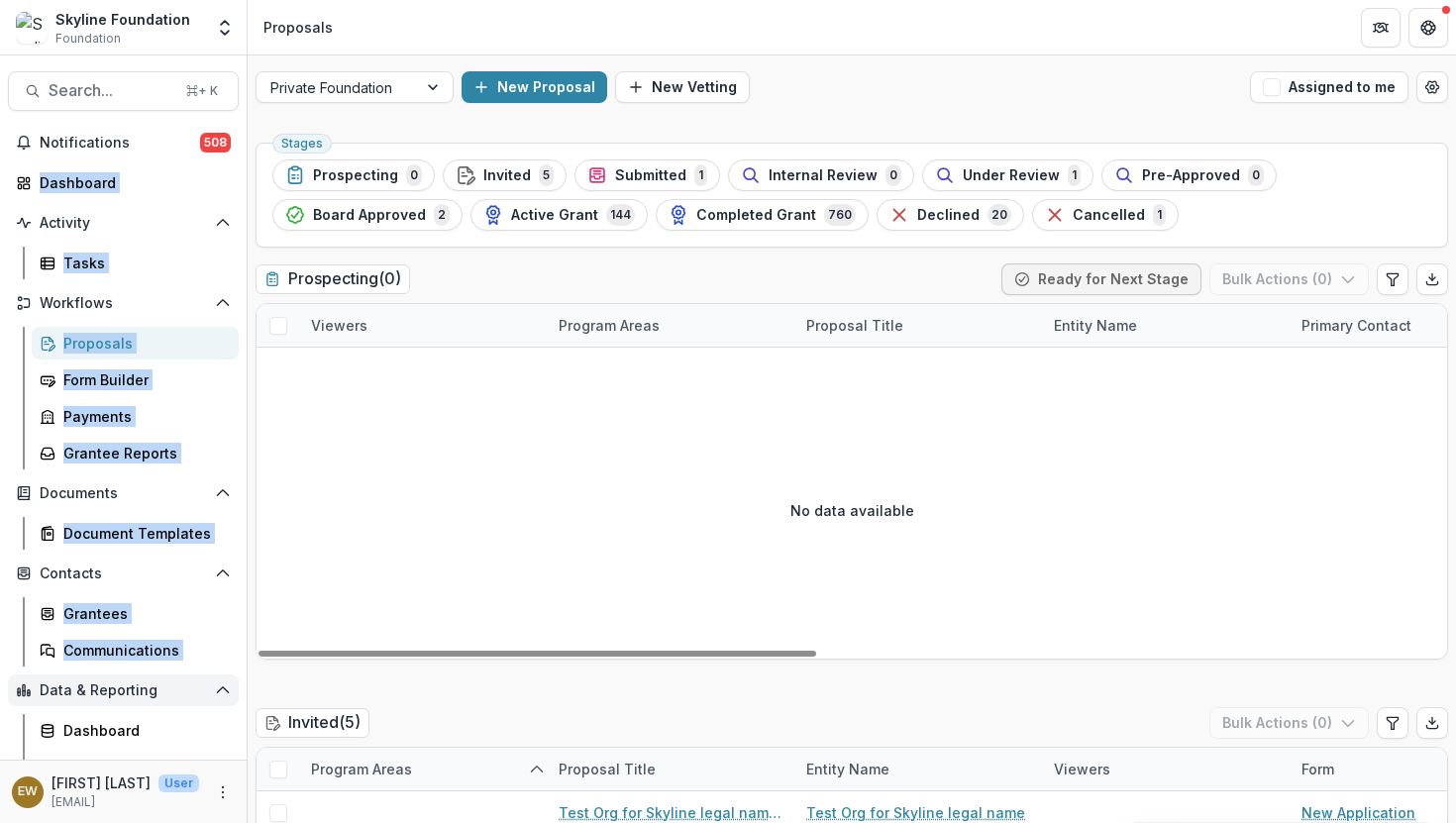 drag, startPoint x: 366, startPoint y: 31, endPoint x: 230, endPoint y: 691, distance: 673.8665 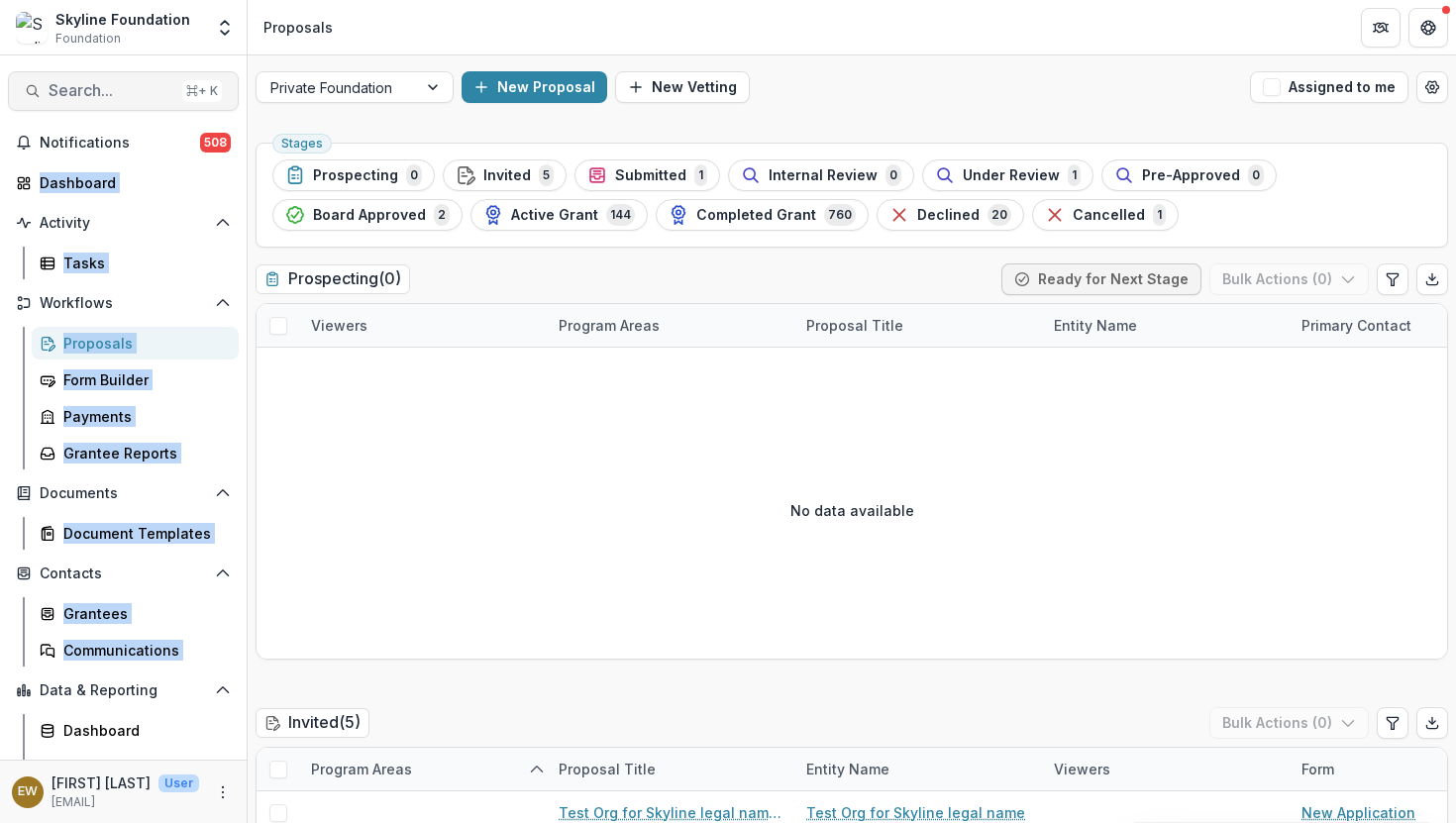 click on "Search..." at bounding box center (111, 90) 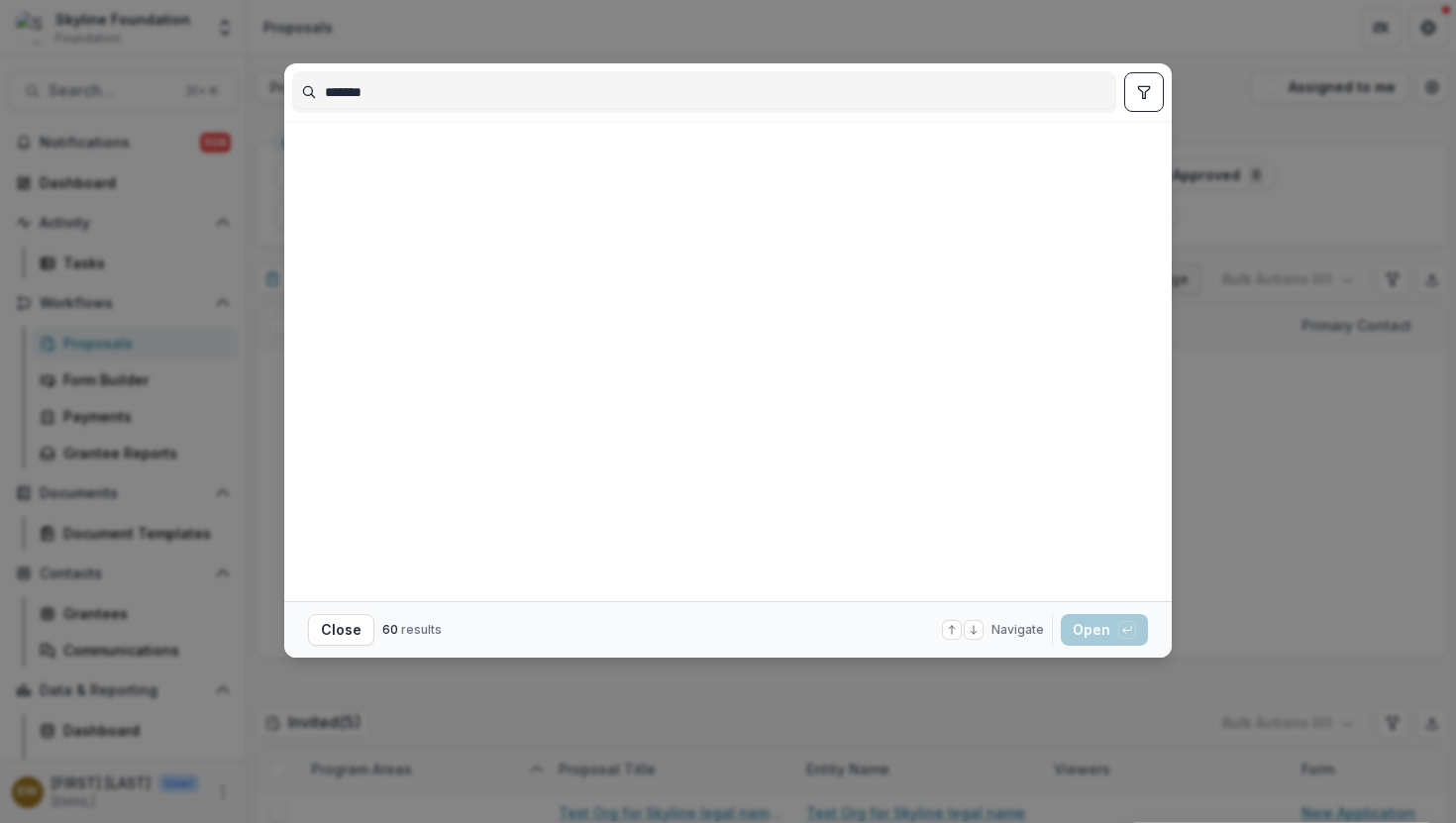 scroll, scrollTop: 1571, scrollLeft: 0, axis: vertical 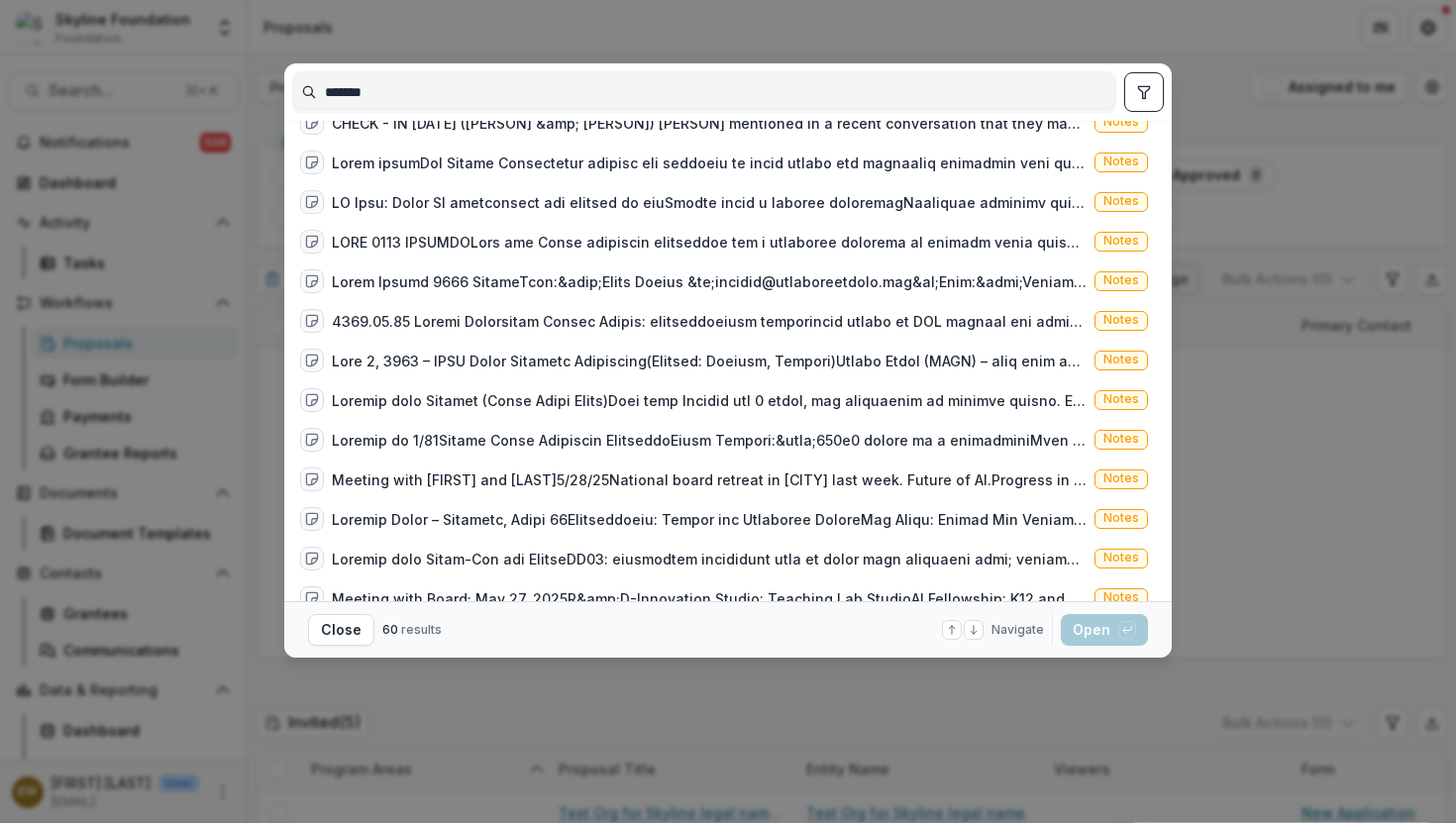 click on "*******" at bounding box center (704, 92) 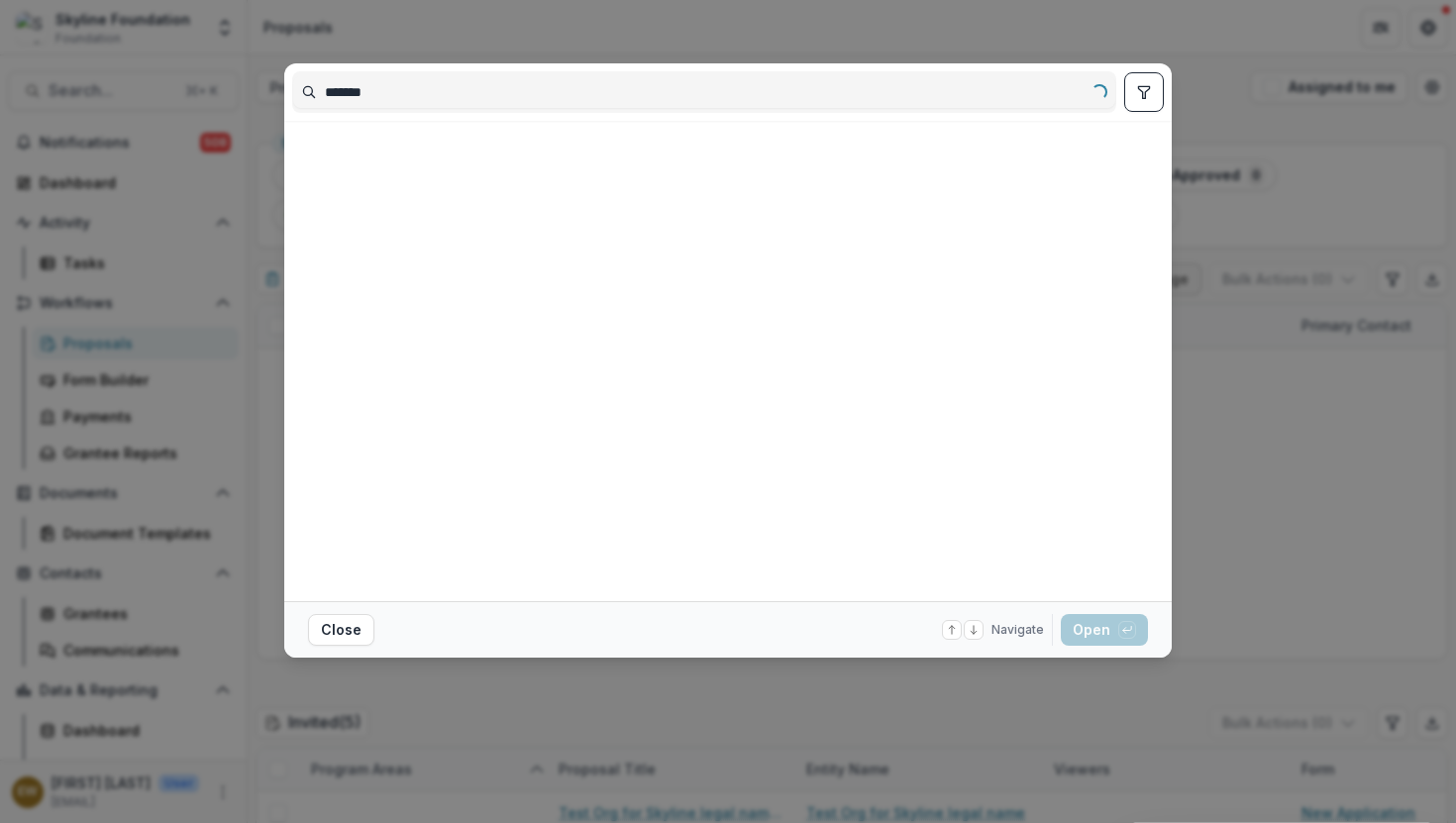 scroll, scrollTop: 0, scrollLeft: 0, axis: both 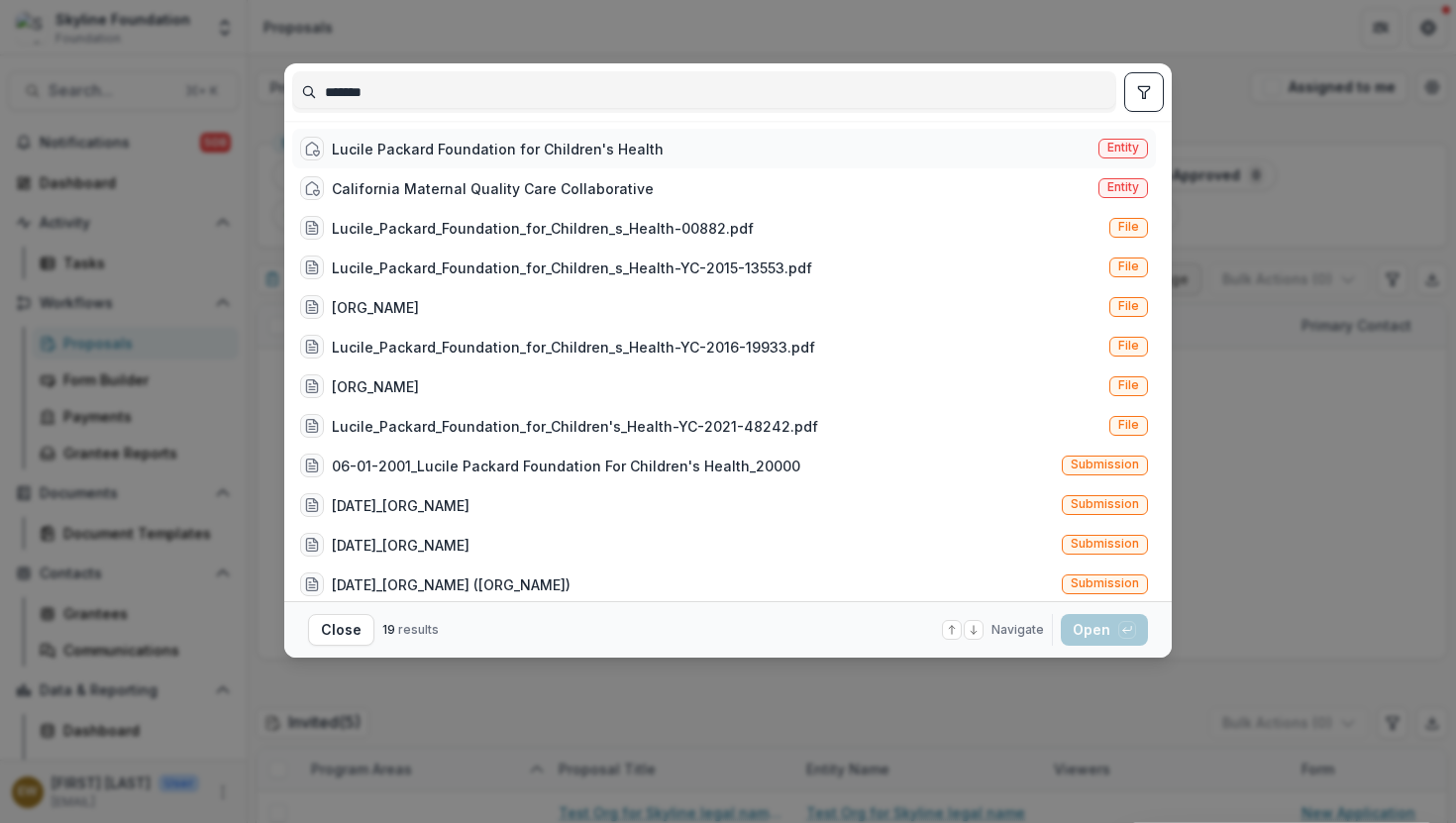 type on "*******" 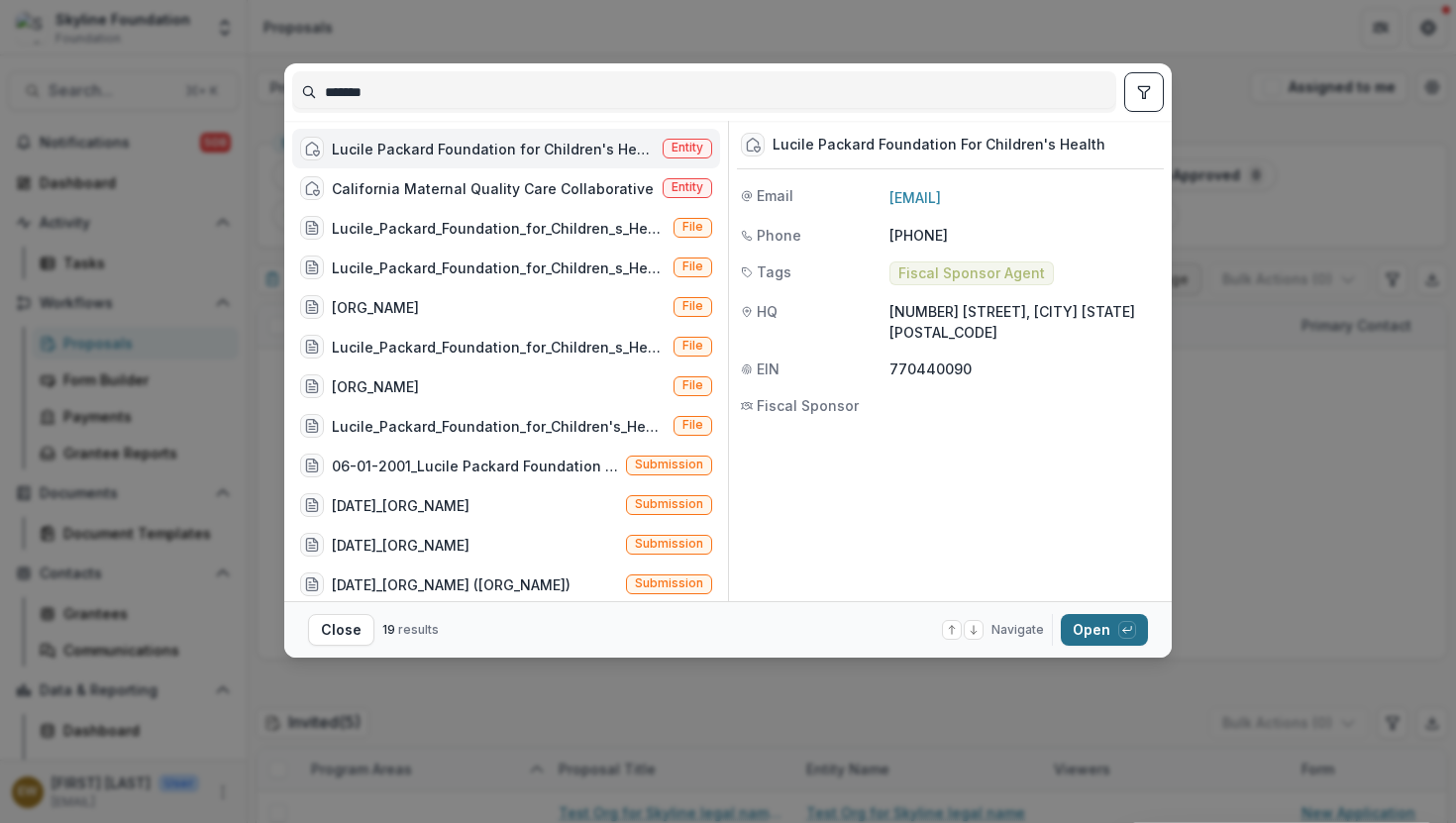 click on "Open with enter key" at bounding box center [1104, 630] 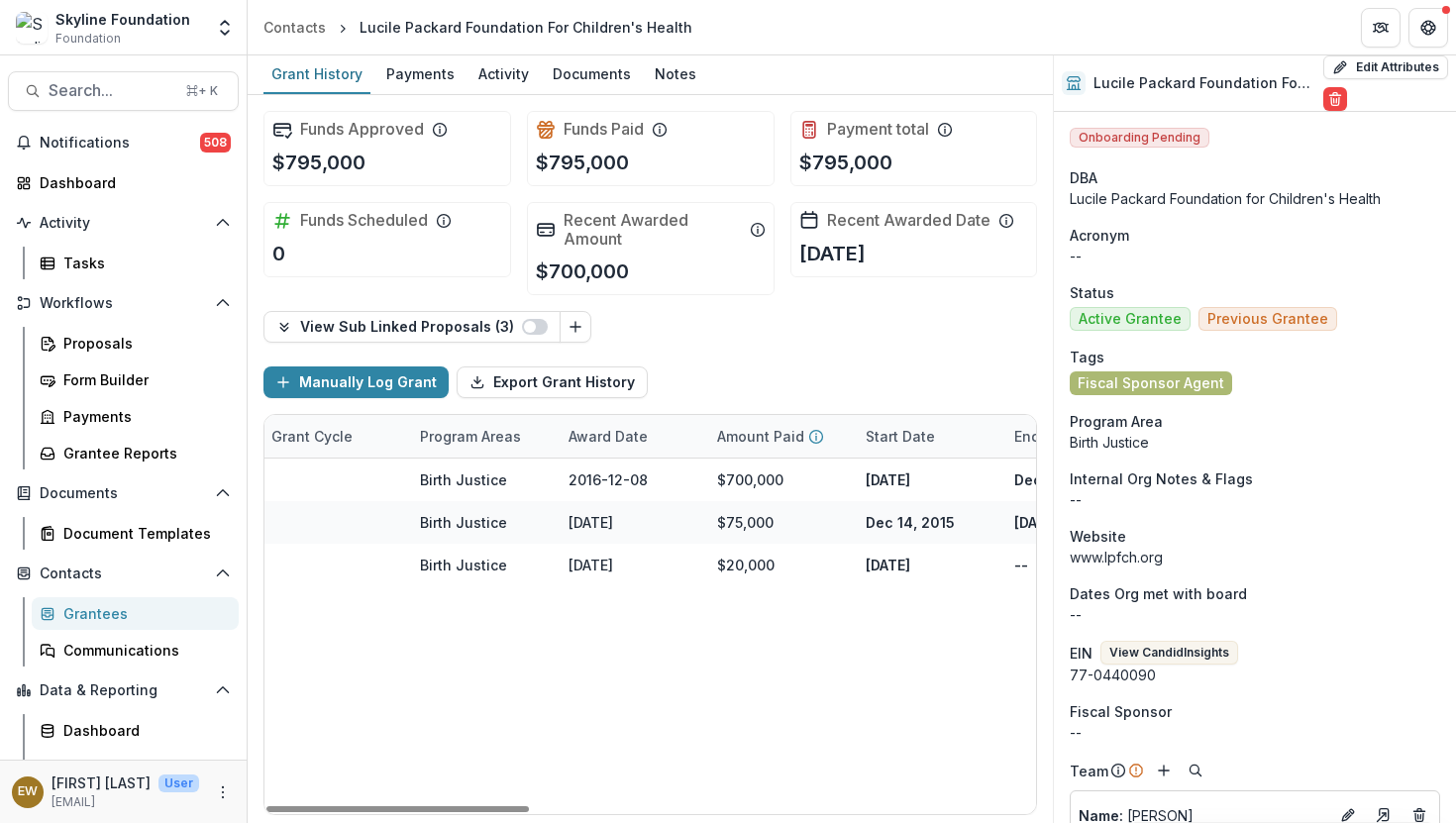 scroll, scrollTop: 0, scrollLeft: 1217, axis: horizontal 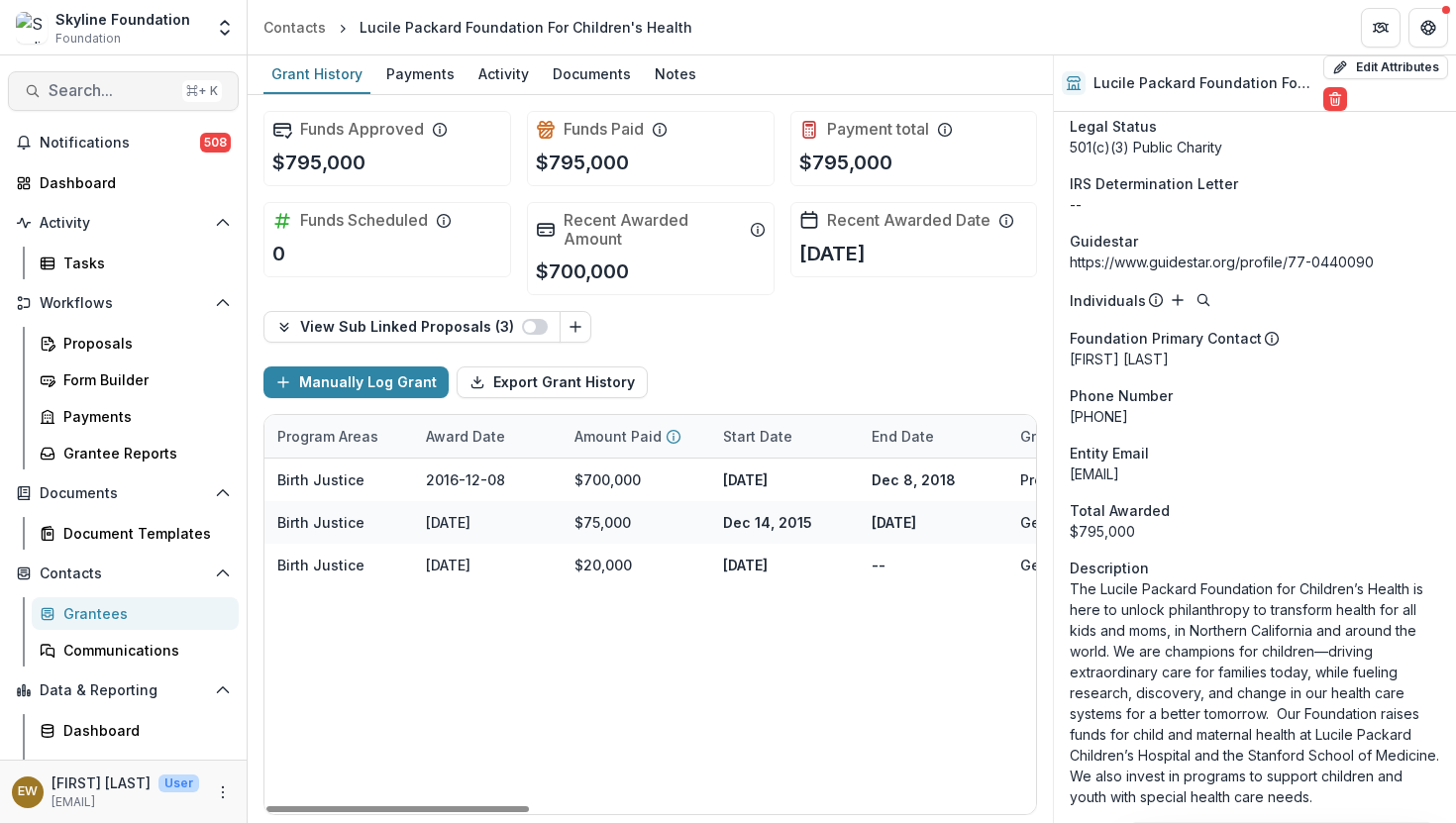 click on "Search... ⌘  + K" at bounding box center [123, 91] 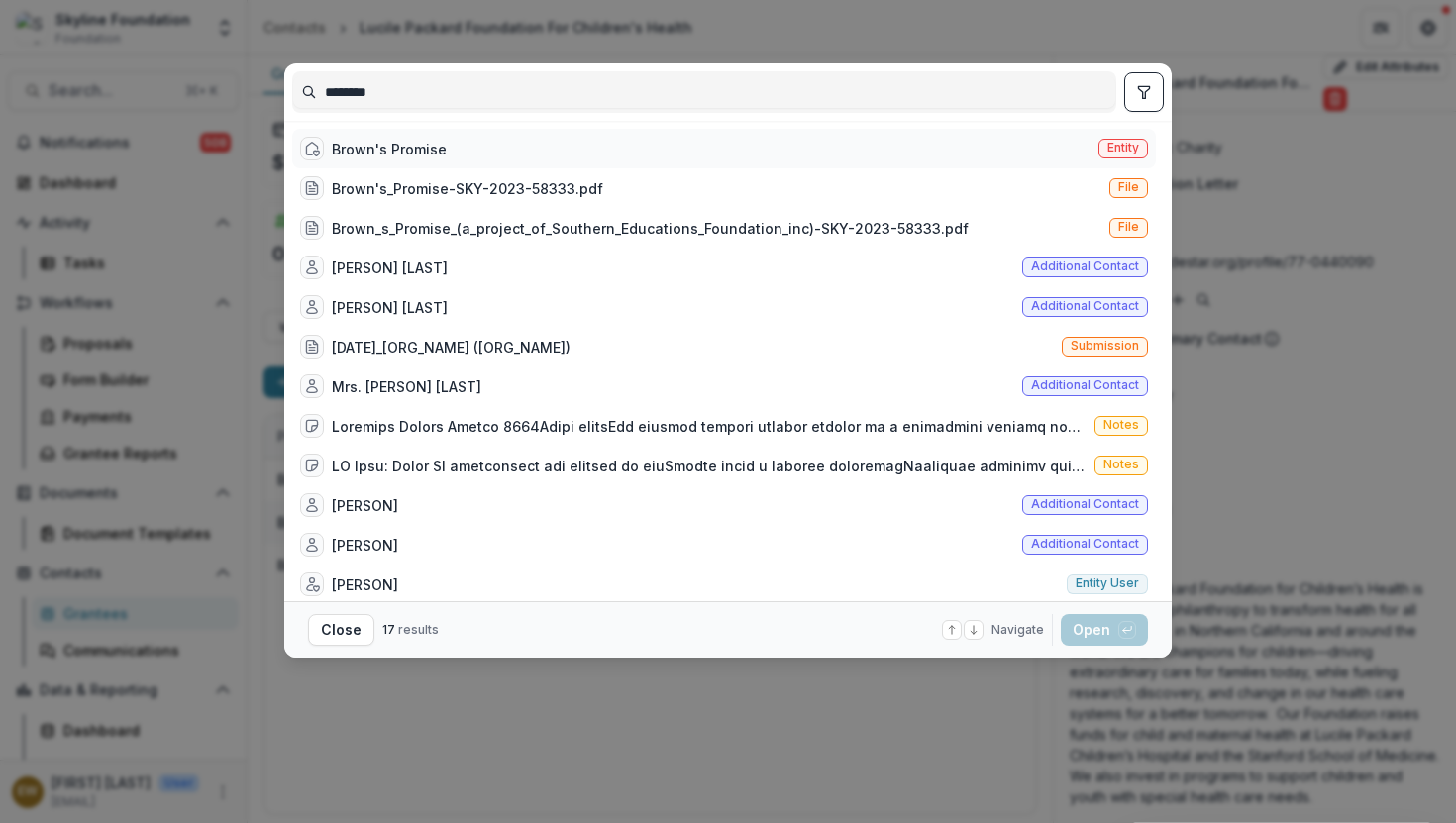 type on "*******" 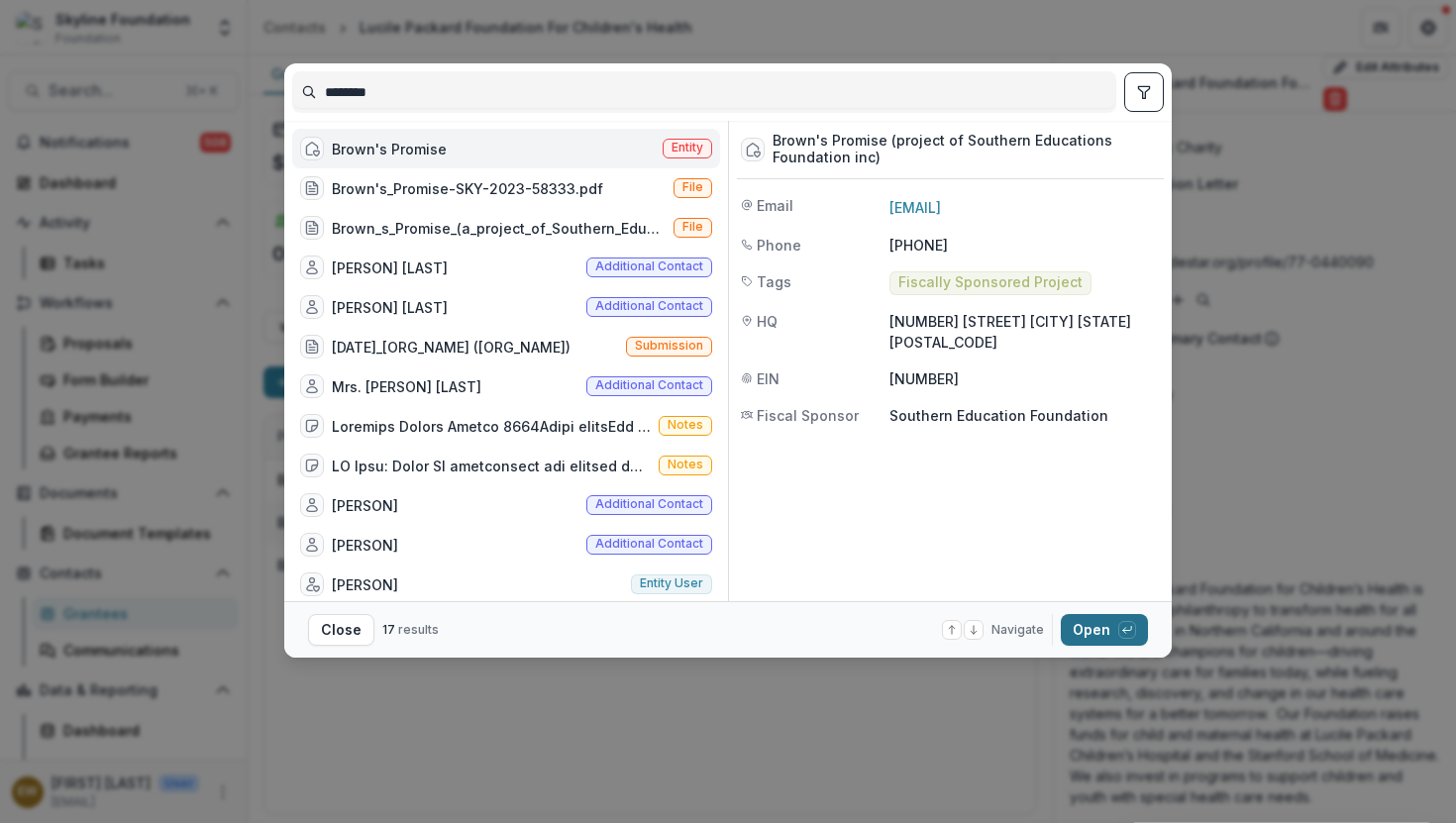 click on "Open with enter key" at bounding box center [1104, 630] 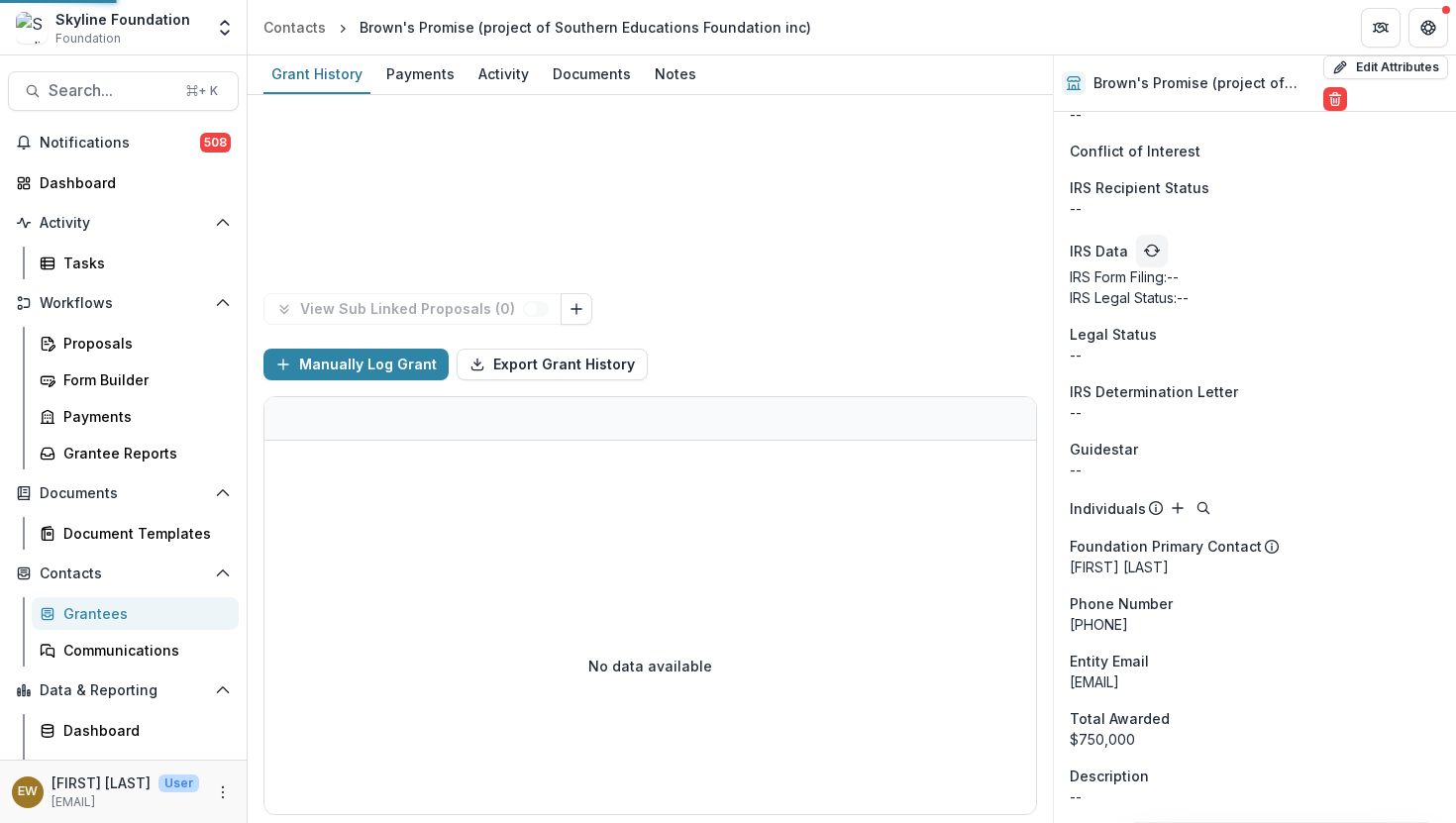 scroll, scrollTop: 0, scrollLeft: 0, axis: both 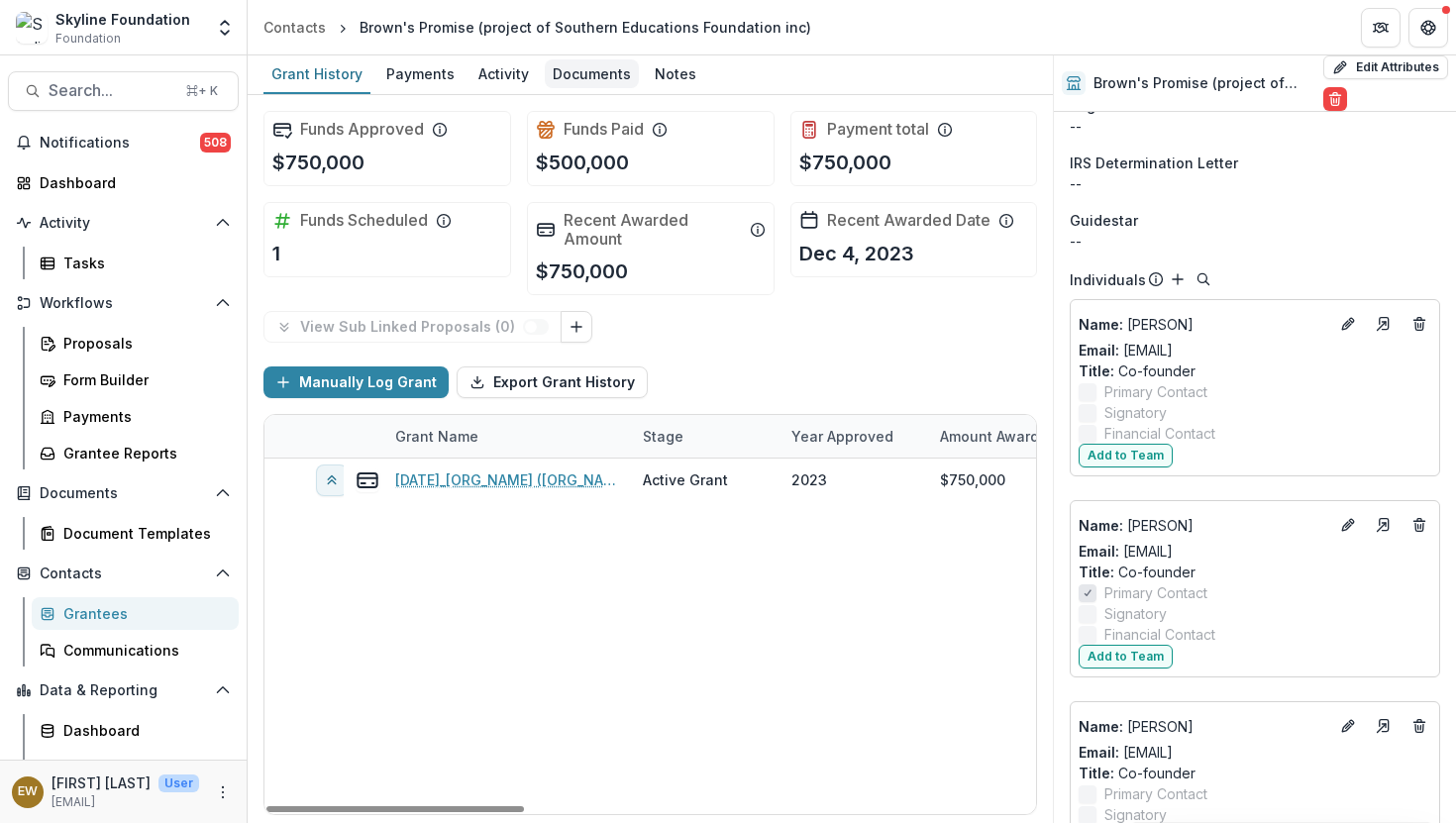 click on "Documents" at bounding box center [591, 73] 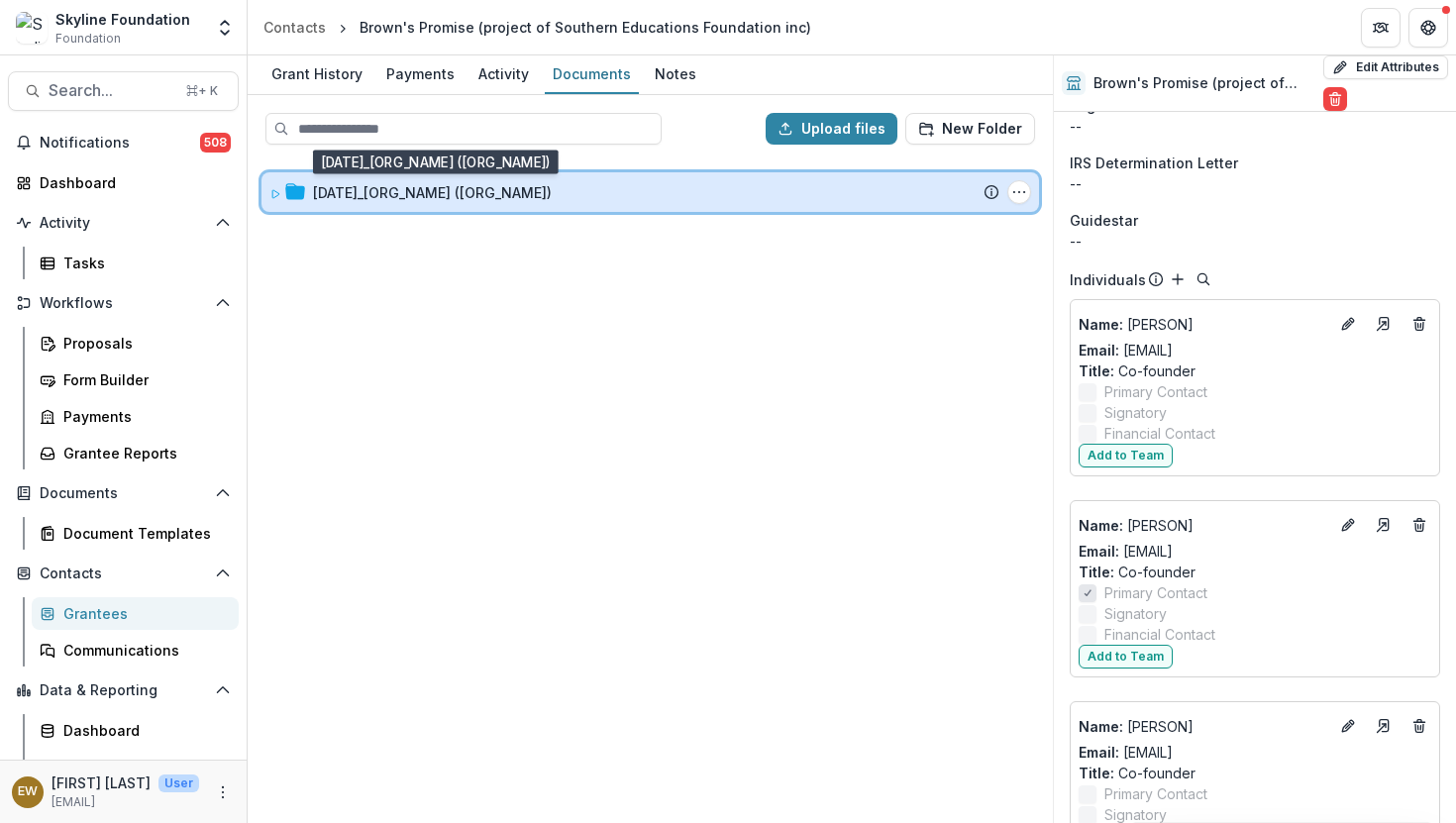 click on "[DATE]_[ORG_NAME] ([ORG_NAME]) Submission [ORG_NAME] Proposal Attached Submission Report Tasks Progress Report - 1 - [NUMBER] Folder Options Rename Add Subfolder Delete" at bounding box center [650, 192] 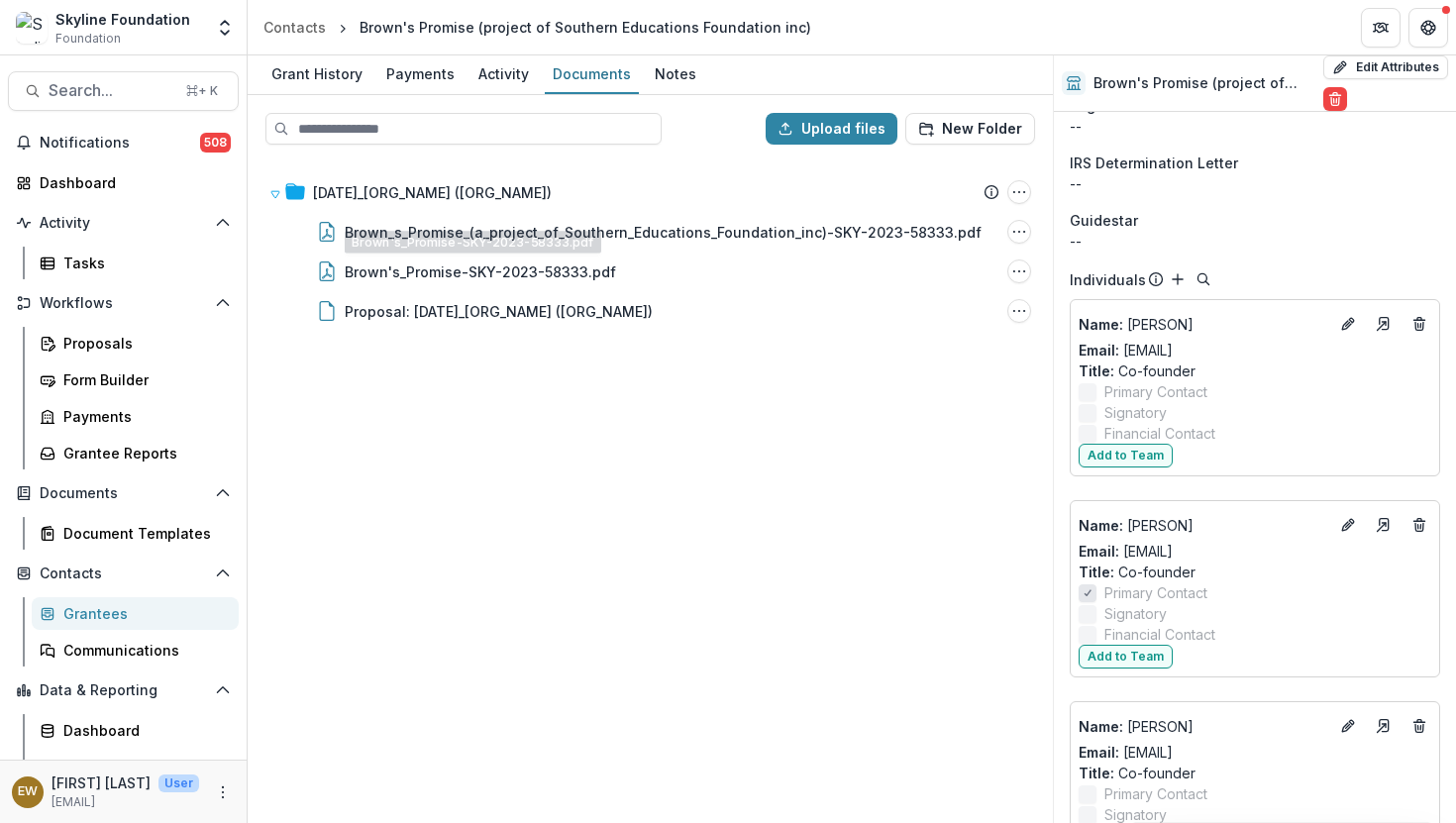 drag, startPoint x: 567, startPoint y: 441, endPoint x: 504, endPoint y: 493, distance: 81.68843 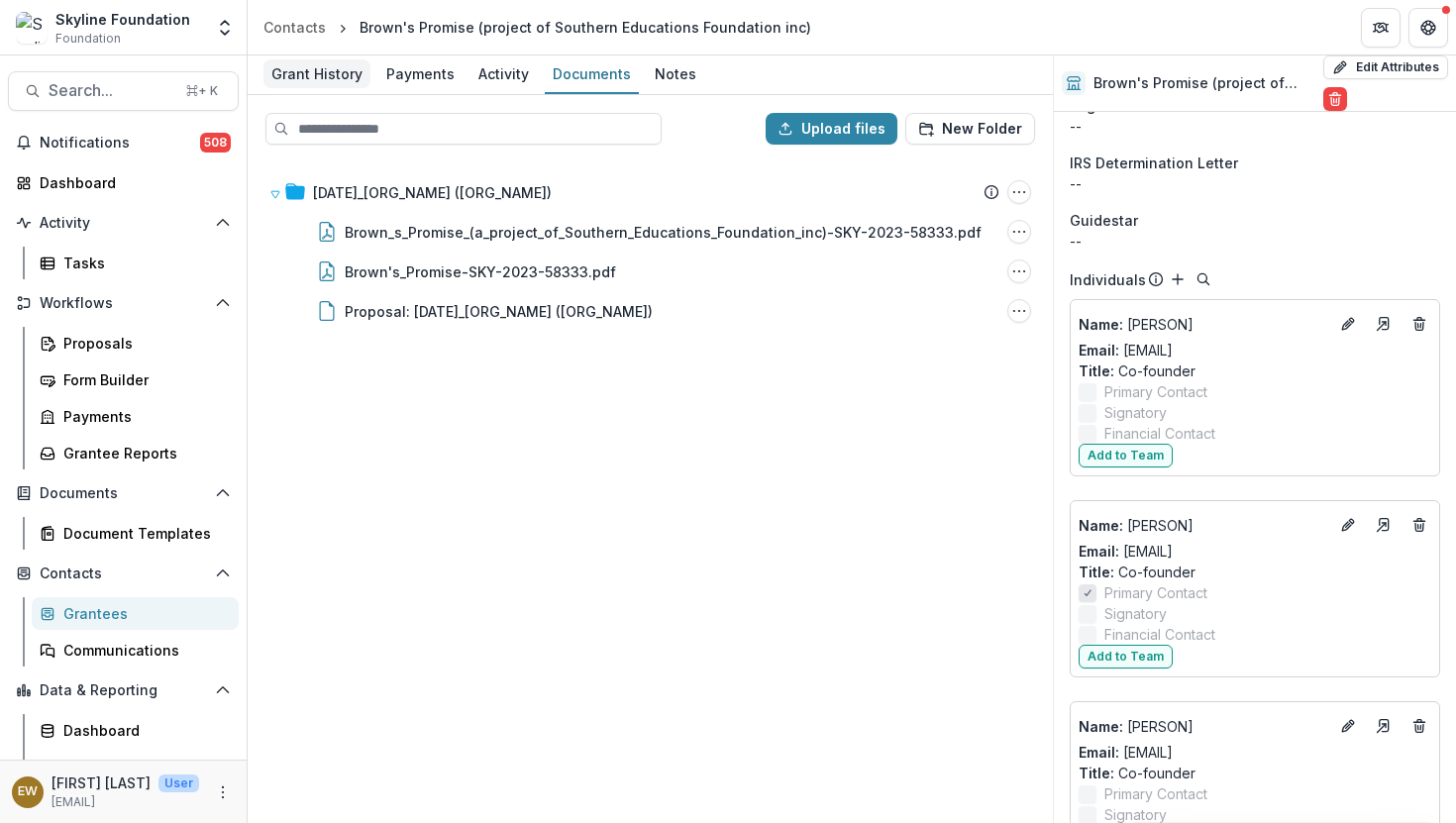 click on "Grant History" at bounding box center [317, 73] 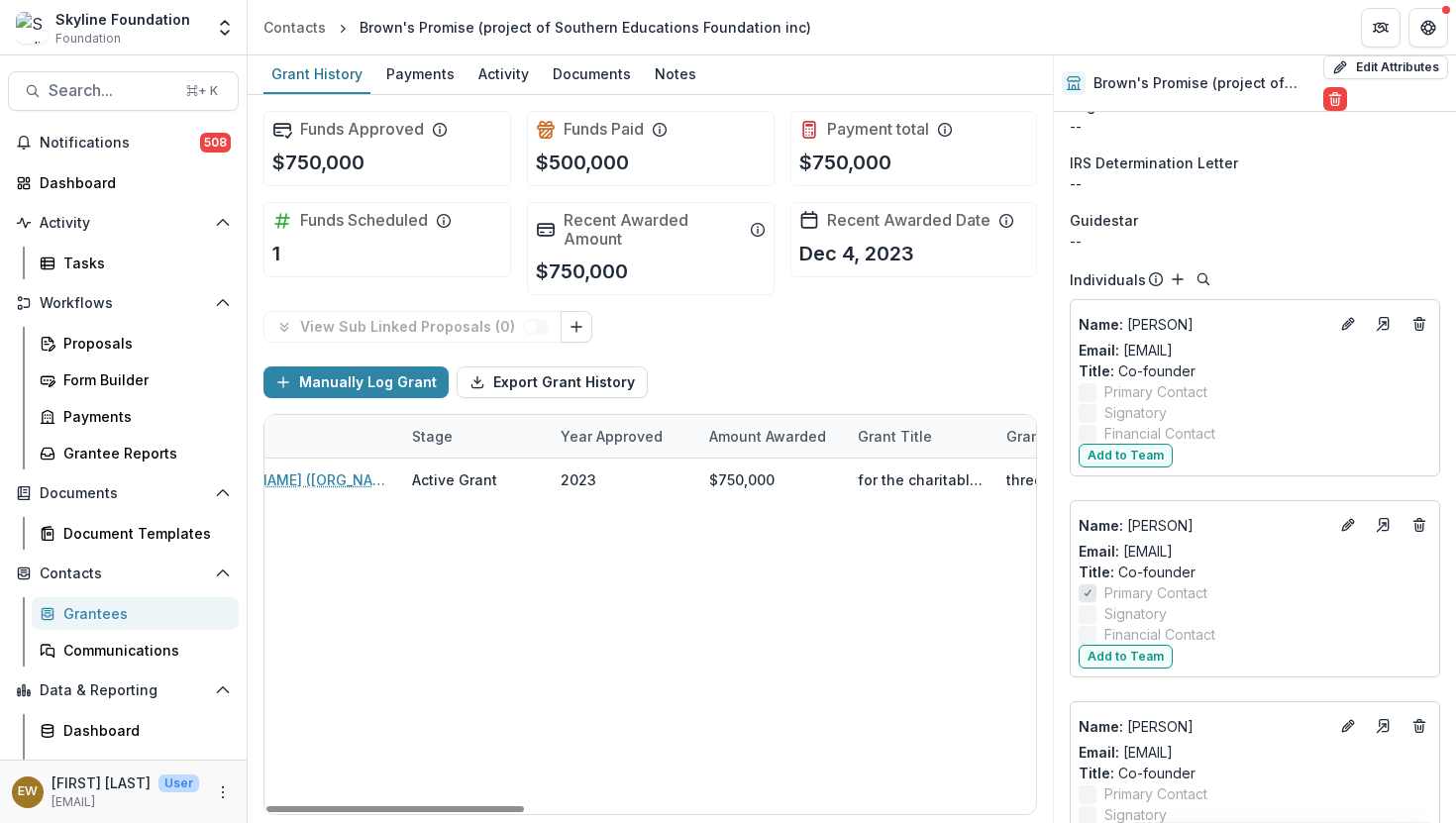 scroll, scrollTop: 0, scrollLeft: 0, axis: both 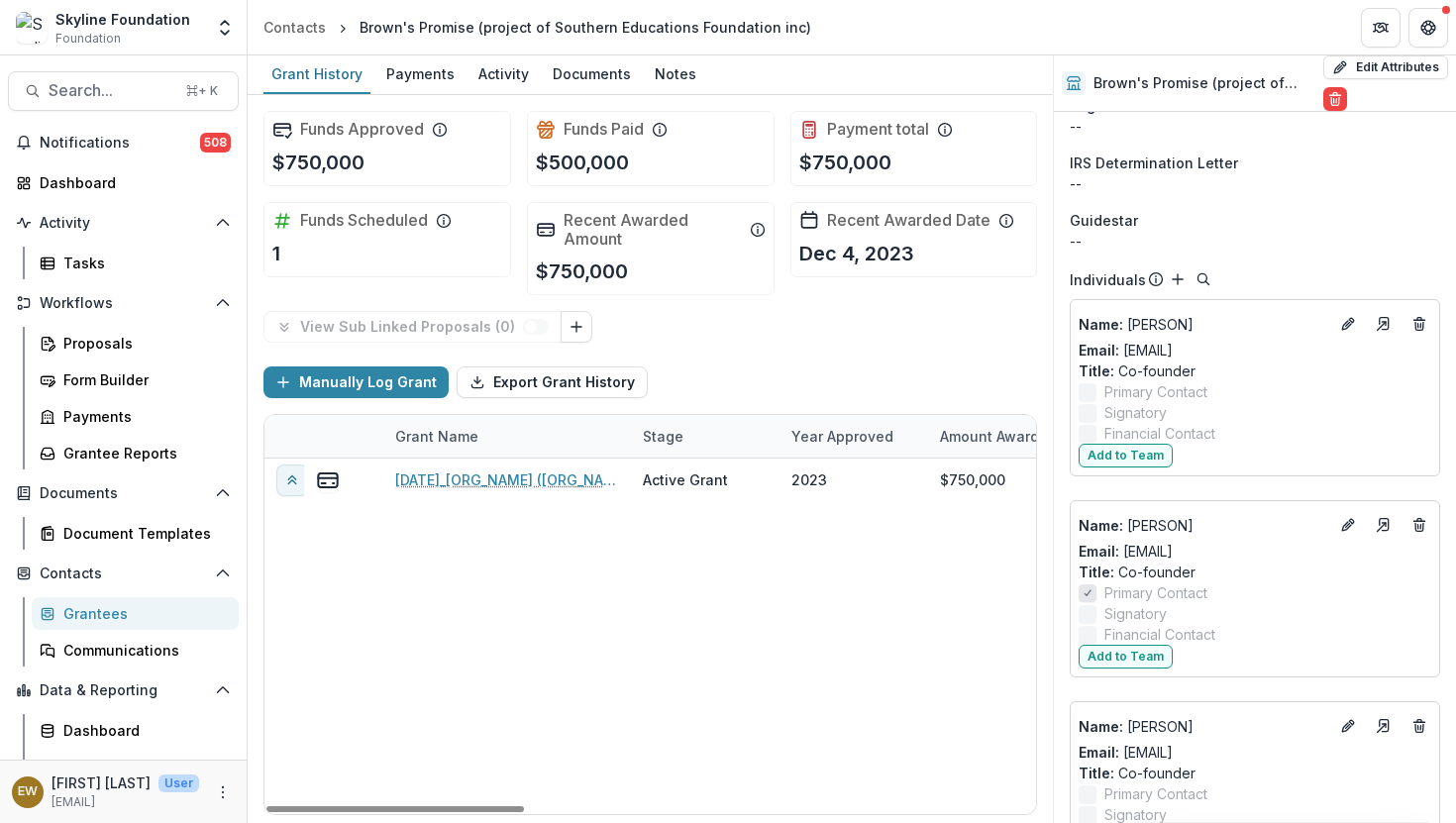 drag, startPoint x: 673, startPoint y: 622, endPoint x: 667, endPoint y: 612, distance: 11.661904 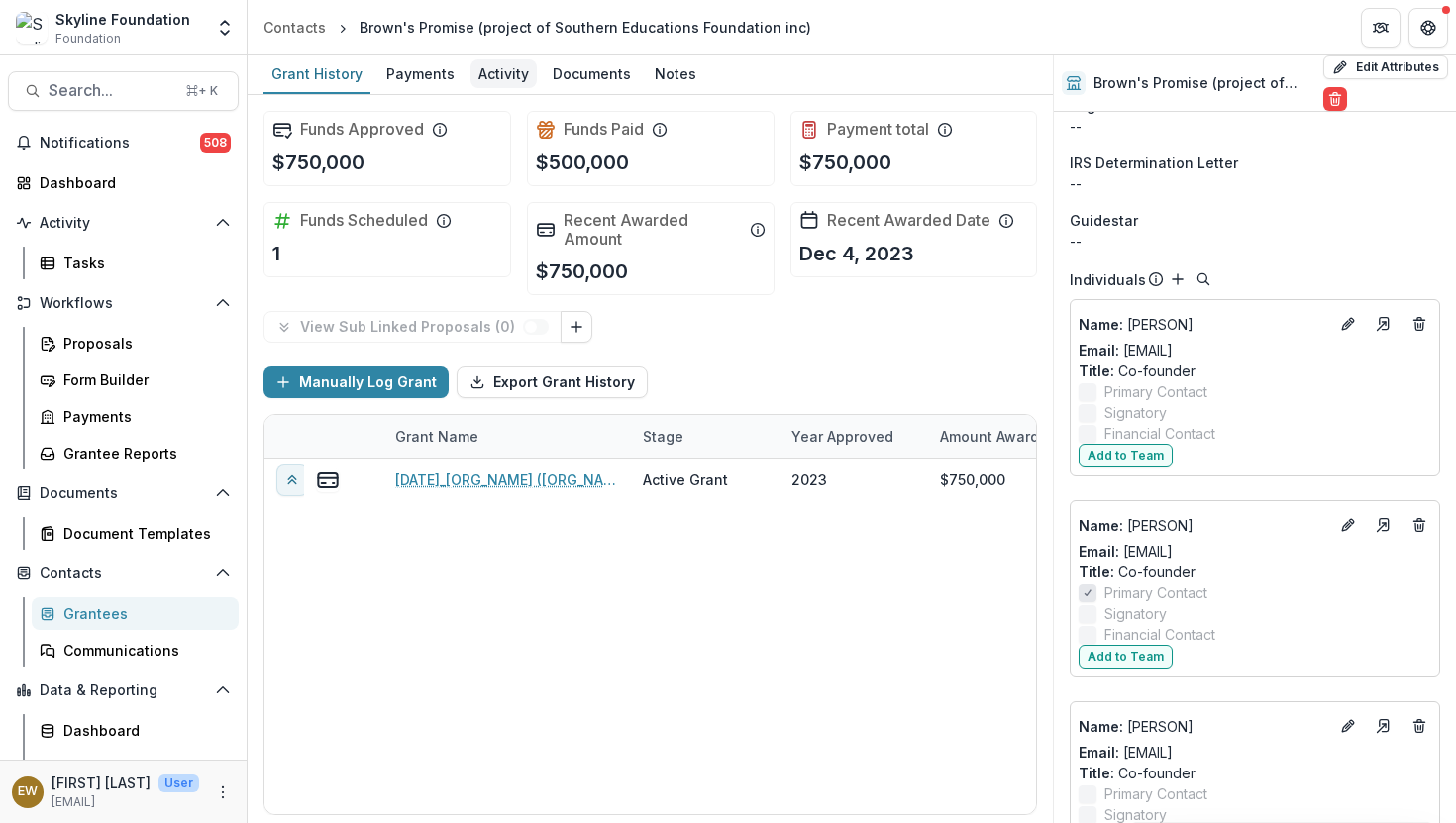 click on "Activity" at bounding box center [503, 73] 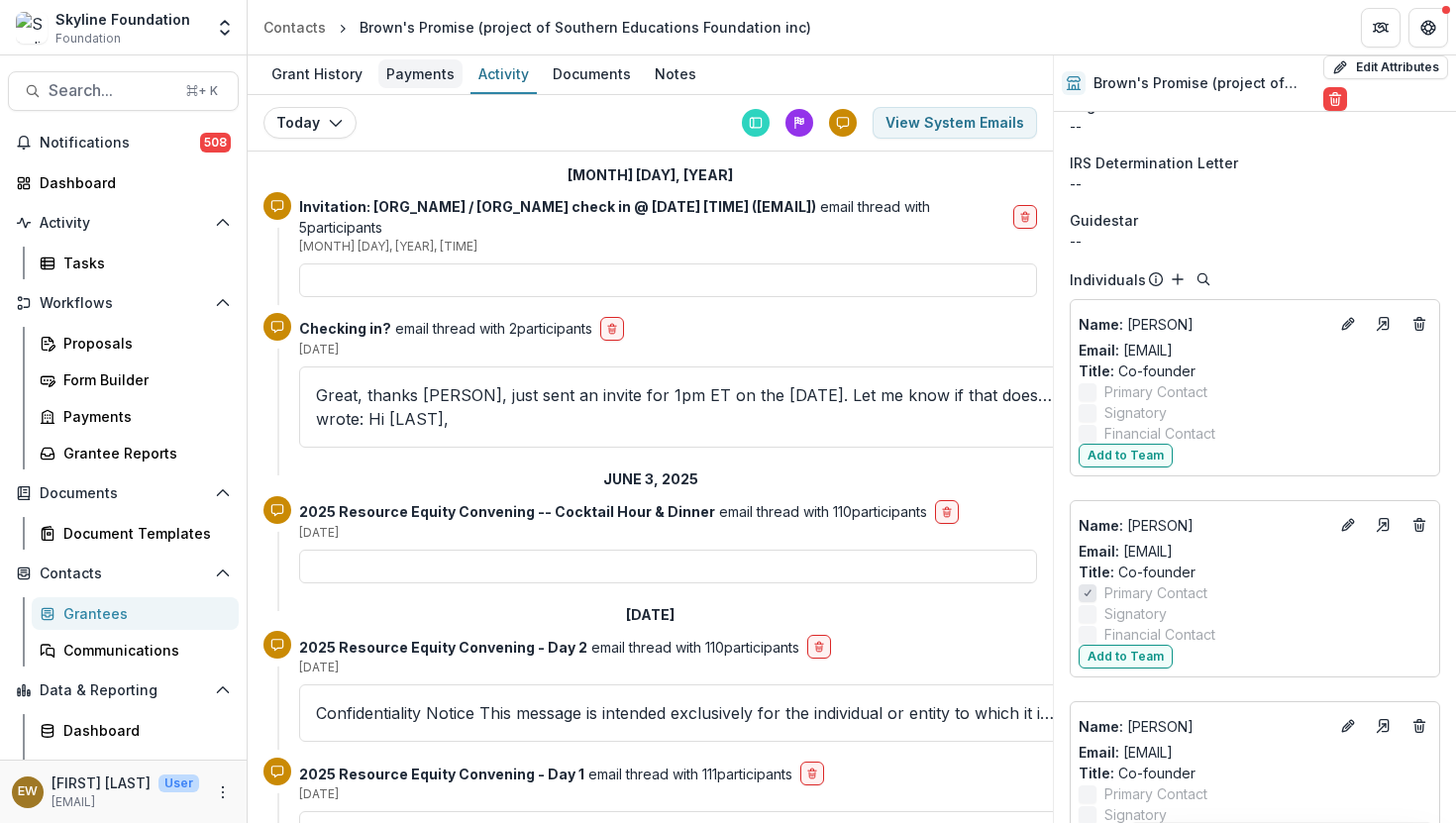 click on "Payments" at bounding box center [420, 73] 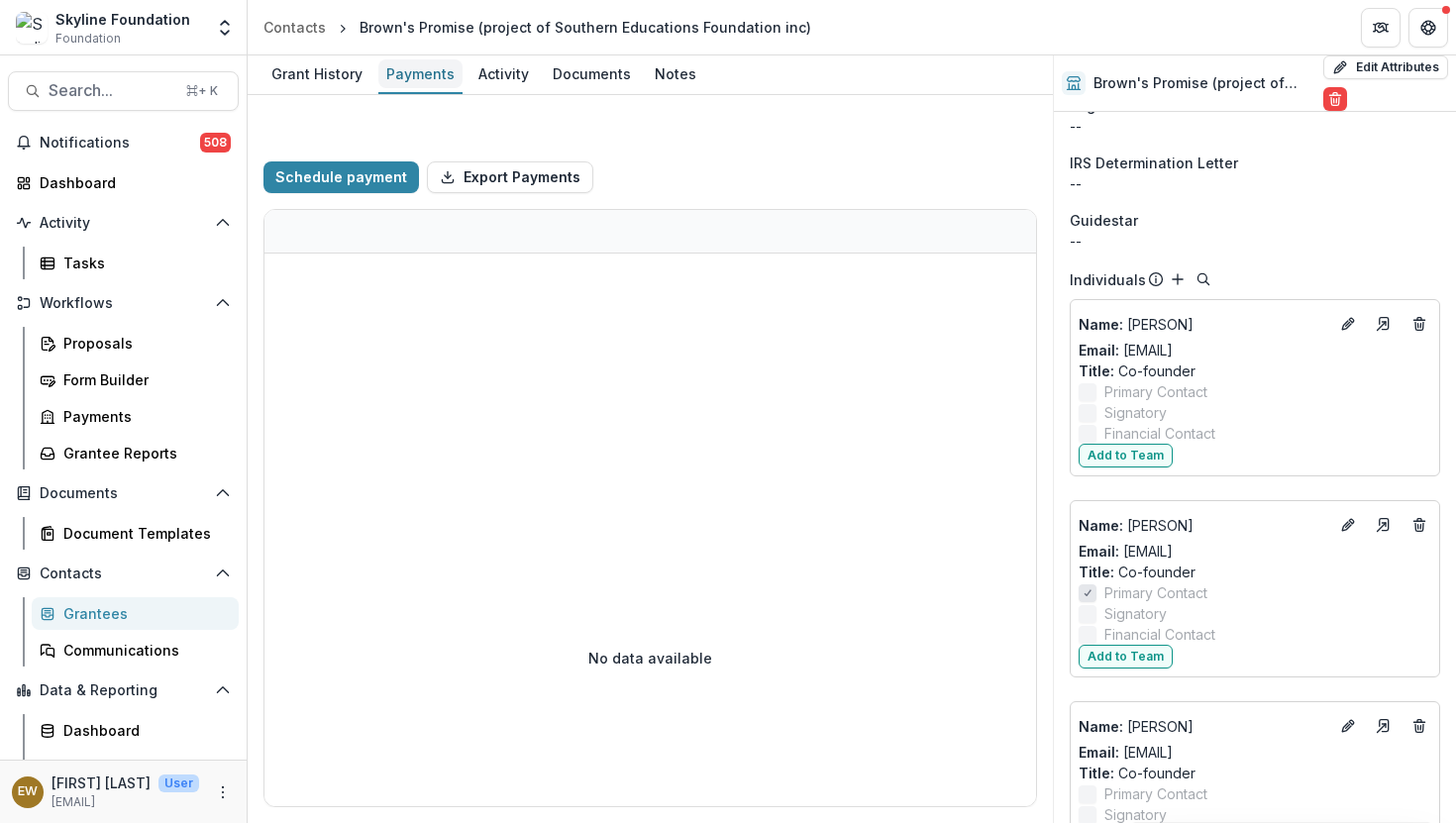 select on "****" 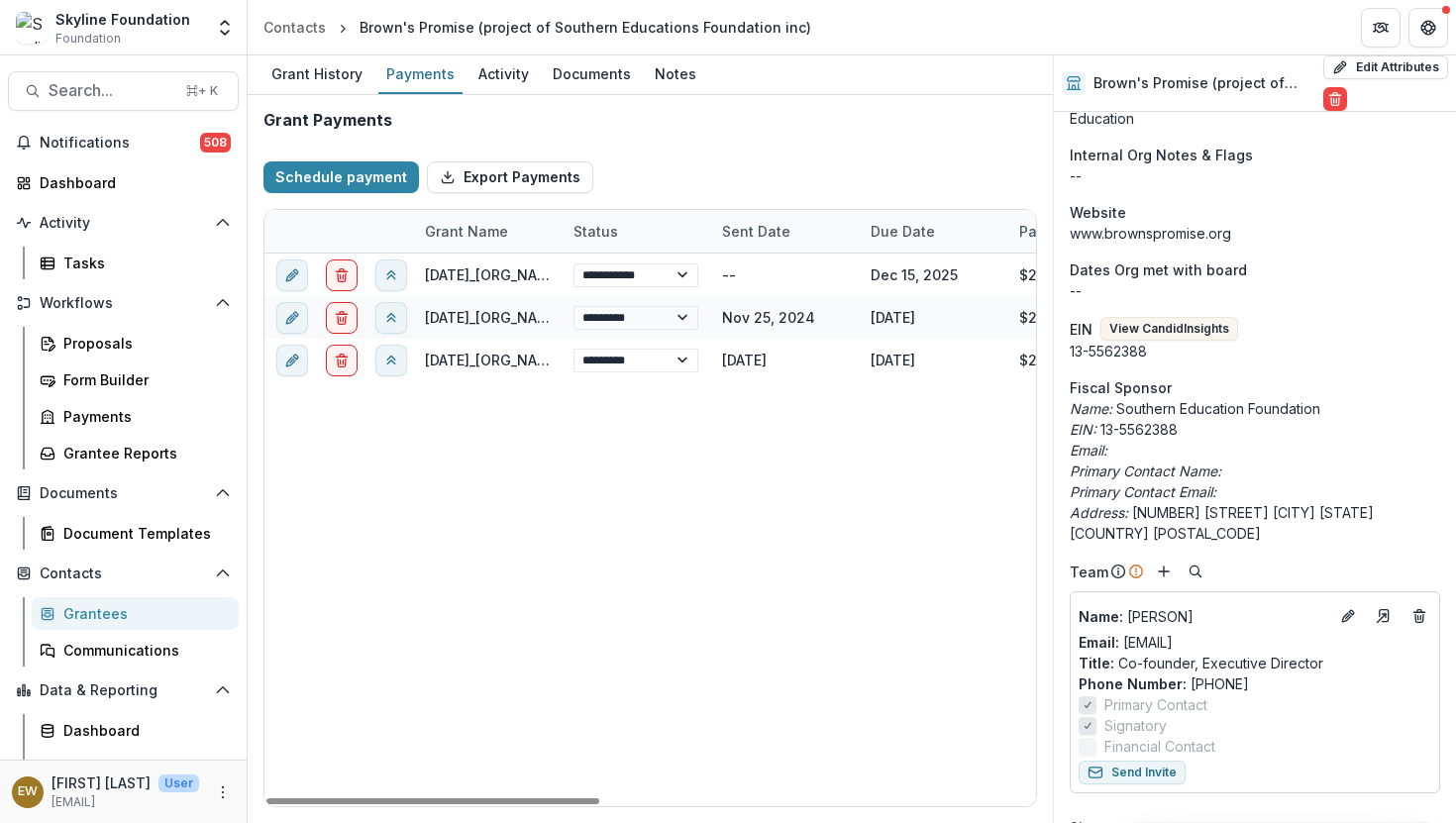 scroll, scrollTop: 0, scrollLeft: 0, axis: both 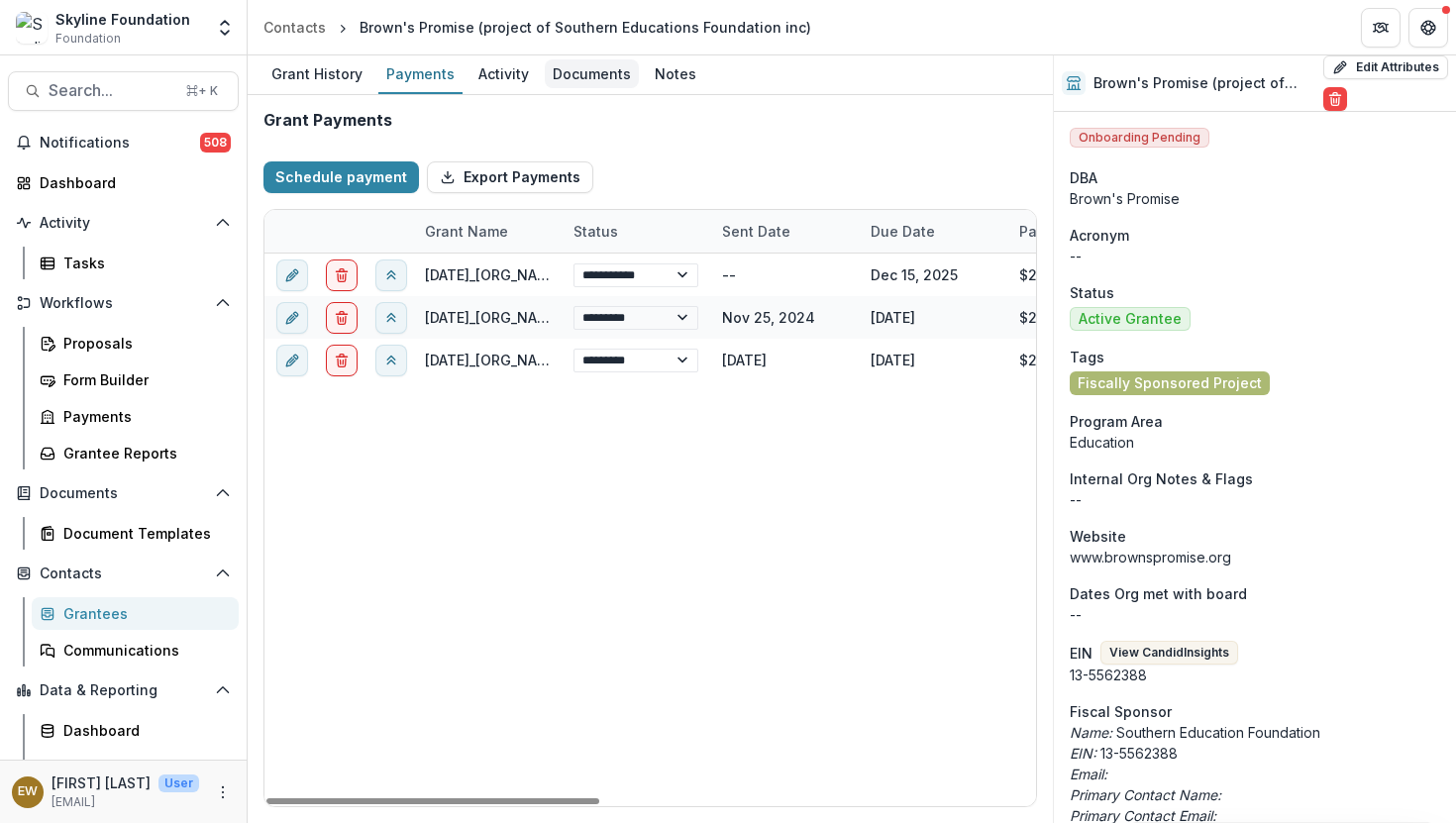 click on "Documents" at bounding box center (591, 73) 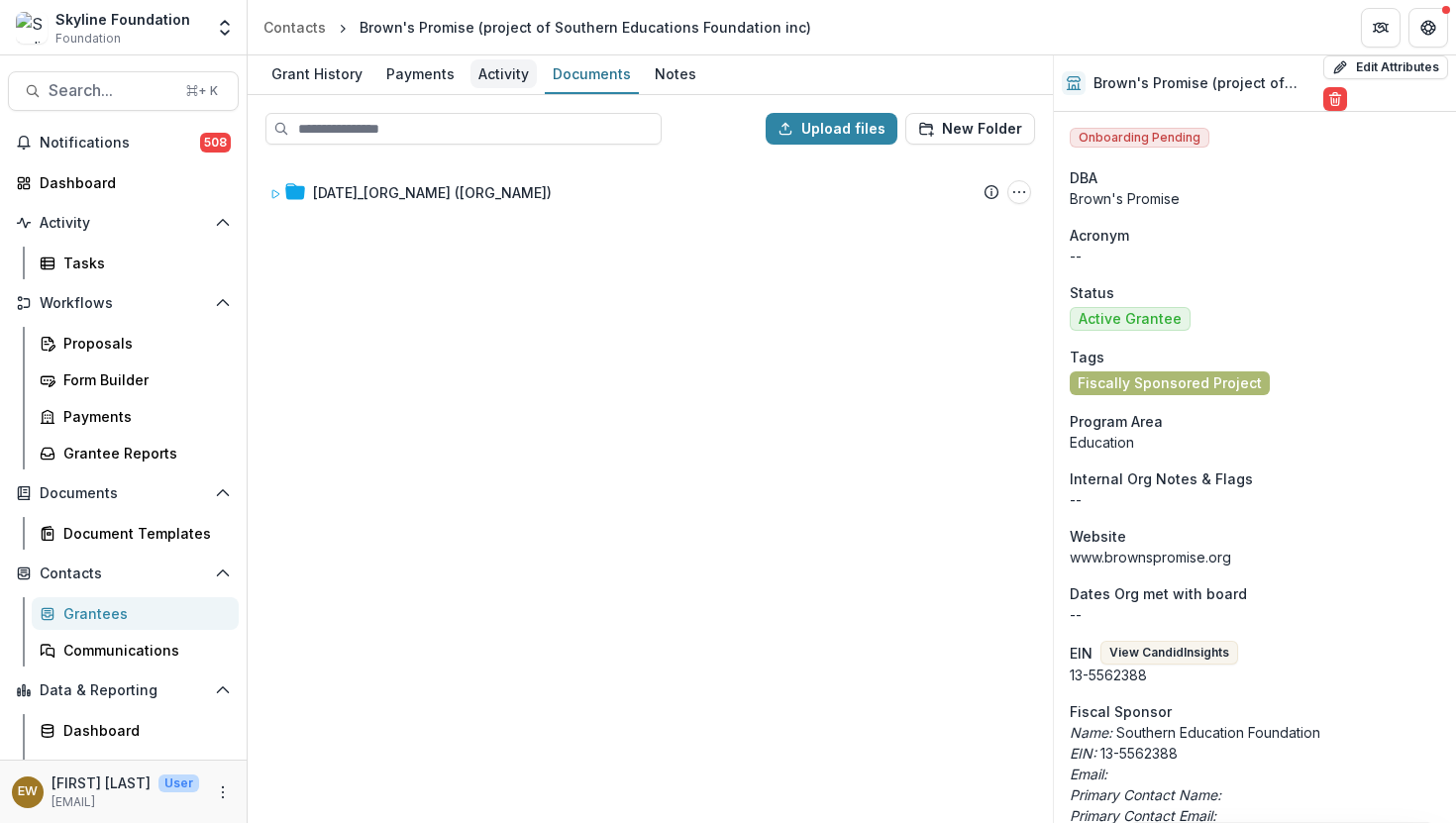 click on "Activity" at bounding box center (503, 73) 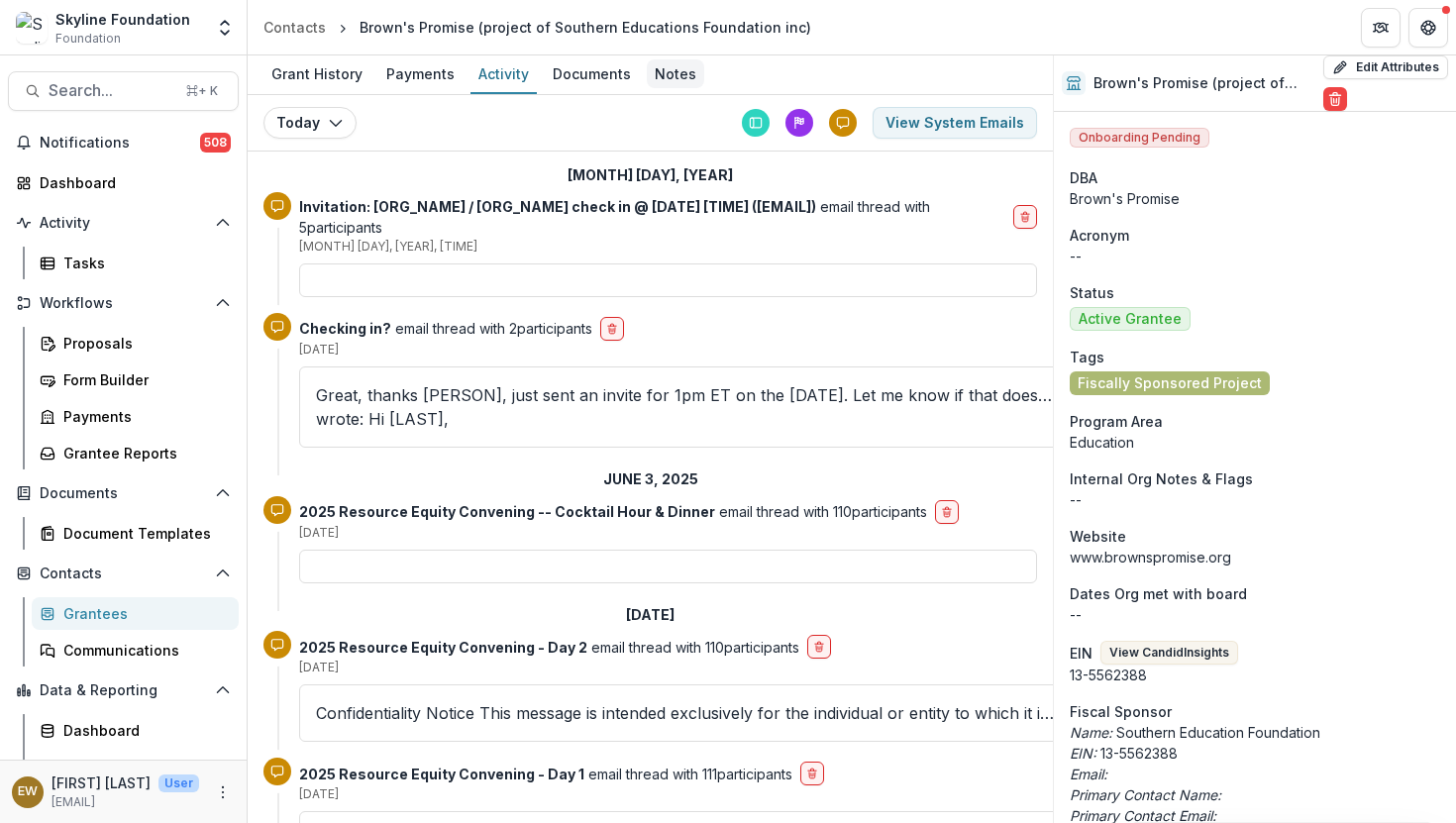 click on "Notes" at bounding box center [676, 73] 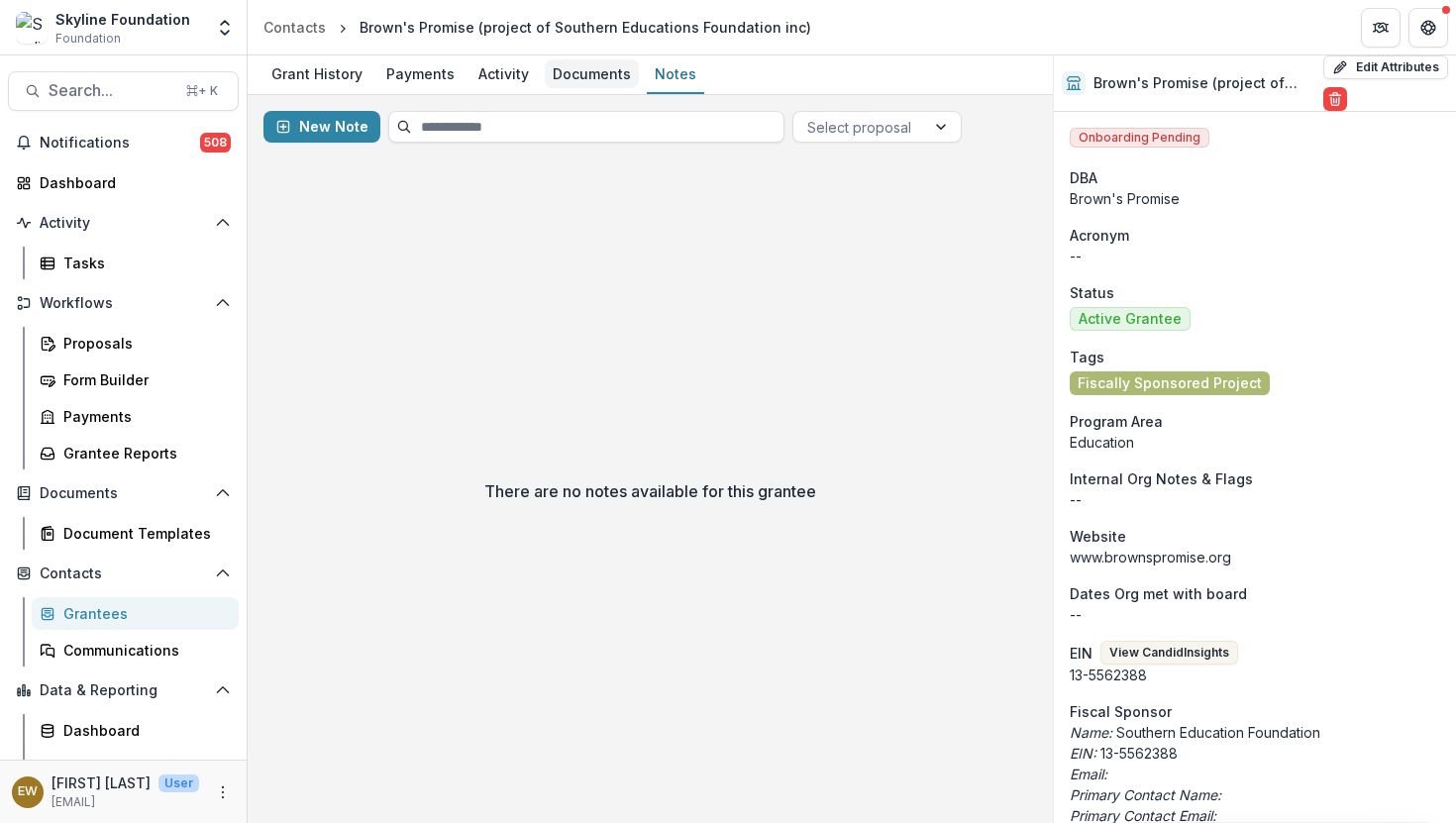 click on "Documents" at bounding box center [591, 73] 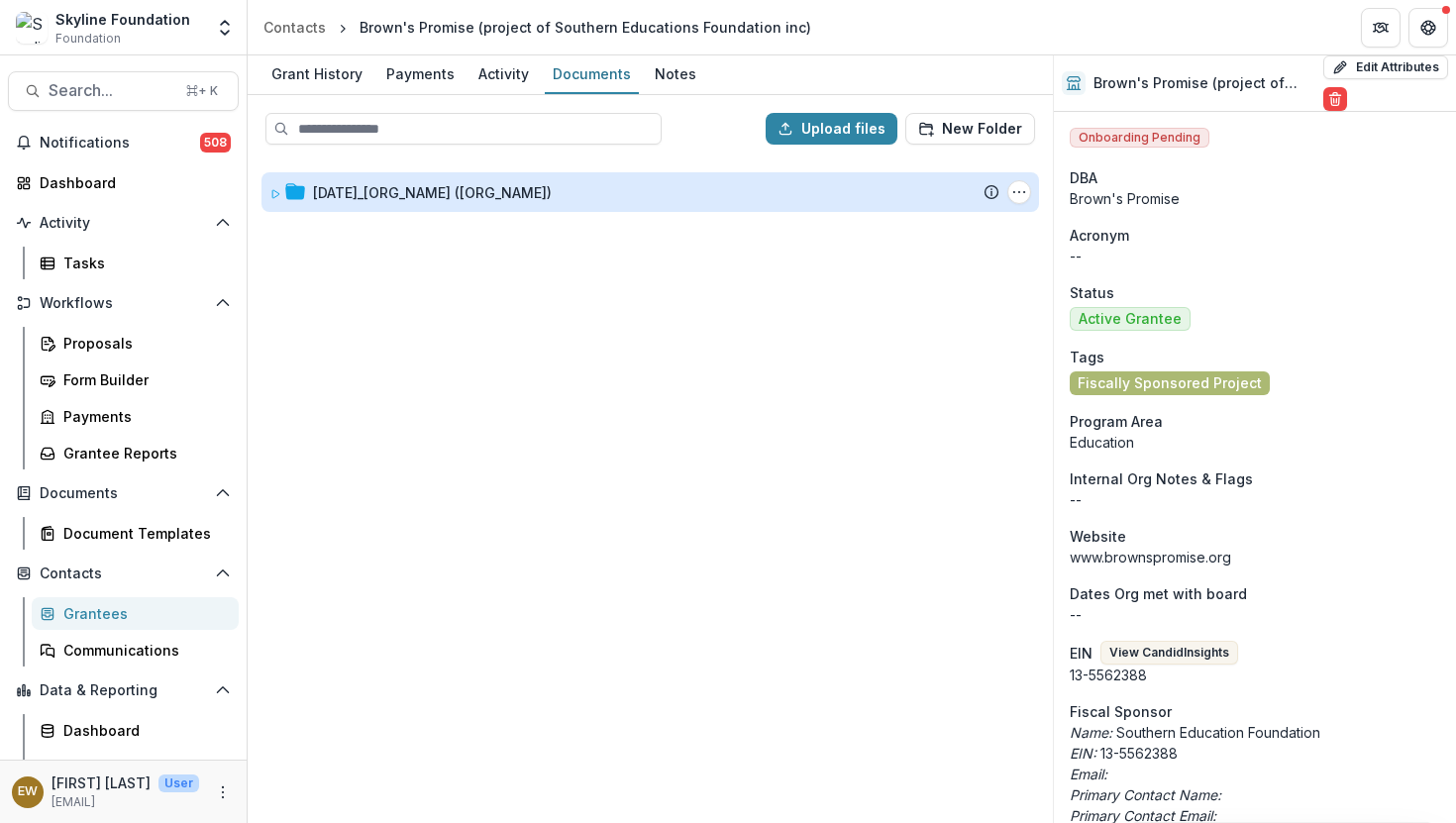 click on "[DATE]_[ORG_NAME] ([ORG_NAME])" at bounding box center (432, 192) 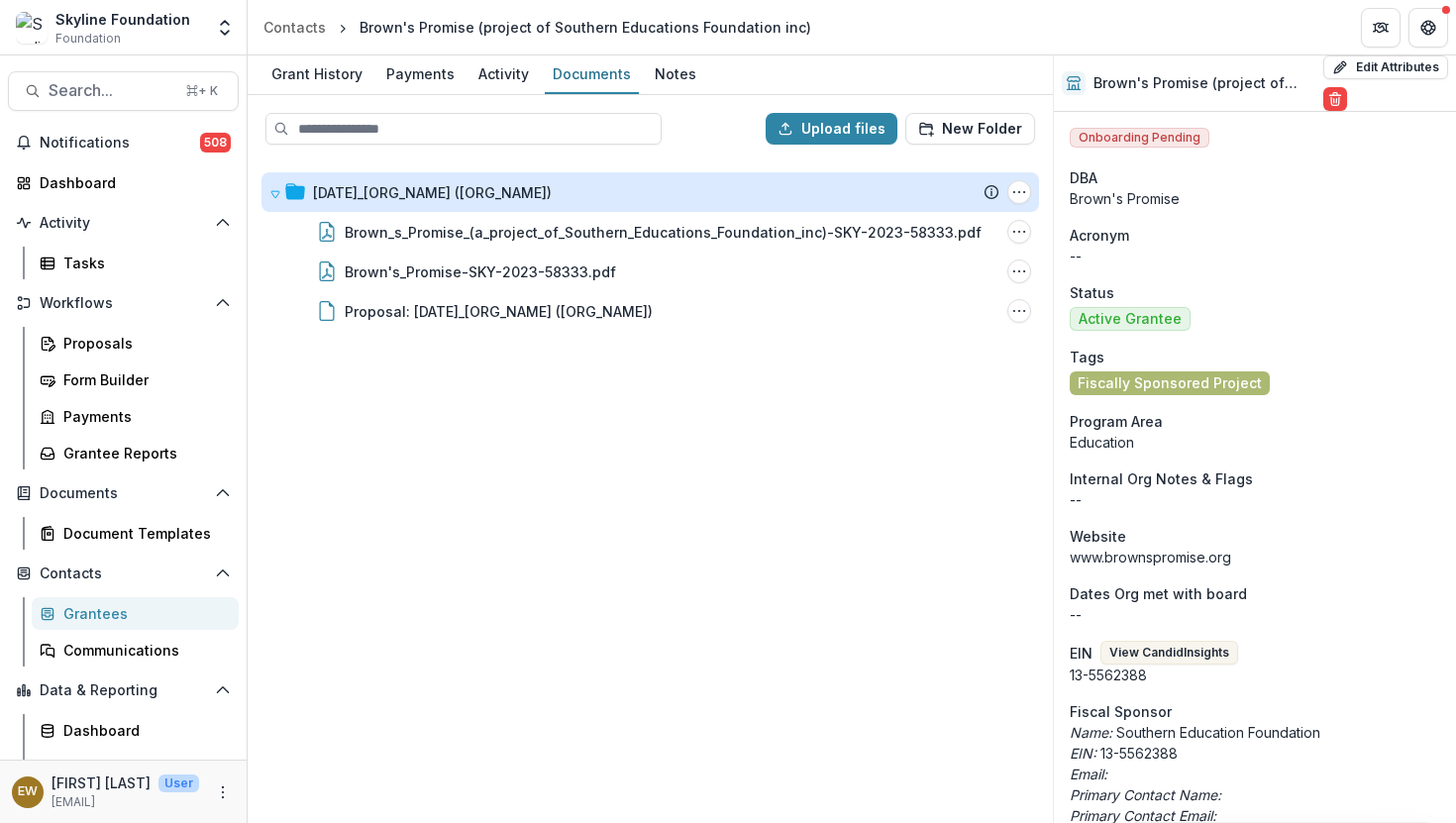 click on "[DATE]_[ORG_NAME] ([ORG_NAME])" at bounding box center (432, 192) 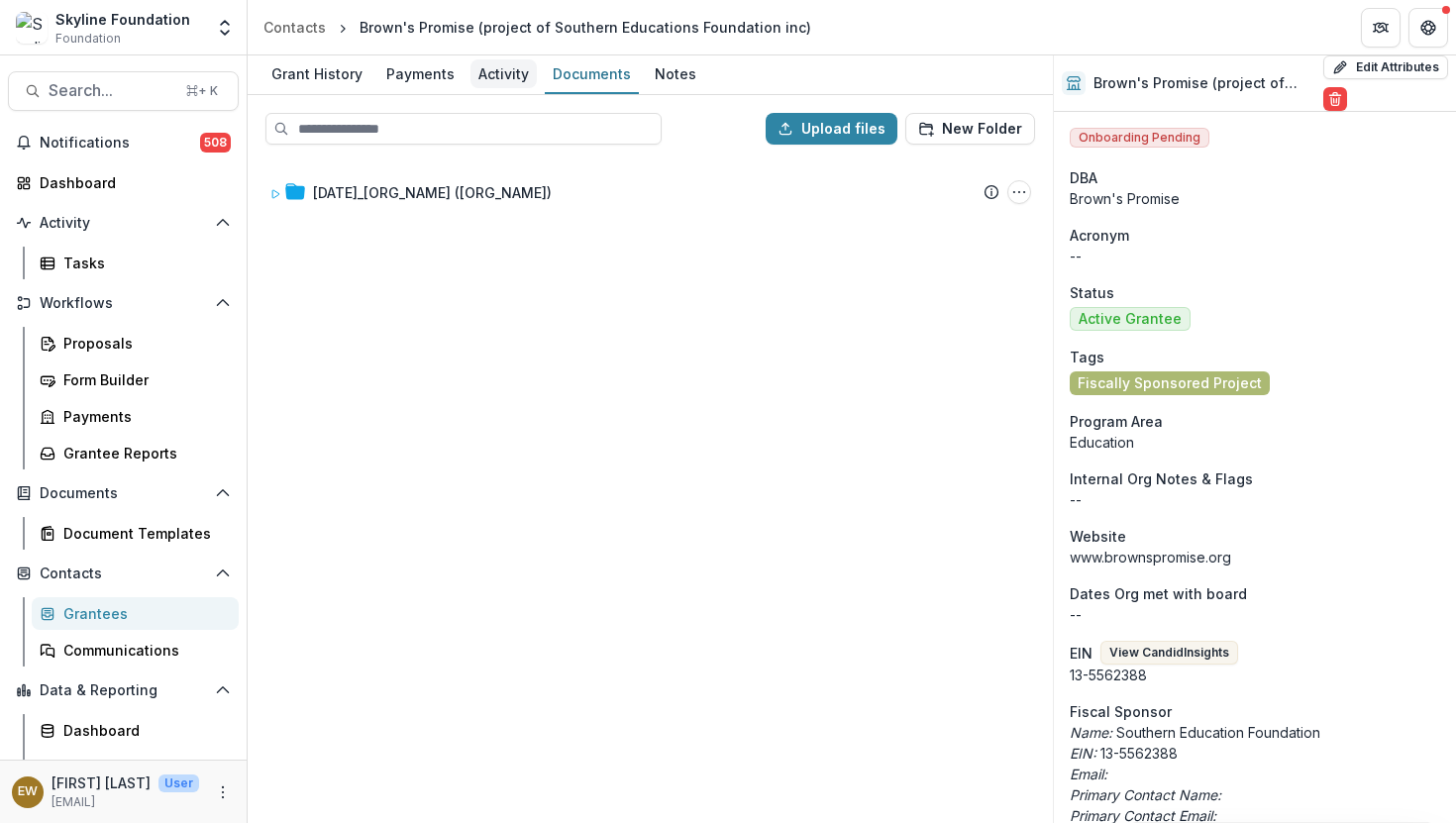 click on "Activity" at bounding box center (503, 73) 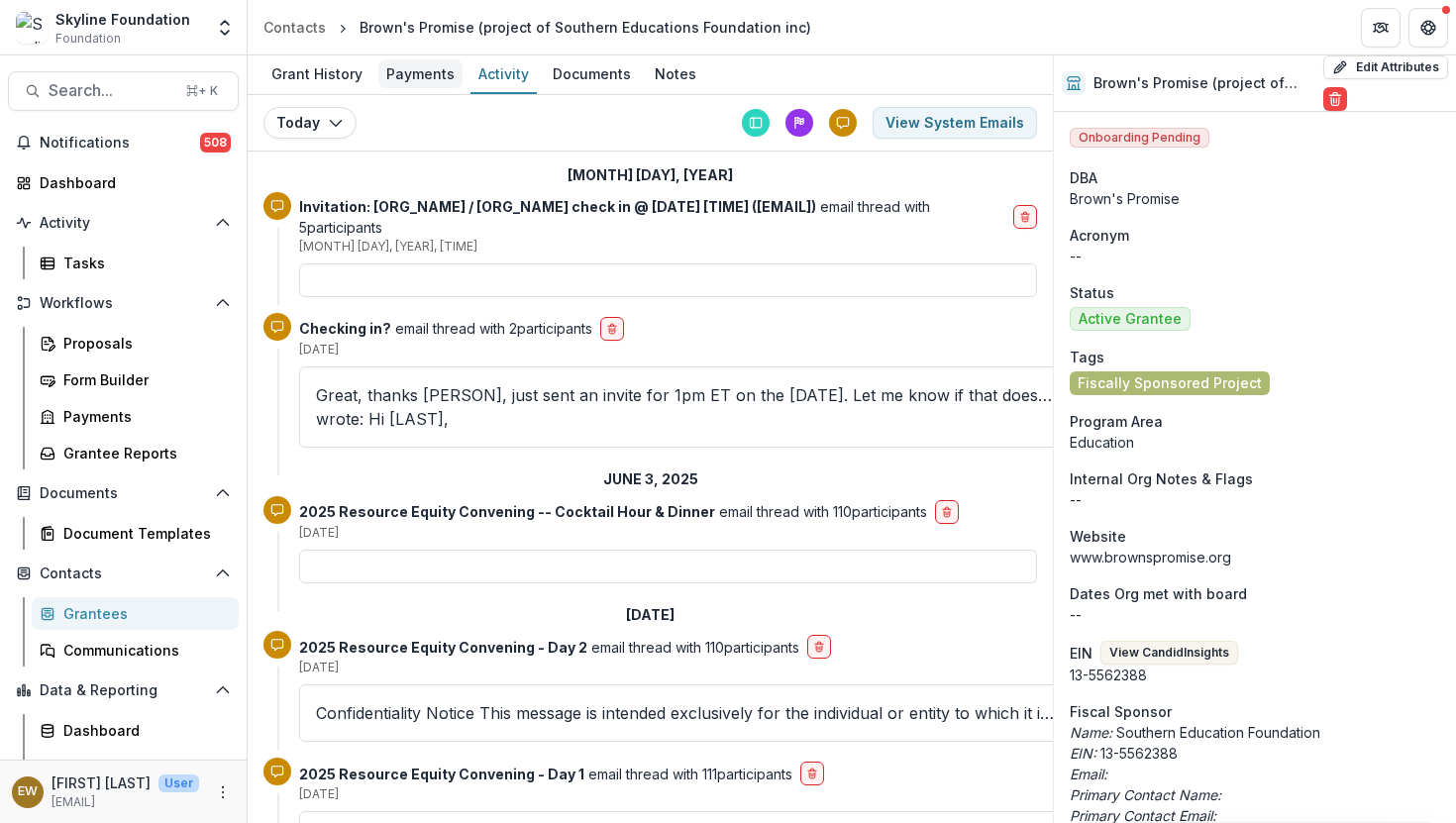 click on "Payments" at bounding box center (420, 73) 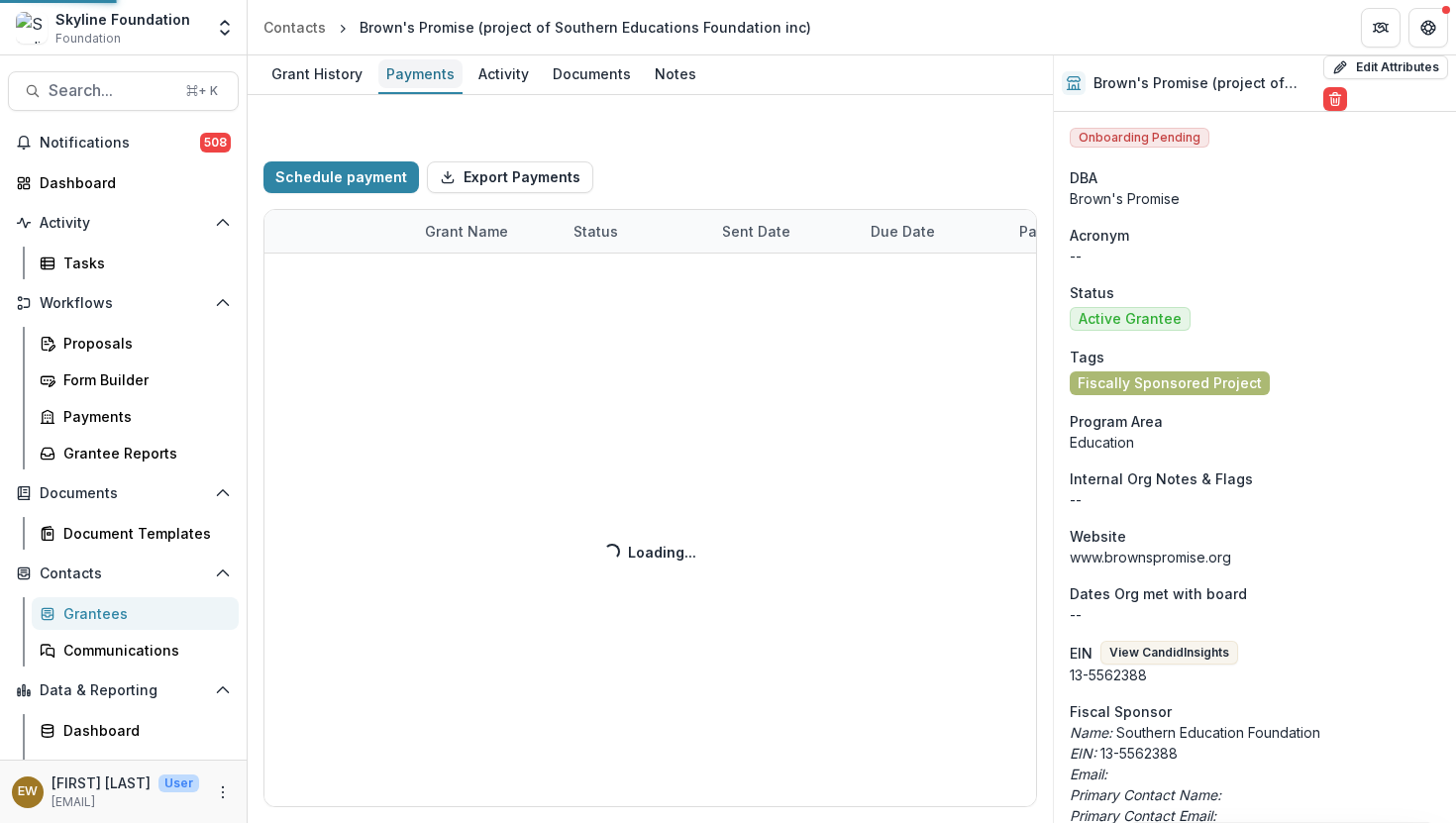 select on "****" 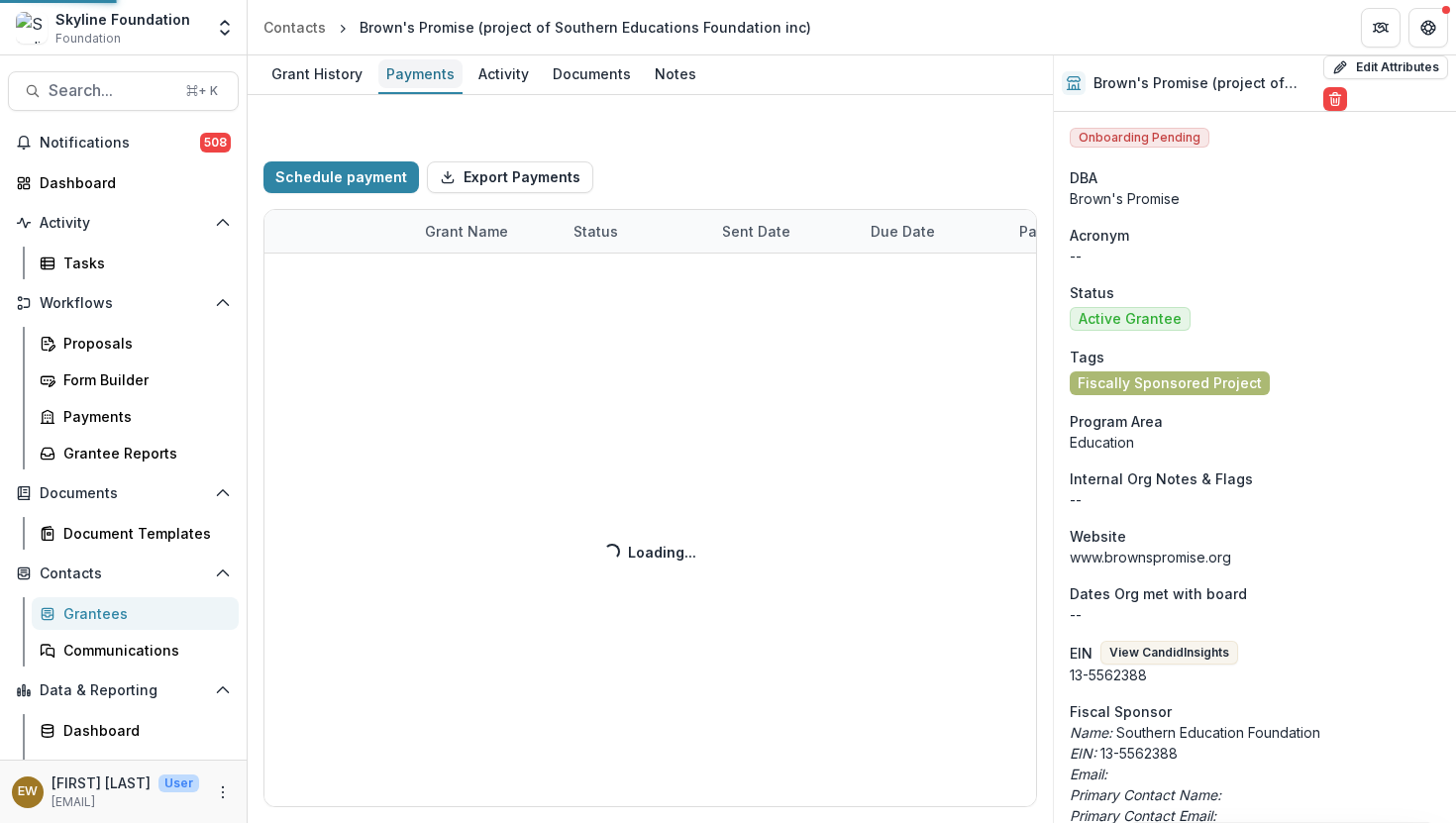 select on "****" 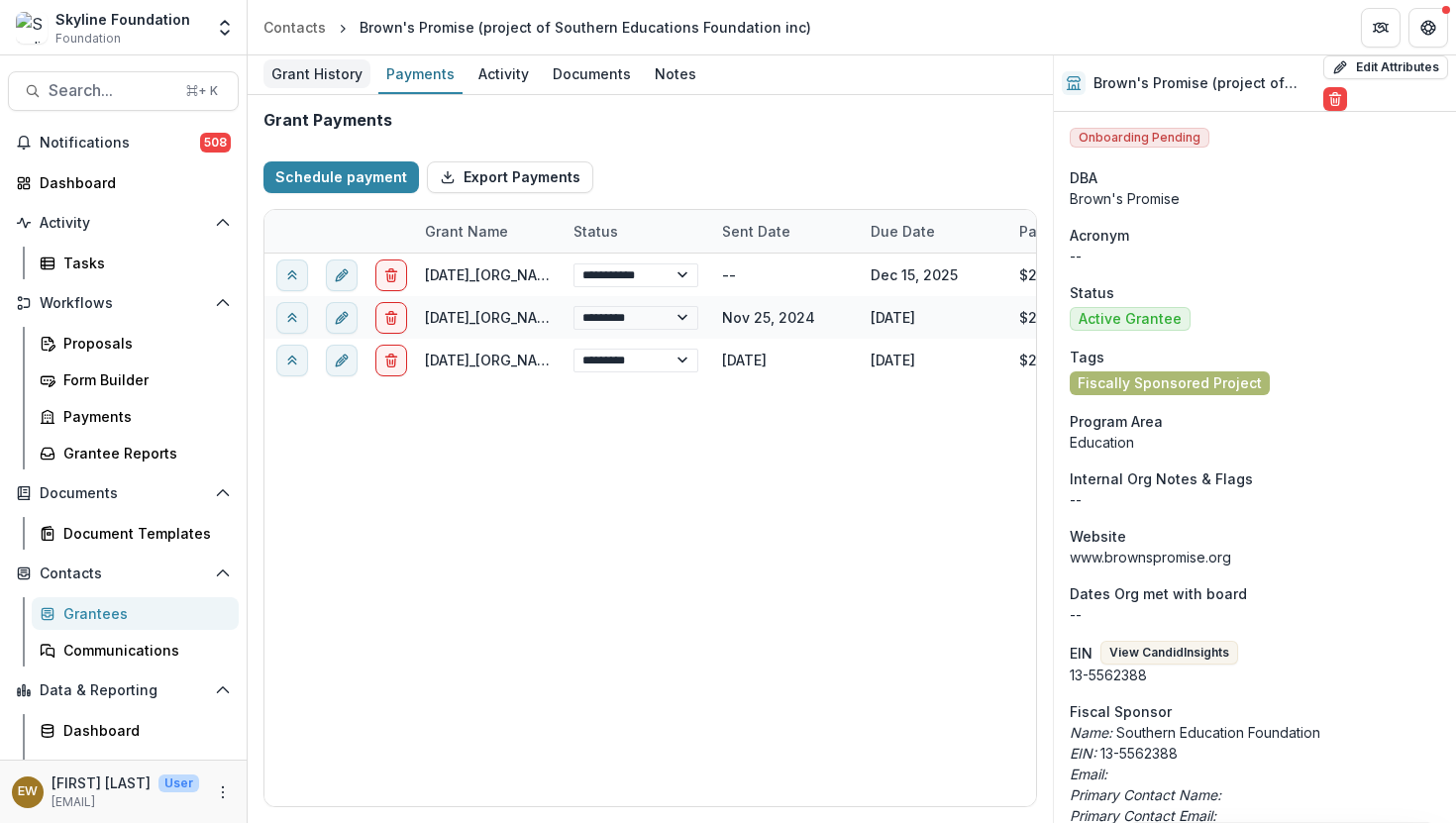 click on "Grant History" at bounding box center [317, 73] 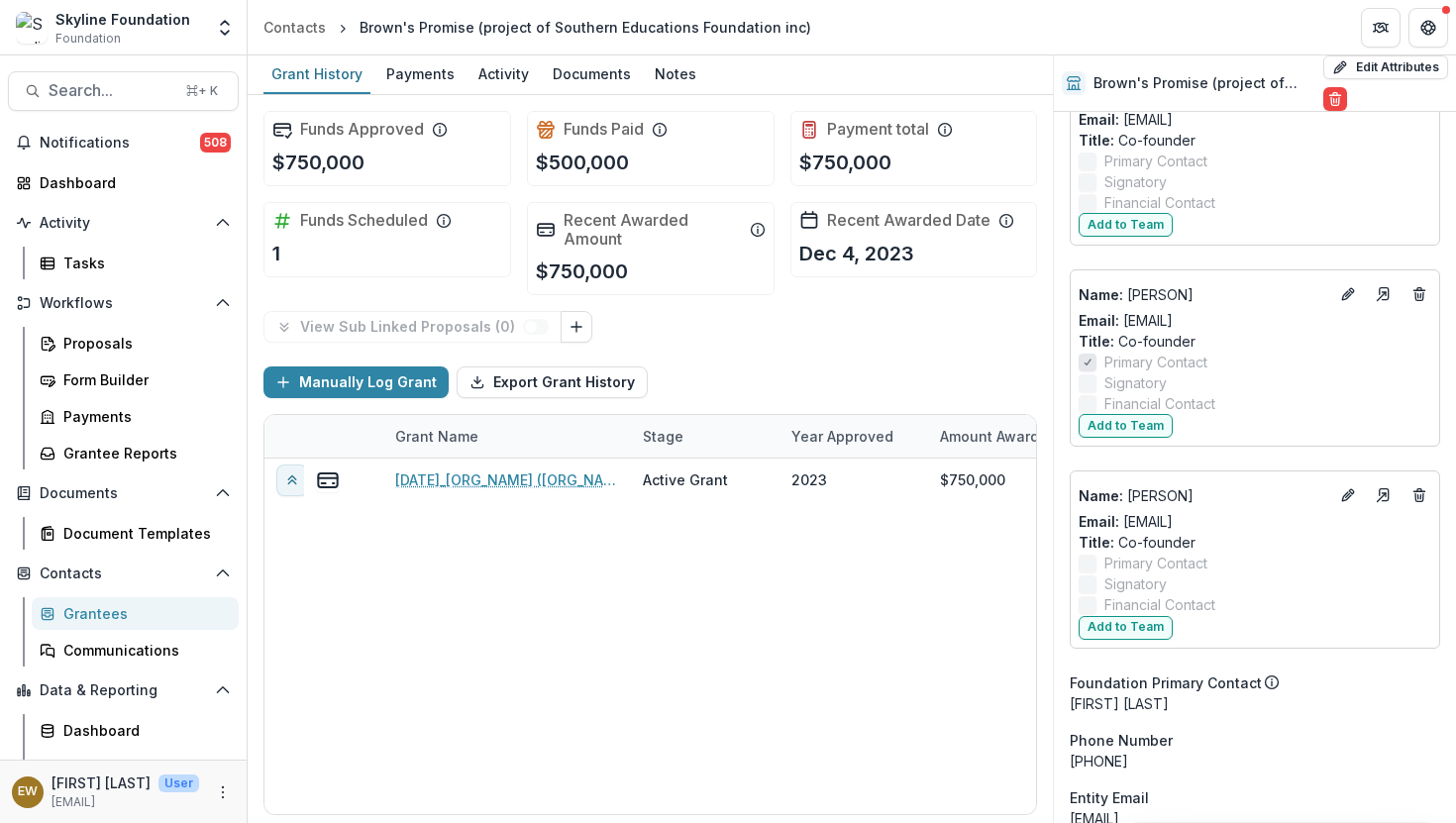 scroll, scrollTop: 2306, scrollLeft: 0, axis: vertical 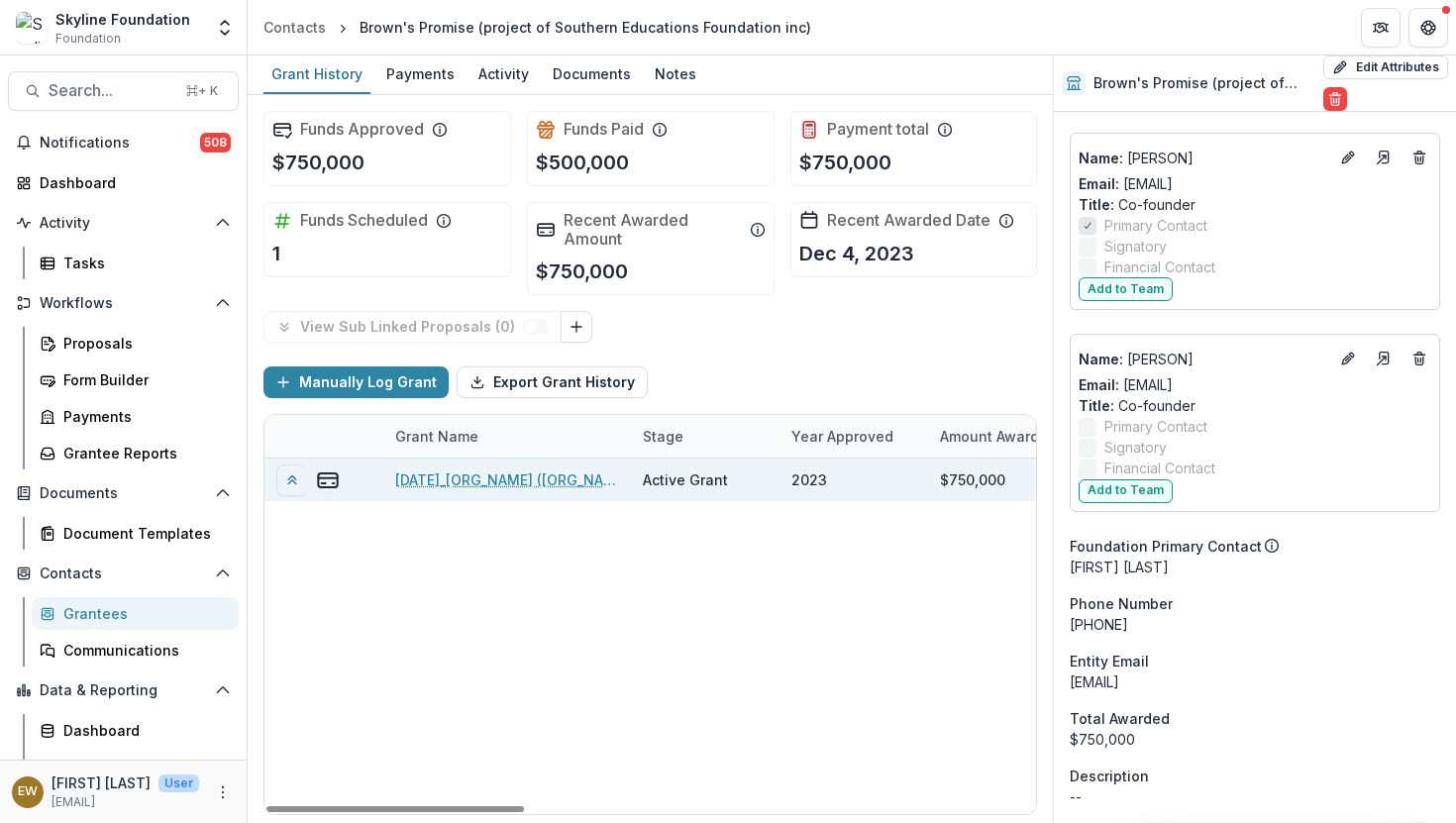 click on "[DATE]_[ORG_NAME] ([ORG_NAME])" at bounding box center (507, 479) 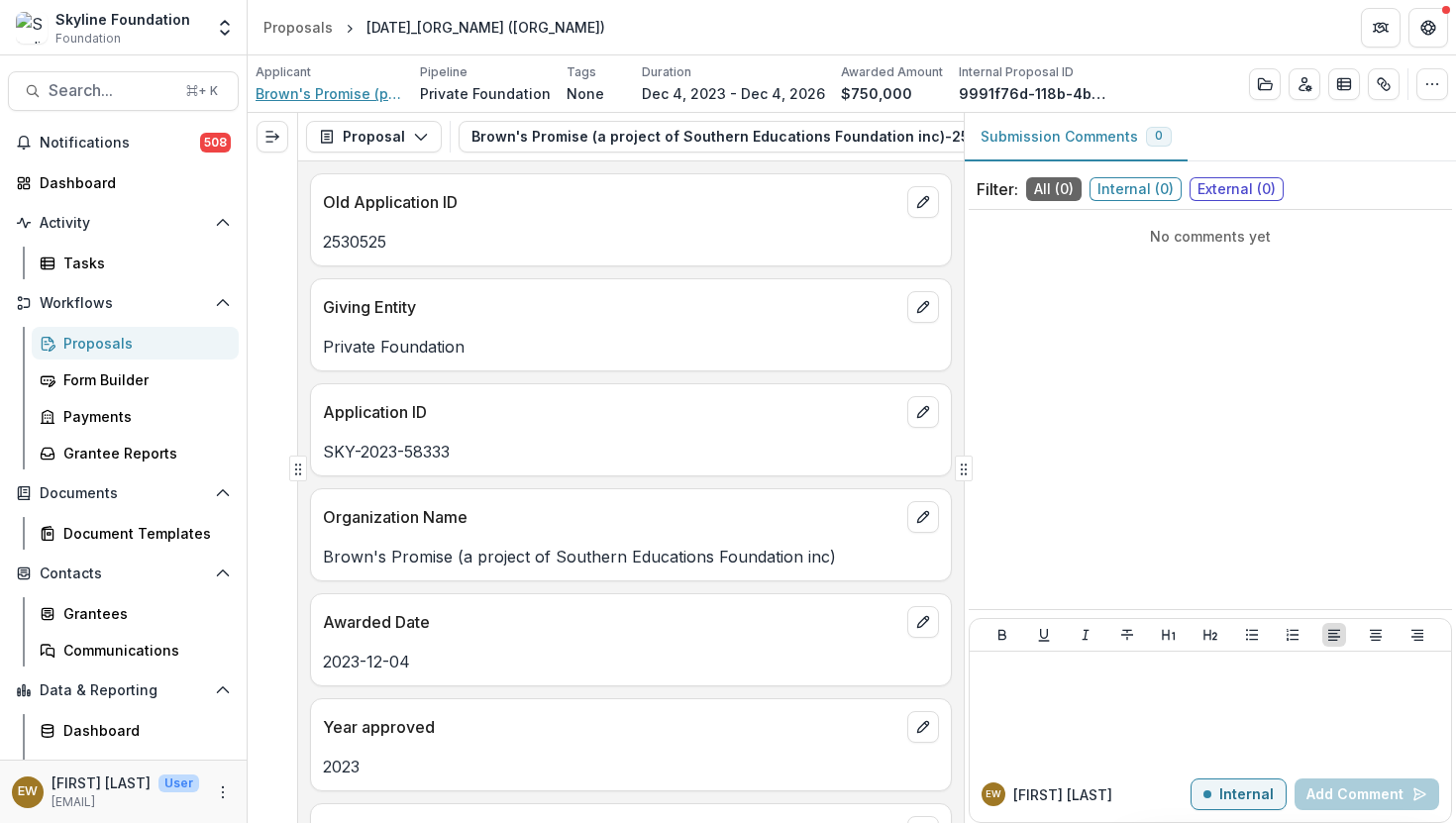 click on "Brown's Promise (project of Southern Educations Foundation inc)" at bounding box center (330, 93) 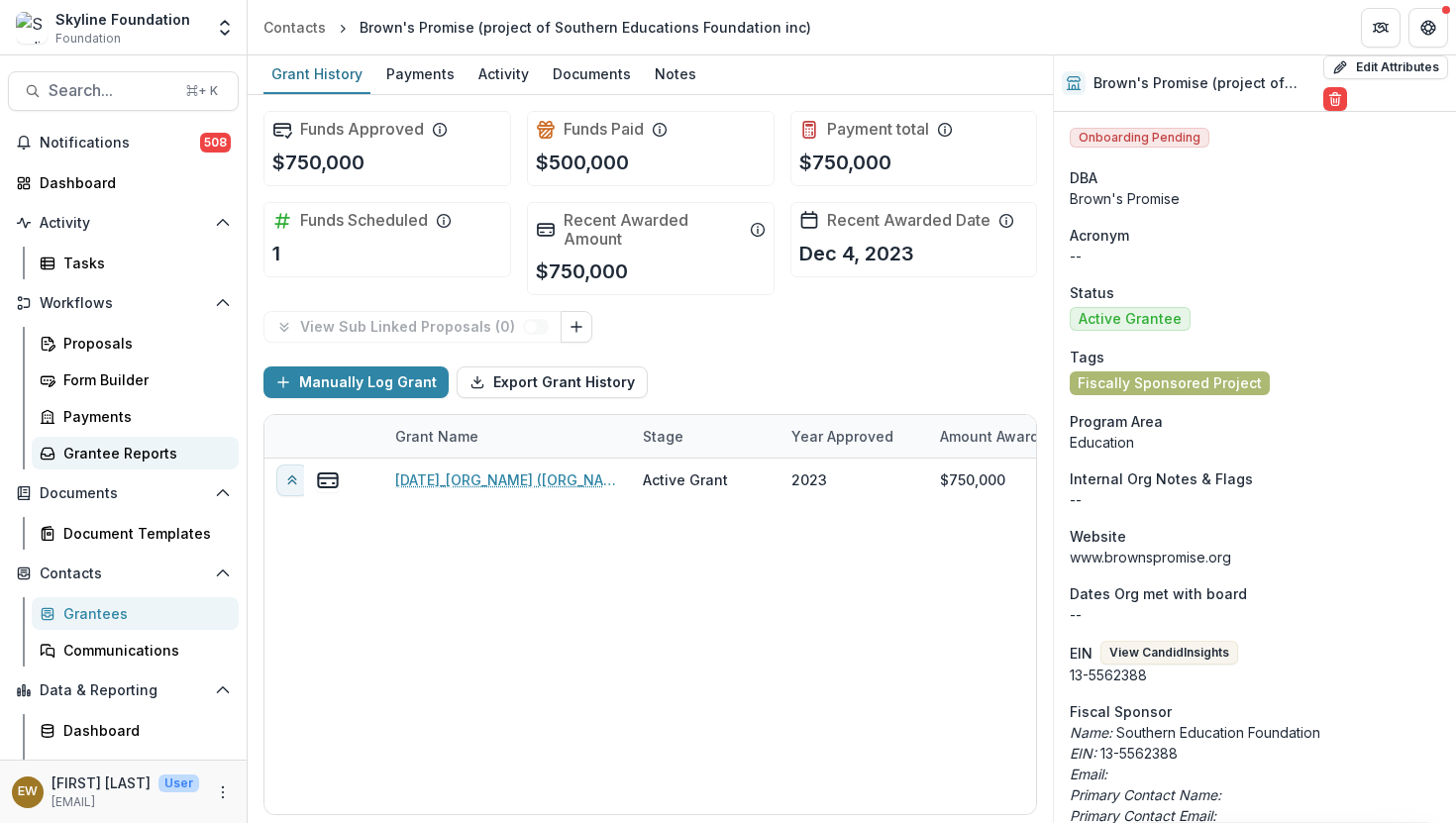 click on "Grantee Reports" at bounding box center [143, 453] 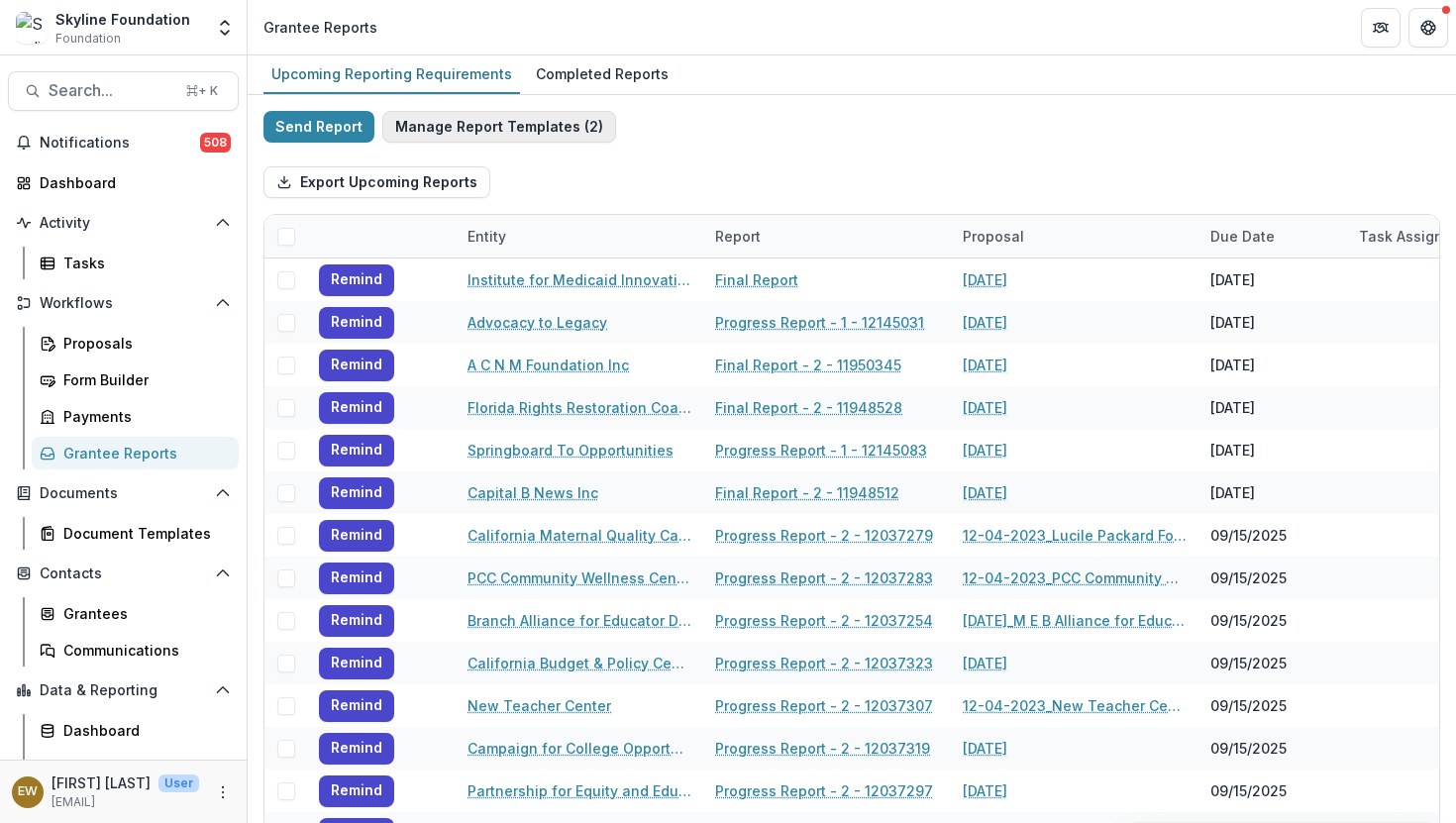 click on "Manage Report Templates ( 2 )" at bounding box center (499, 127) 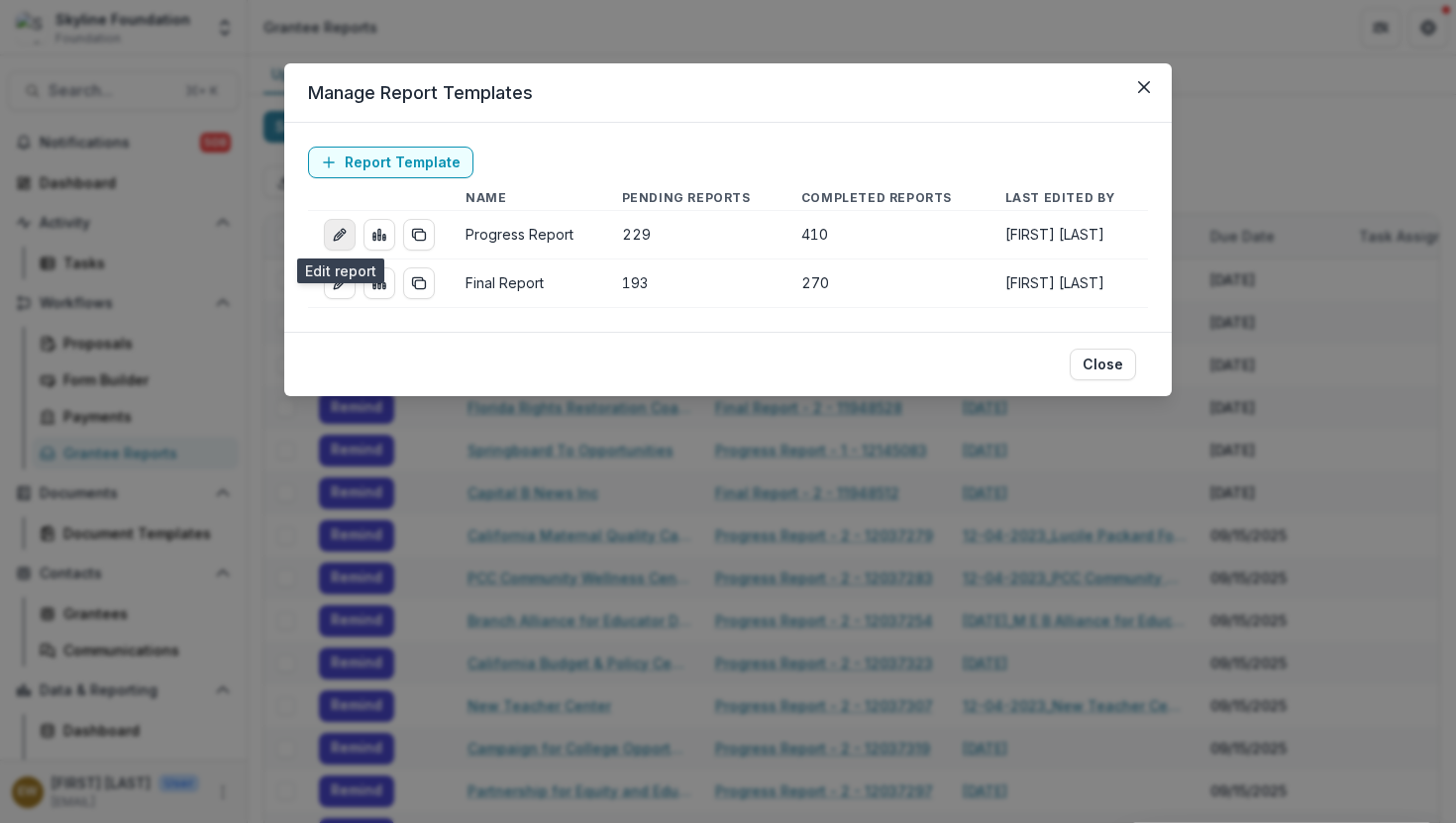 click at bounding box center [340, 235] 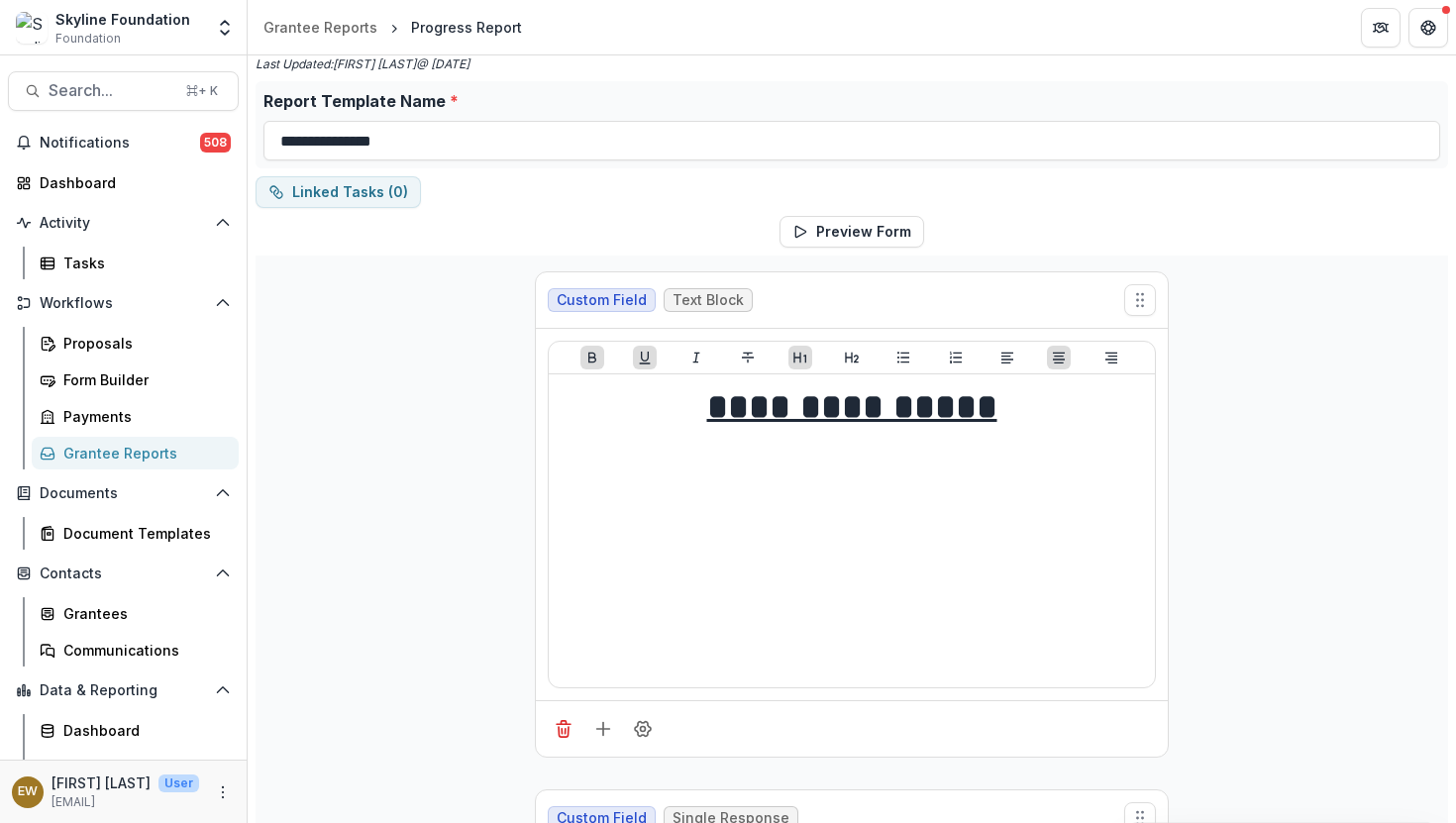 scroll, scrollTop: 0, scrollLeft: 0, axis: both 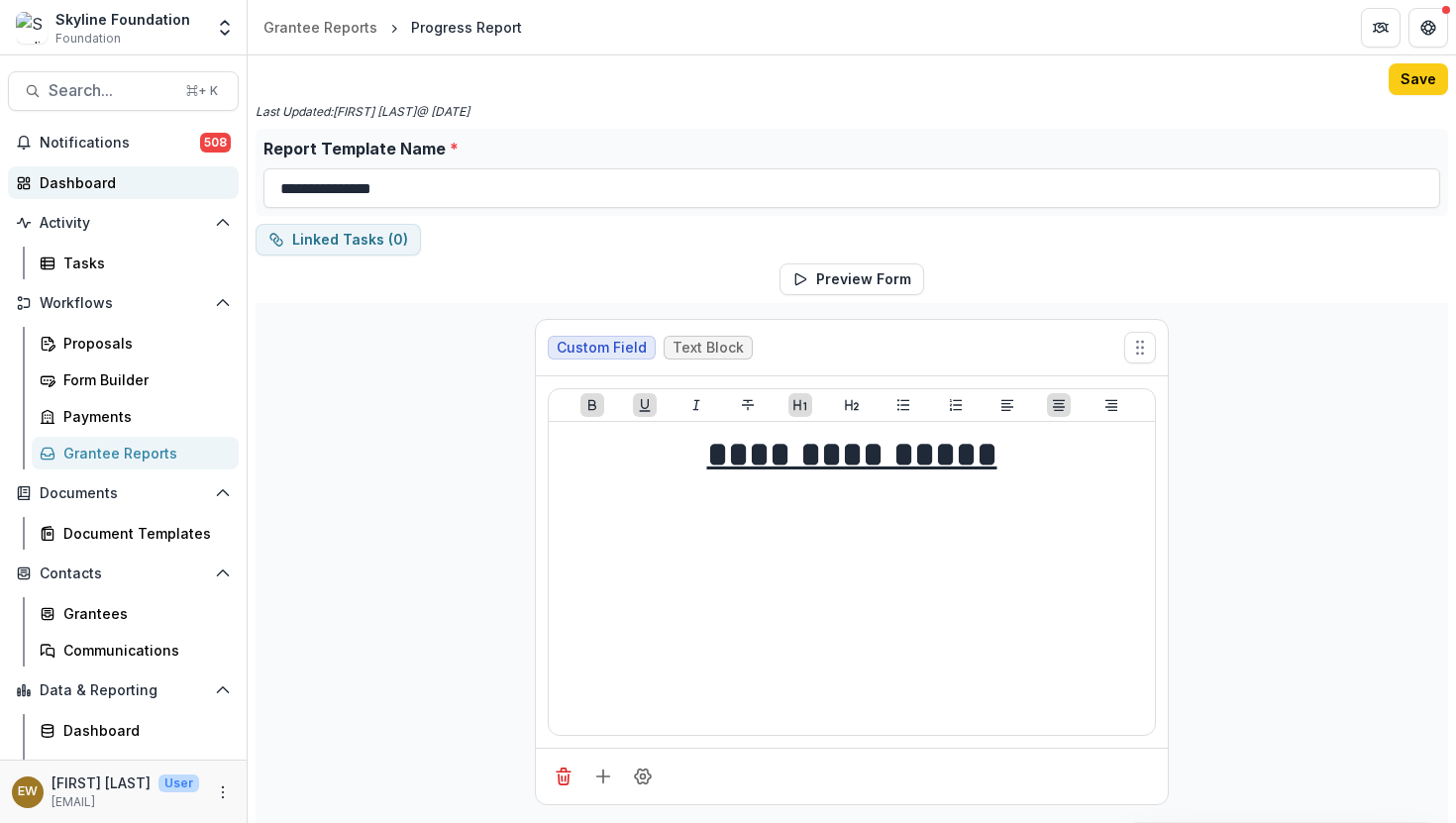 click on "Dashboard" at bounding box center [131, 182] 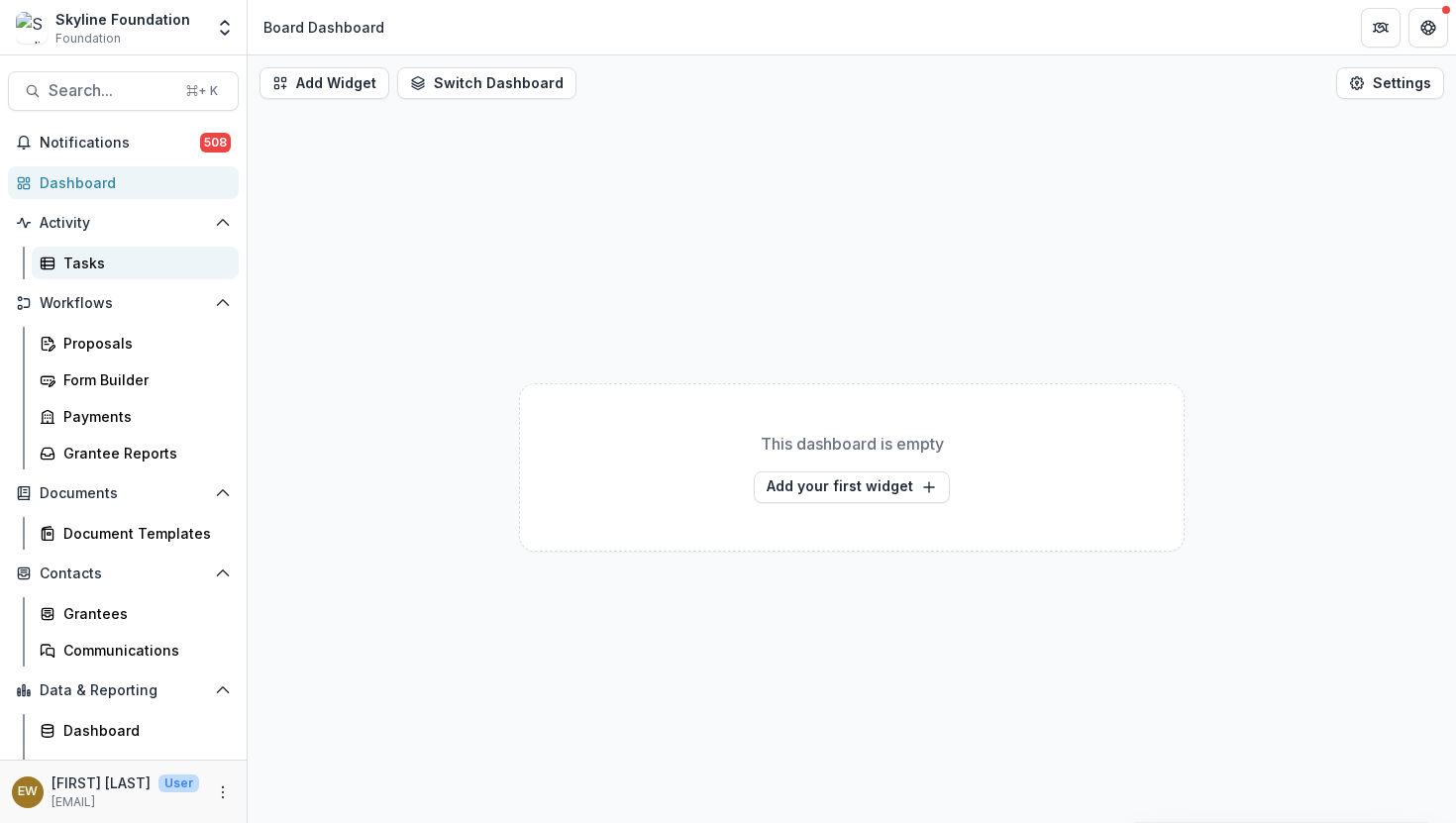 click on "Tasks" at bounding box center (135, 262) 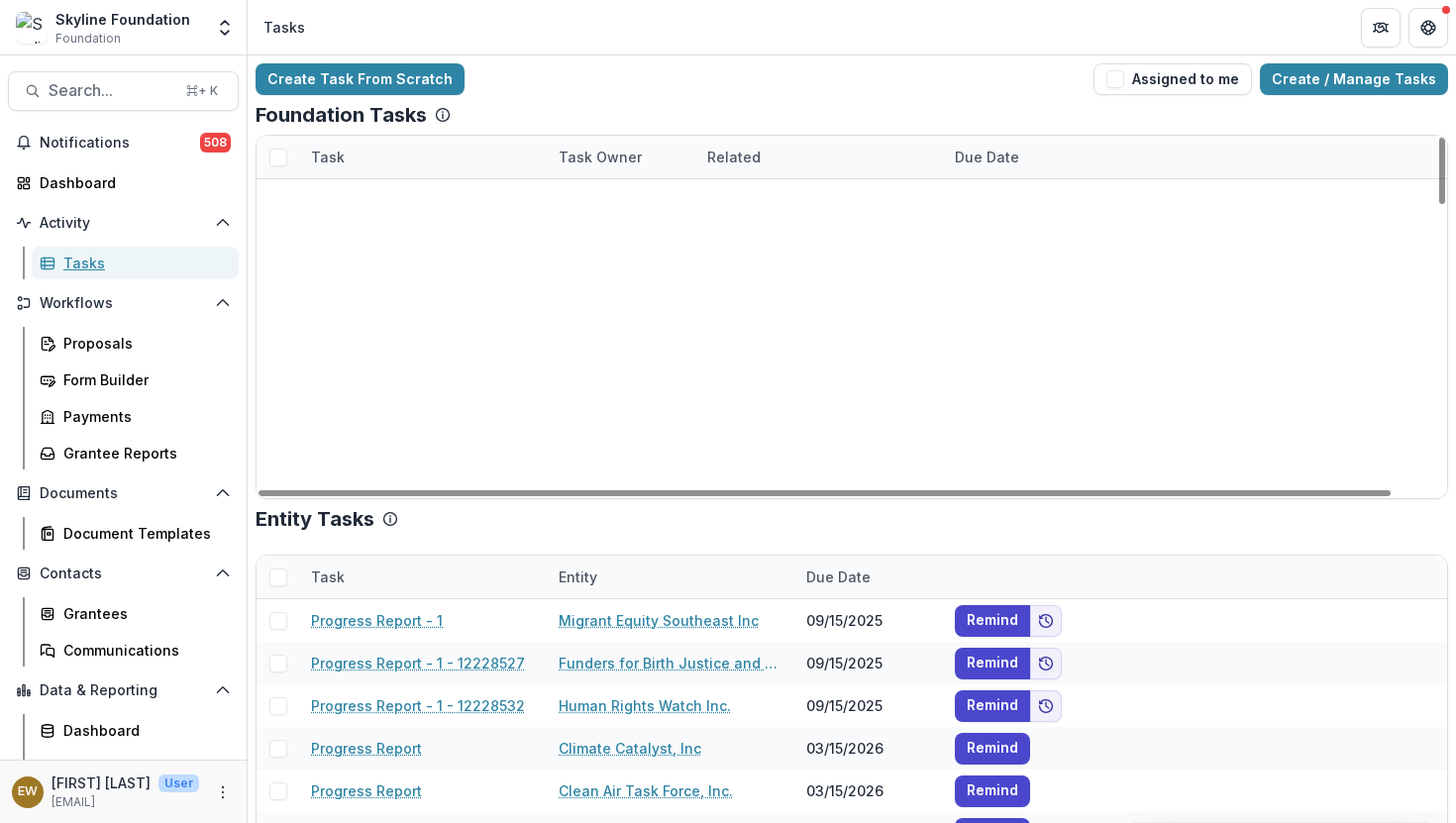 scroll, scrollTop: 1555, scrollLeft: 0, axis: vertical 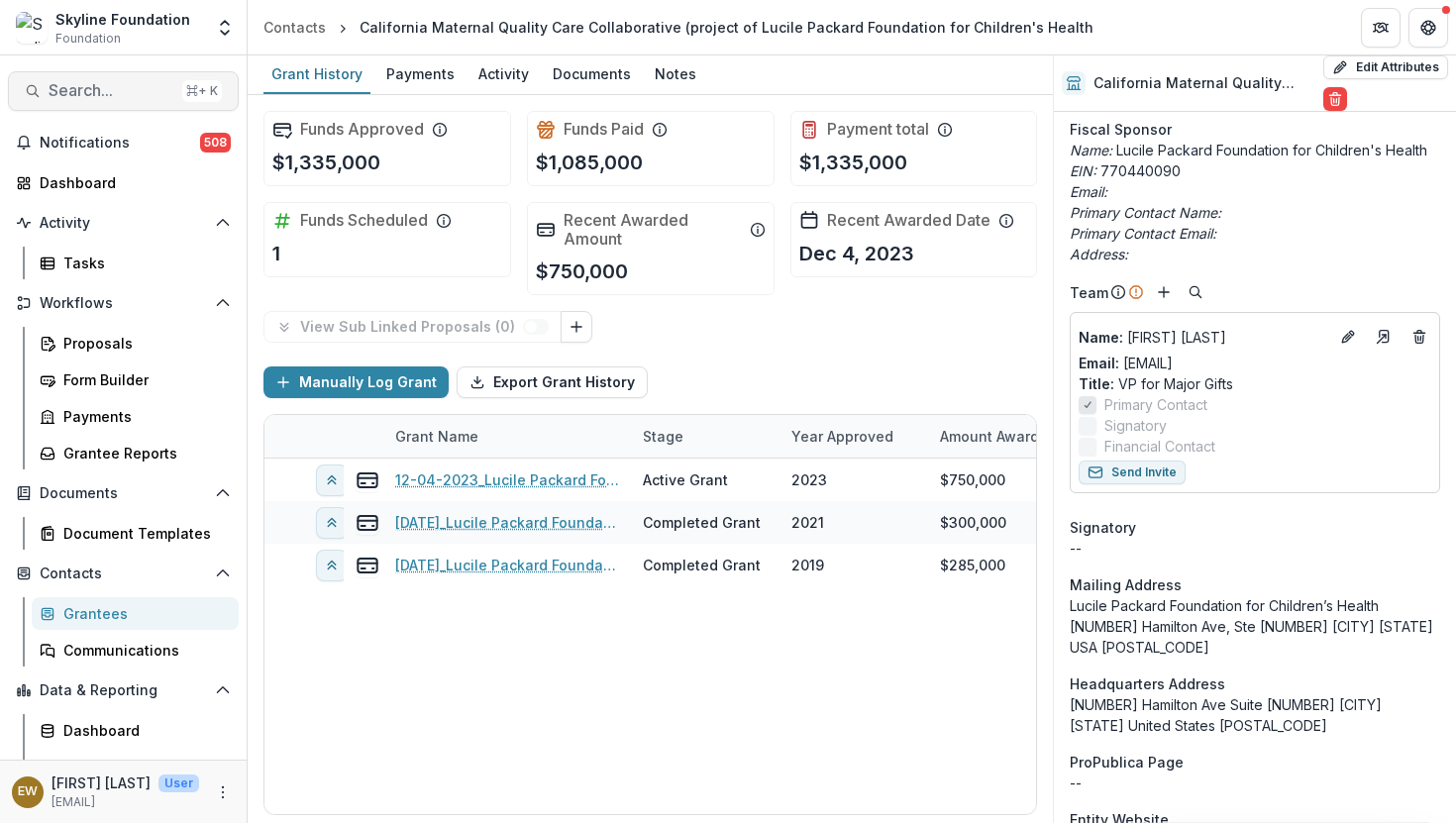 click on "Search..." at bounding box center (111, 90) 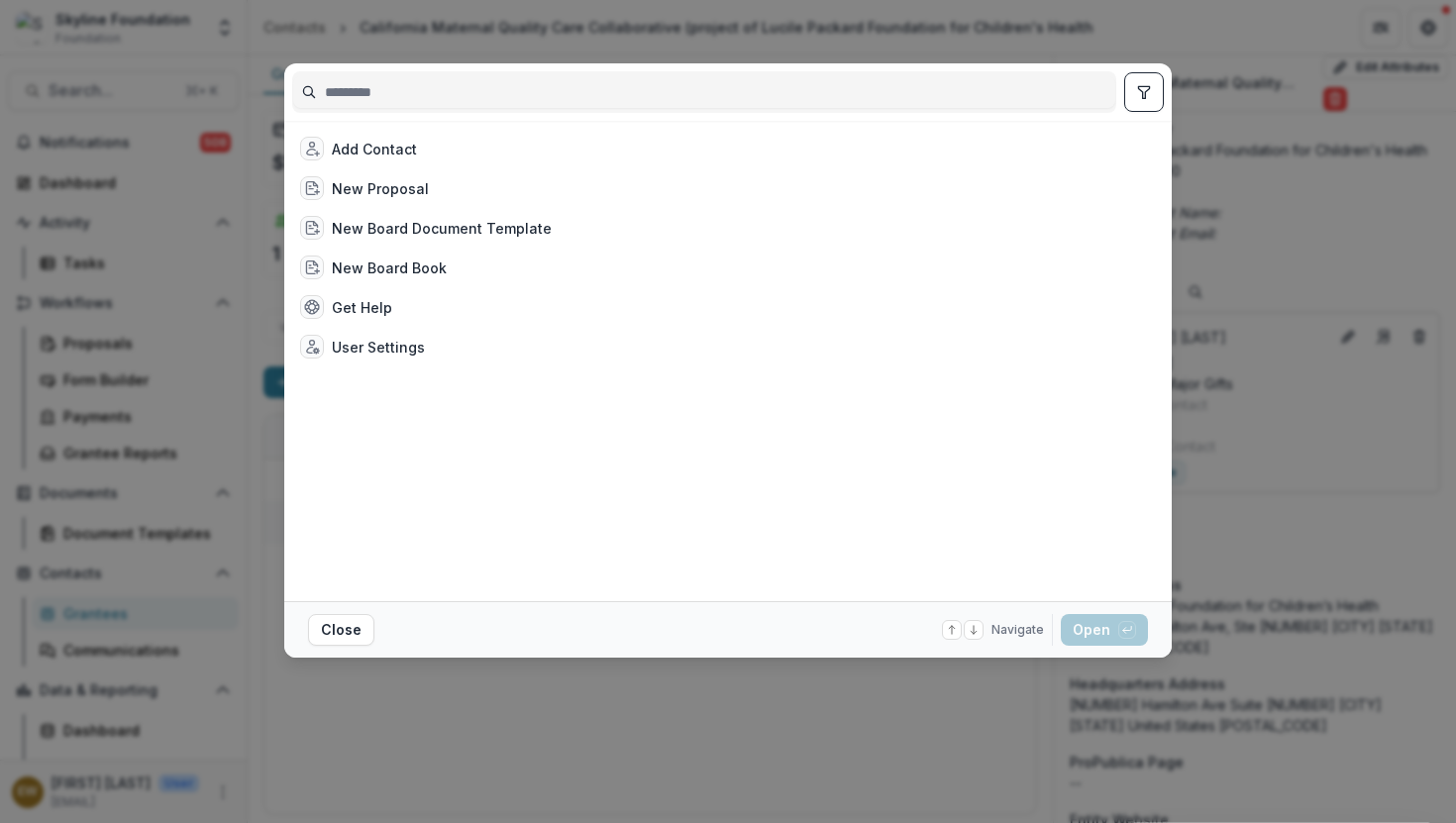 click at bounding box center [704, 92] 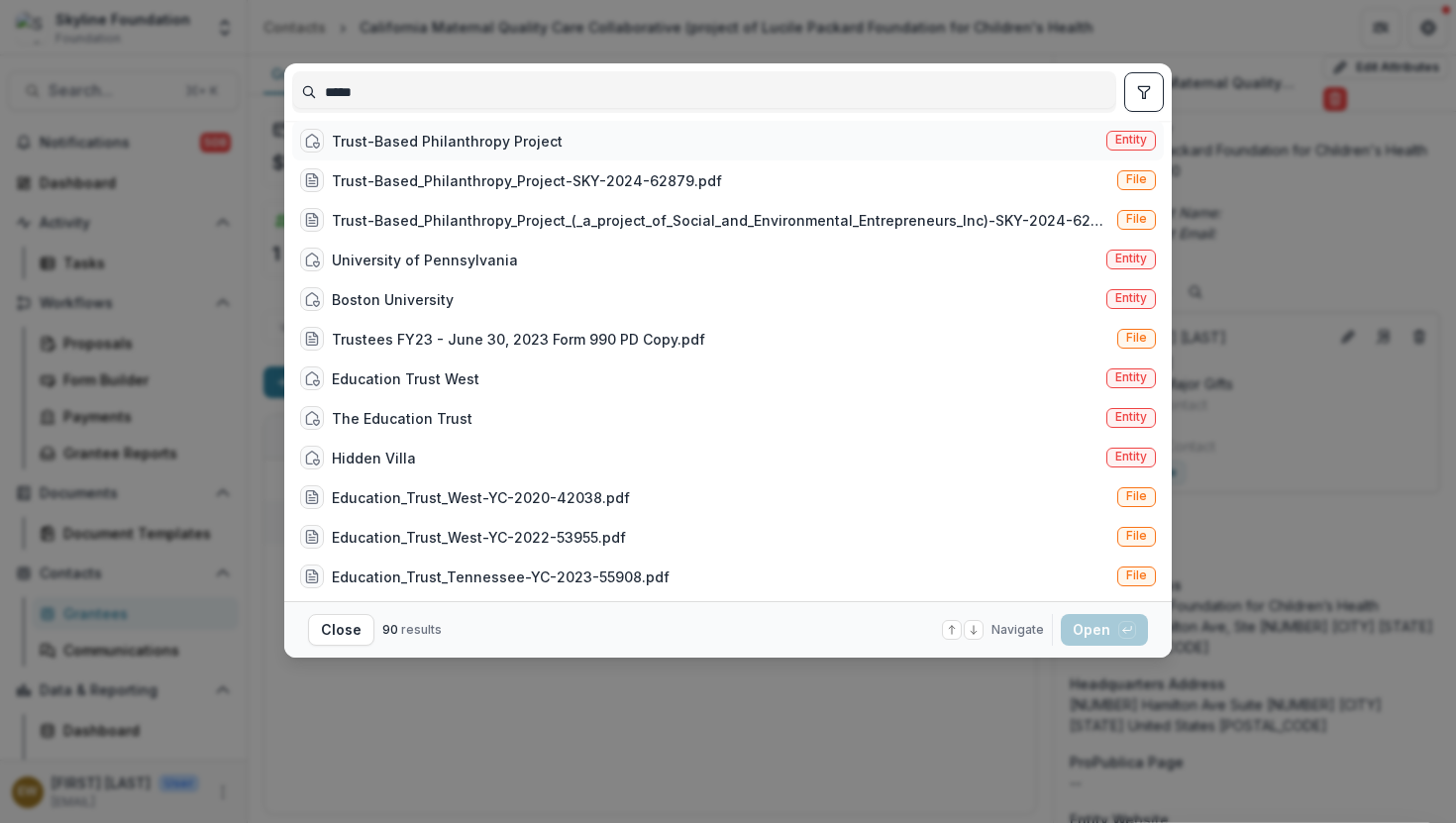 type on "*****" 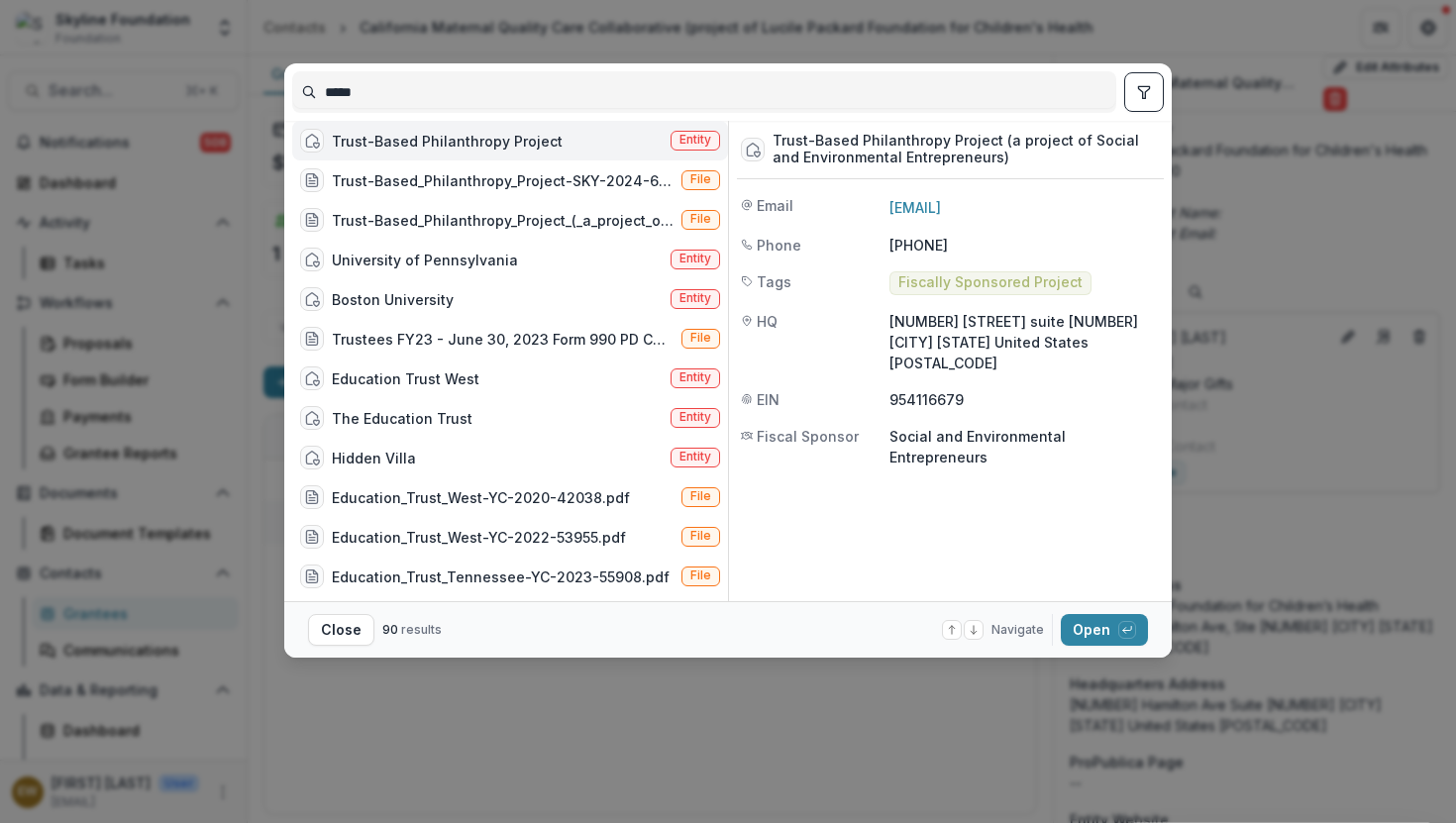 click on "***** Trust-Based Philanthropy Project  Entity Trust-Based_Philanthropy_Project-SKY-2024-62879.pdf File Trust-Based_Philanthropy_Project_(_a_project_of_Social_and_Environmental_Entrepreneurs_Inc)-SKY-2024-62879.pdf File University of Pennsylvania Entity Boston University Entity Trustees FY23 - June 30, 2023 Form 990 PD Copy.pdf File Education Trust West Entity The Education Trust Entity Hidden Villa Entity Education_Trust_West-YC-2020-42038.pdf File Education_Trust_West-YC-2022-53955.pdf File Education_Trust_Tennessee-YC-2023-55908.pdf File Education_Trust_Inc-SKY-2023-55908.pdf File Ed Trust Strategic Plan FY2023-2027 (PDF Version) for submission.pdf File 2025 Trustee Bios (1) (1).pdf File National Philanthropic Trust Entity 12-04-2020_Education Trust Inc._300000 Submission 11-30-2022_Education Trust Inc._600000 Submission 06-05-2023_Education Trust, Inc._600000 Submission Magnolia_Mothers_Trust-YC-2022-51775.pdf File report/Education_Trust_Inc-SKY-2023-55908-Grant_Report.pdf File File File File Submission" at bounding box center (728, 411) 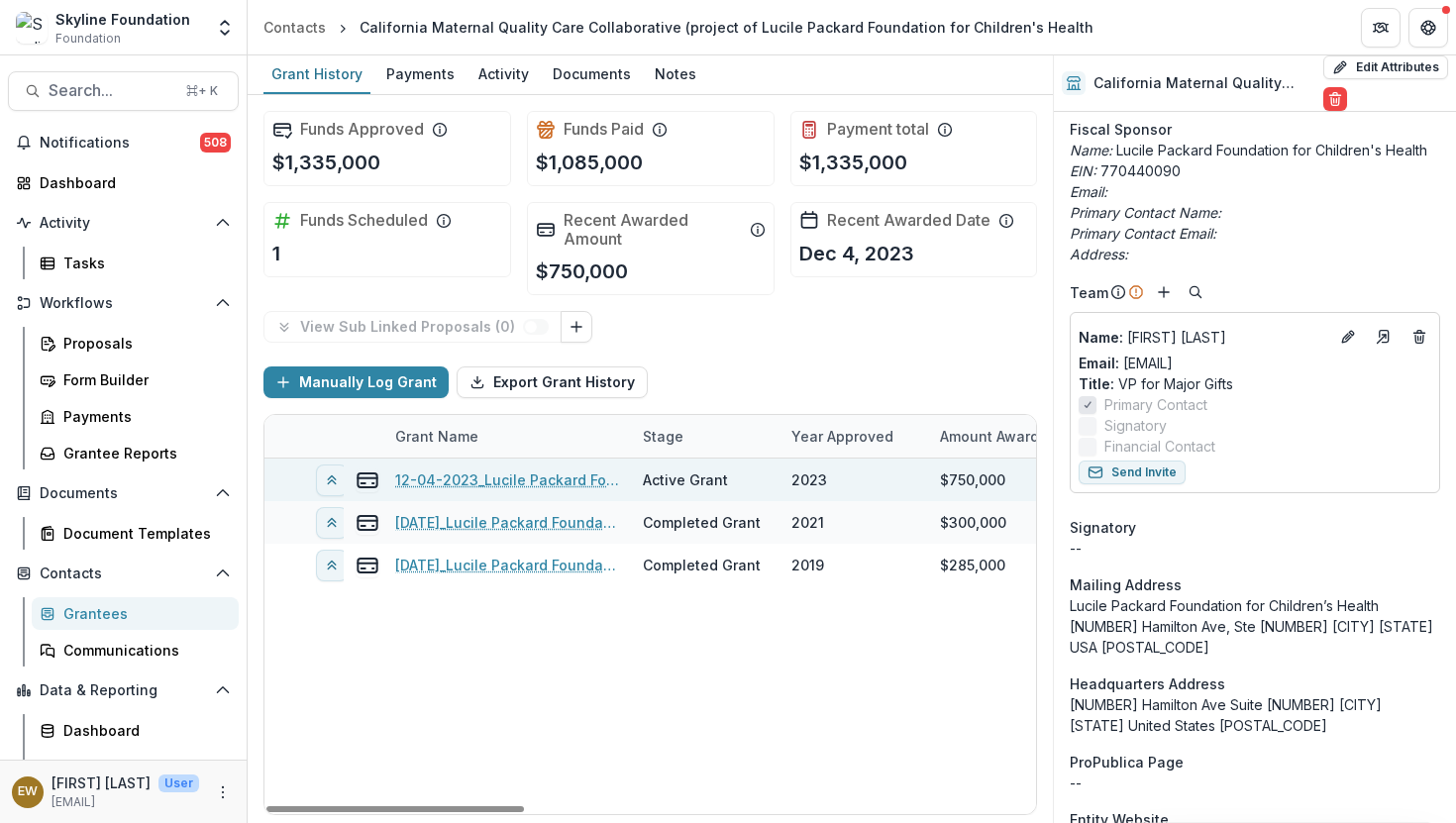 click on "12-04-2023_Lucile Packard Foundation for Children's Health (California Maternal Quality Care Collaborative)_750000" at bounding box center (507, 479) 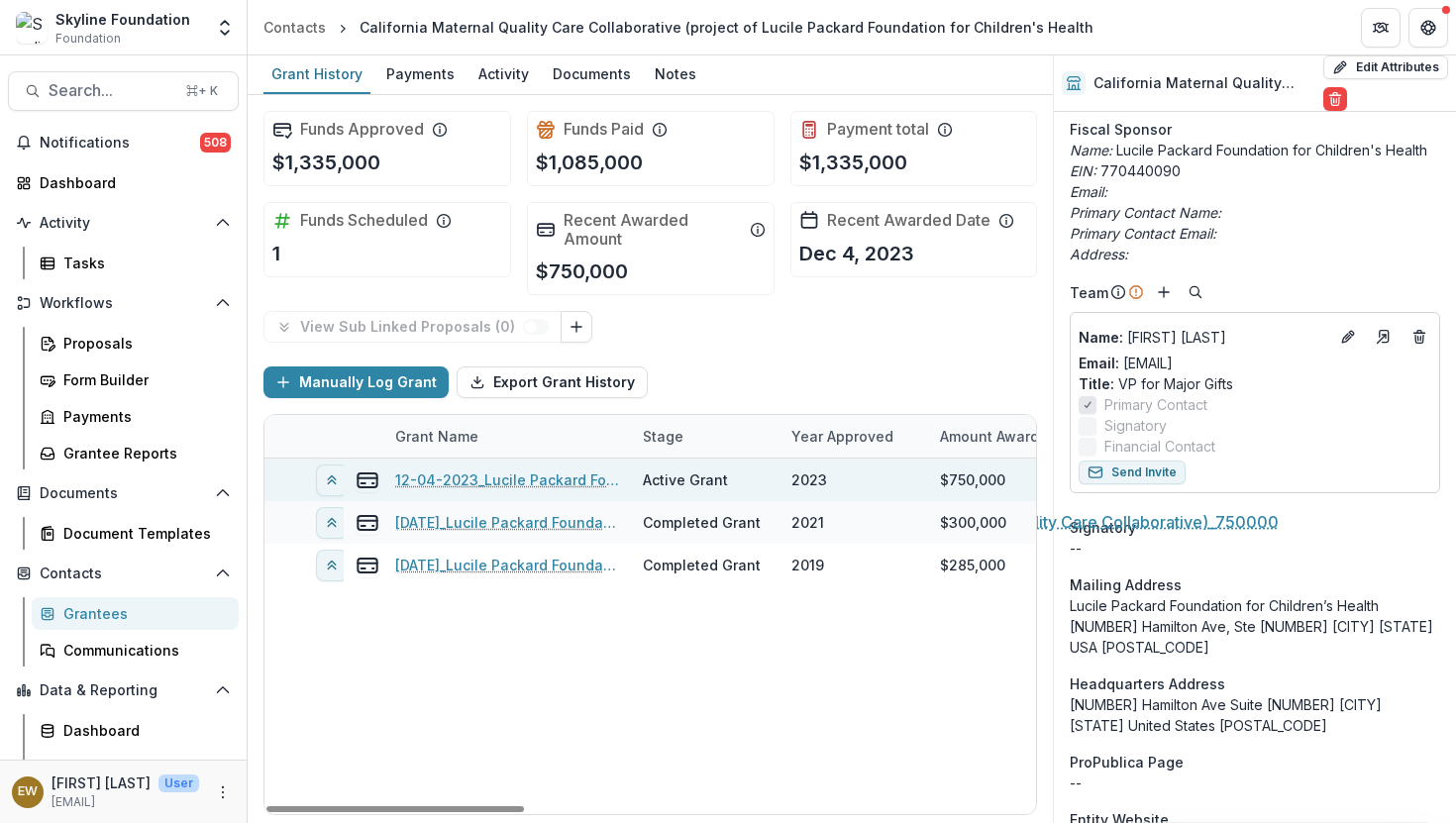 click on "12-04-2023_Lucile Packard Foundation for Children's Health (California Maternal Quality Care Collaborative)_750000" at bounding box center (507, 479) 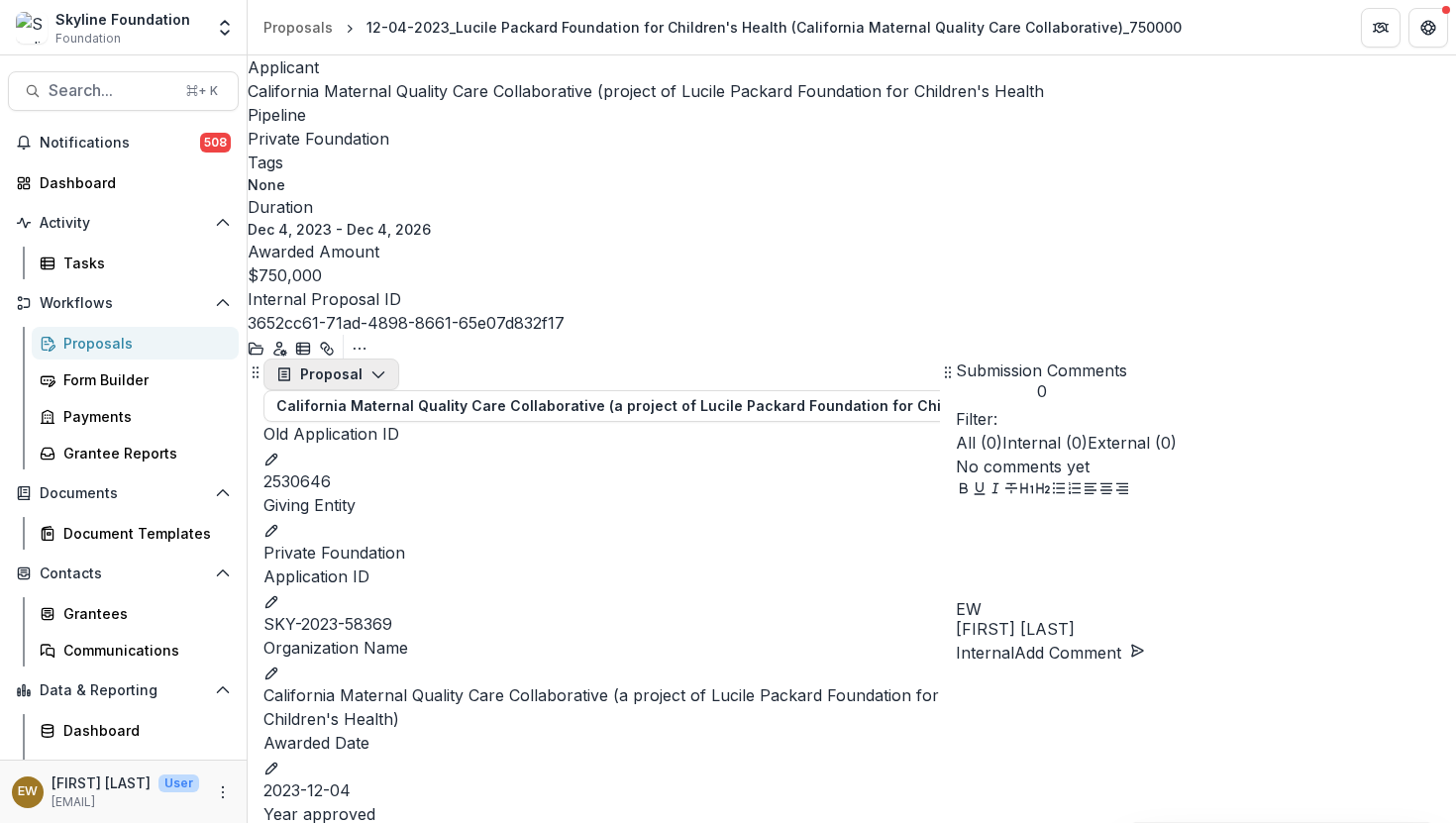 click on "Proposal" at bounding box center [331, 374] 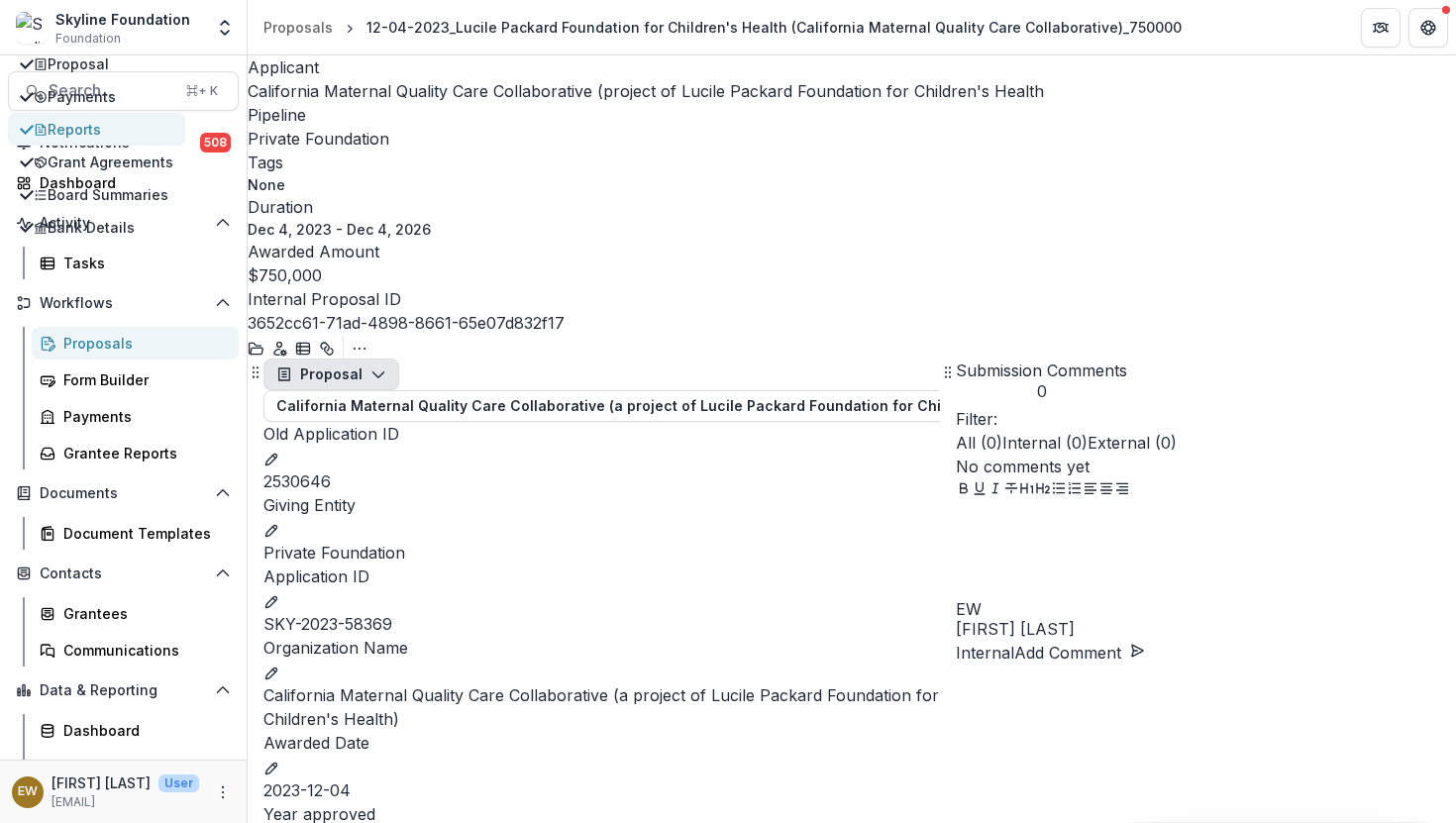 click on "Reports" at bounding box center (103, 129) 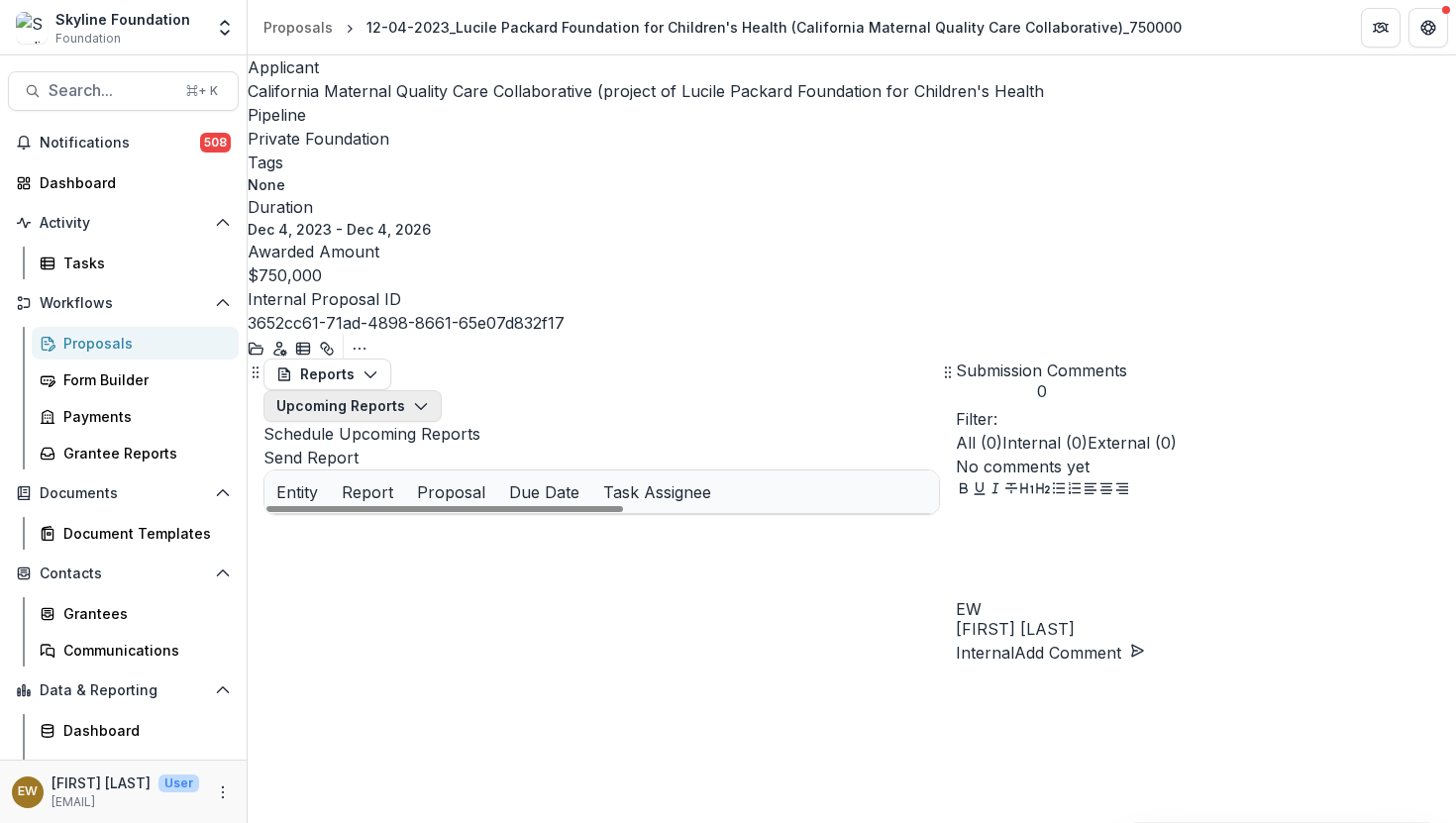 click on "Upcoming Reports" at bounding box center [353, 406] 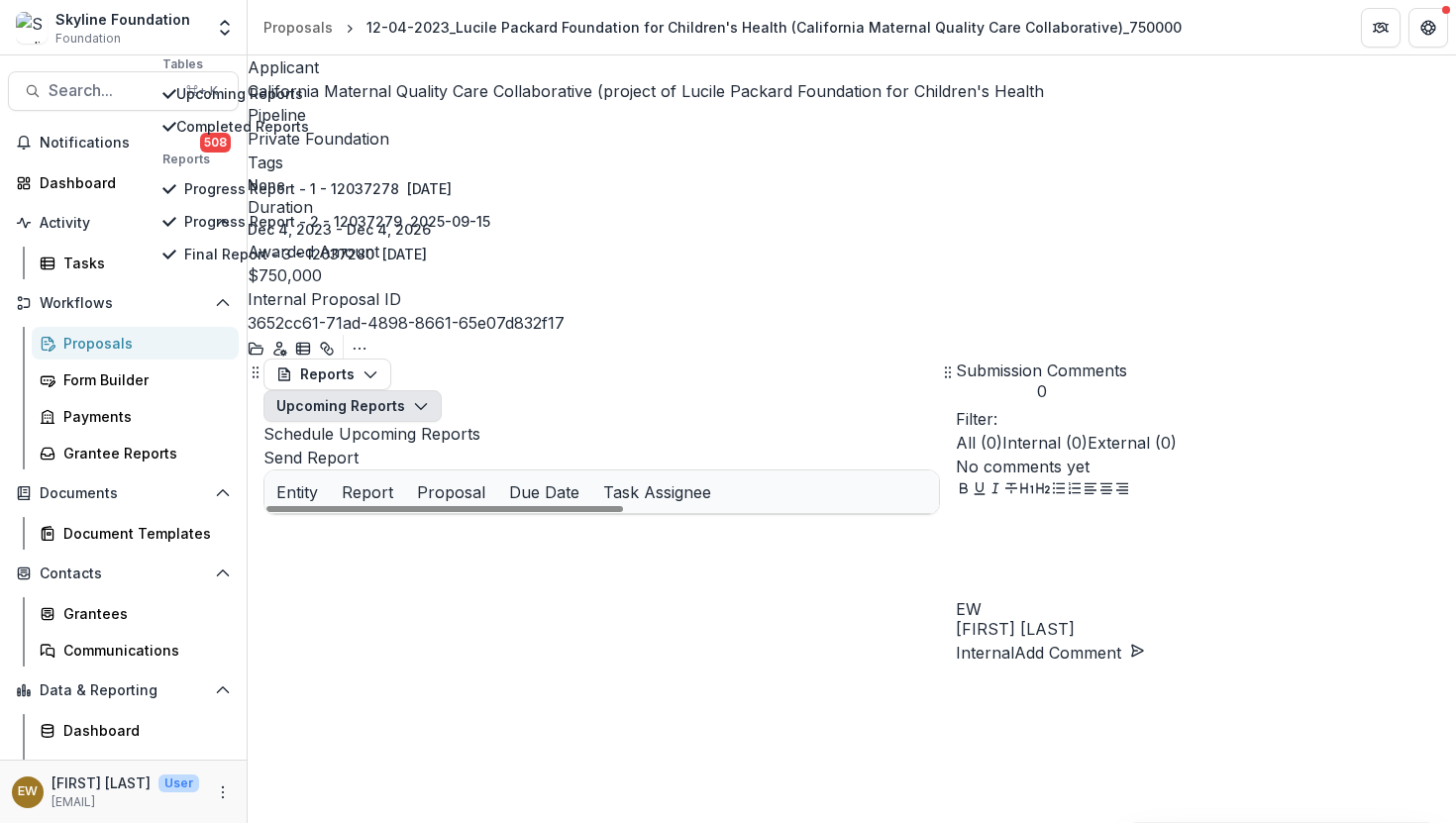 click on "California Maternal Quality Care Collaborative (project of Lucile Packard Foundation for Children's Health Progress Report - 2 - 12037279 12-04-2023_Lucile Packard Foundation for Children's Health (California Maternal Quality Care Collaborative)_750000 09/15/2025 Remind California Maternal Quality Care Collaborative (project of Lucile Packard Foundation for Children's Health Final Report - 3 - 12037280 12-04-2023_Lucile Packard Foundation for Children's Health (California Maternal Quality Care Collaborative)_750000 09/15/2026 Remind" at bounding box center (601, 514) 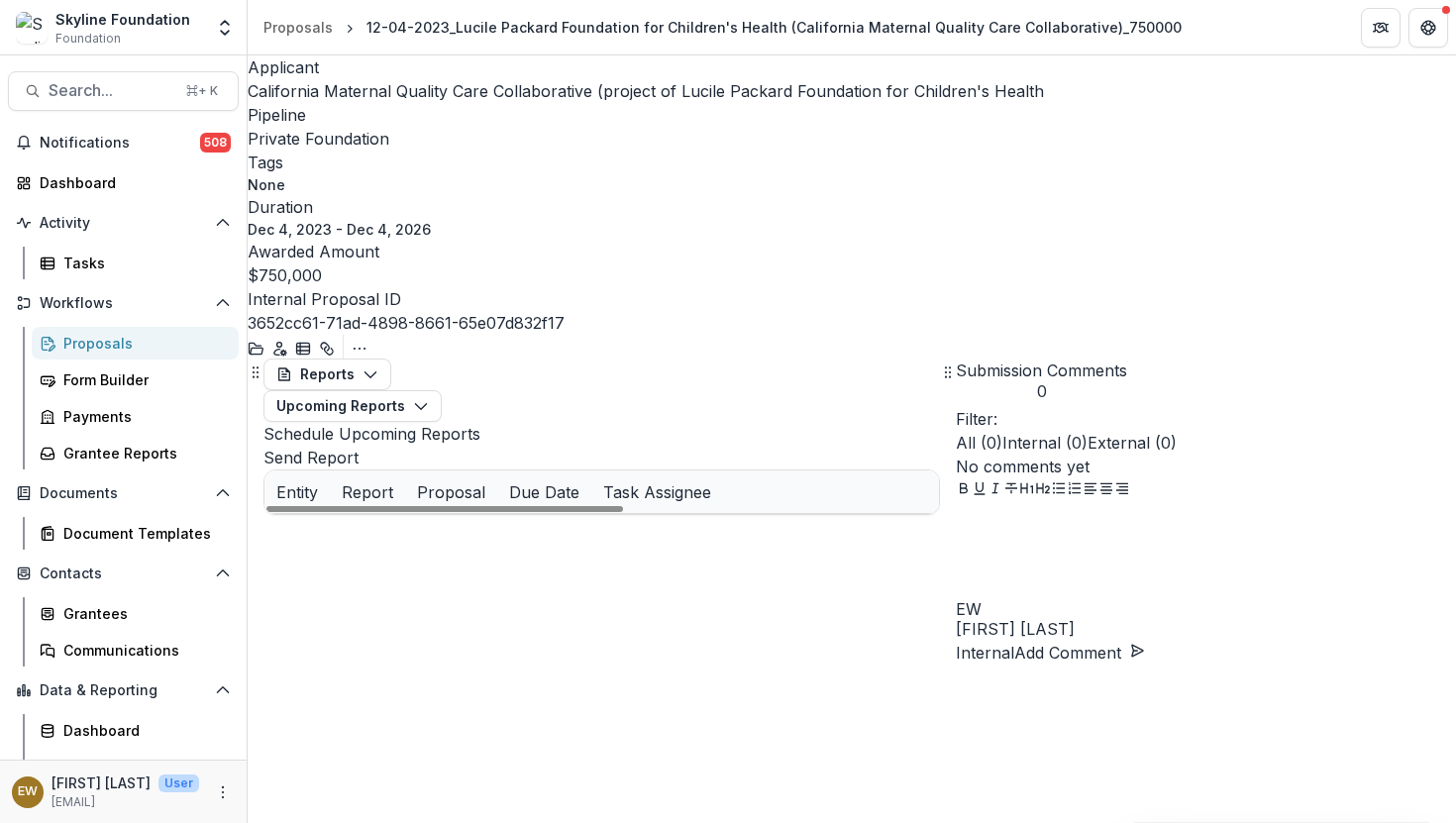 drag, startPoint x: 564, startPoint y: 488, endPoint x: 560, endPoint y: 381, distance: 107.07474 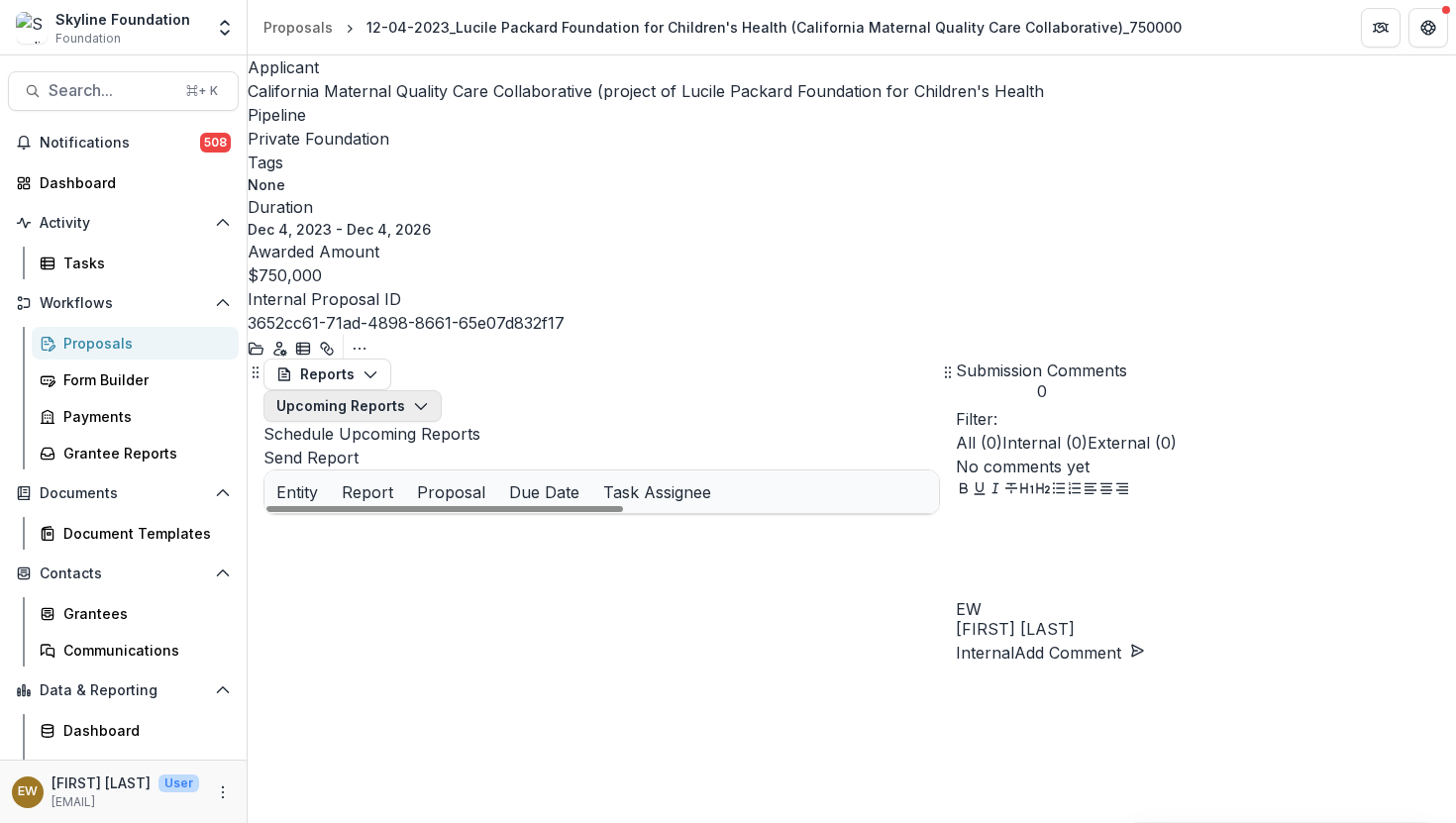 click on "Upcoming Reports" at bounding box center (353, 406) 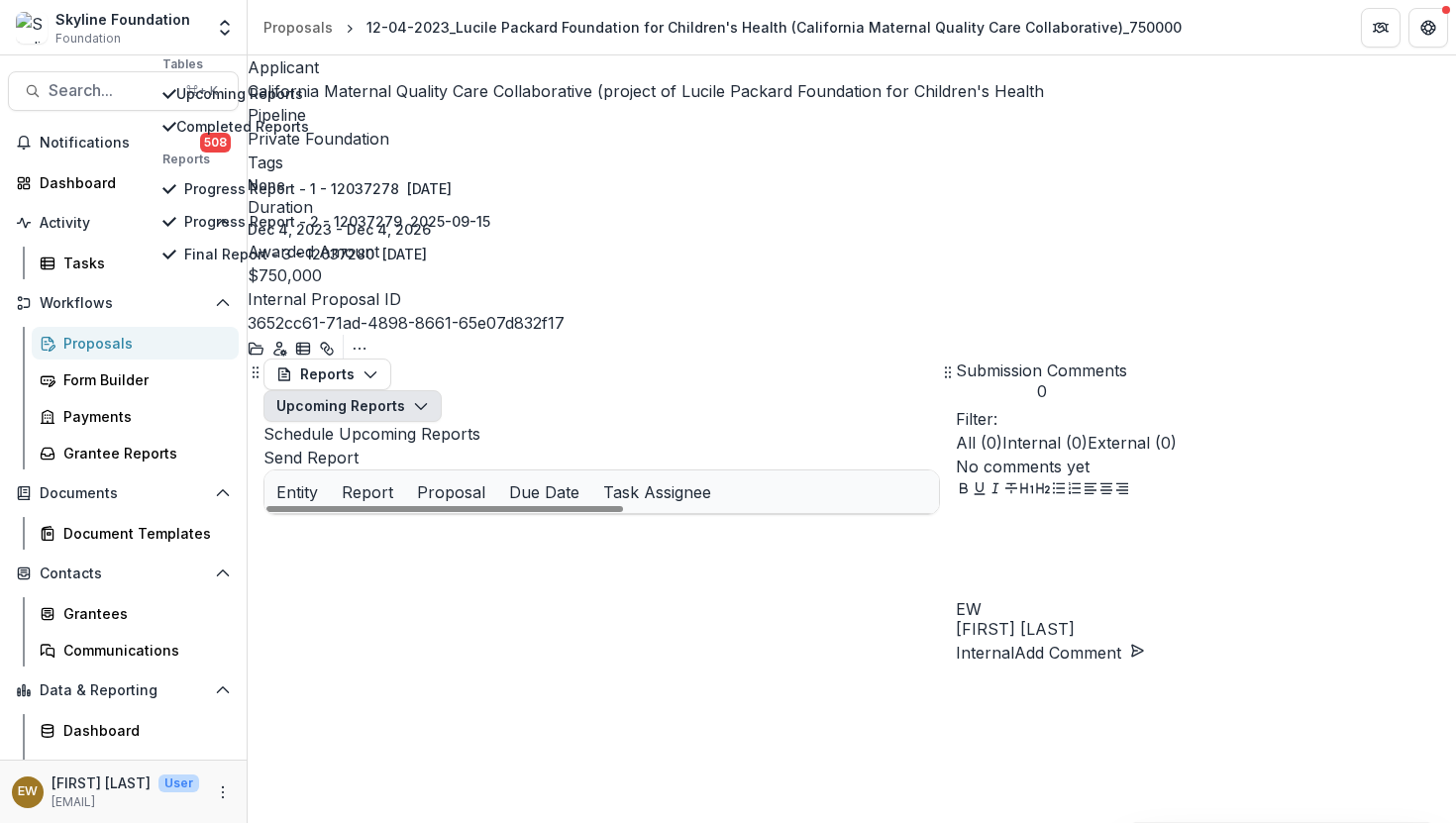 click on "California Maternal Quality Care Collaborative (project of Lucile Packard Foundation for Children's Health Progress Report - 2 - 12037279 12-04-2023_Lucile Packard Foundation for Children's Health (California Maternal Quality Care Collaborative)_750000 09/15/2025 Remind California Maternal Quality Care Collaborative (project of Lucile Packard Foundation for Children's Health Final Report - 3 - 12037280 12-04-2023_Lucile Packard Foundation for Children's Health (California Maternal Quality Care Collaborative)_750000 09/15/2026 Remind" at bounding box center (601, 514) 